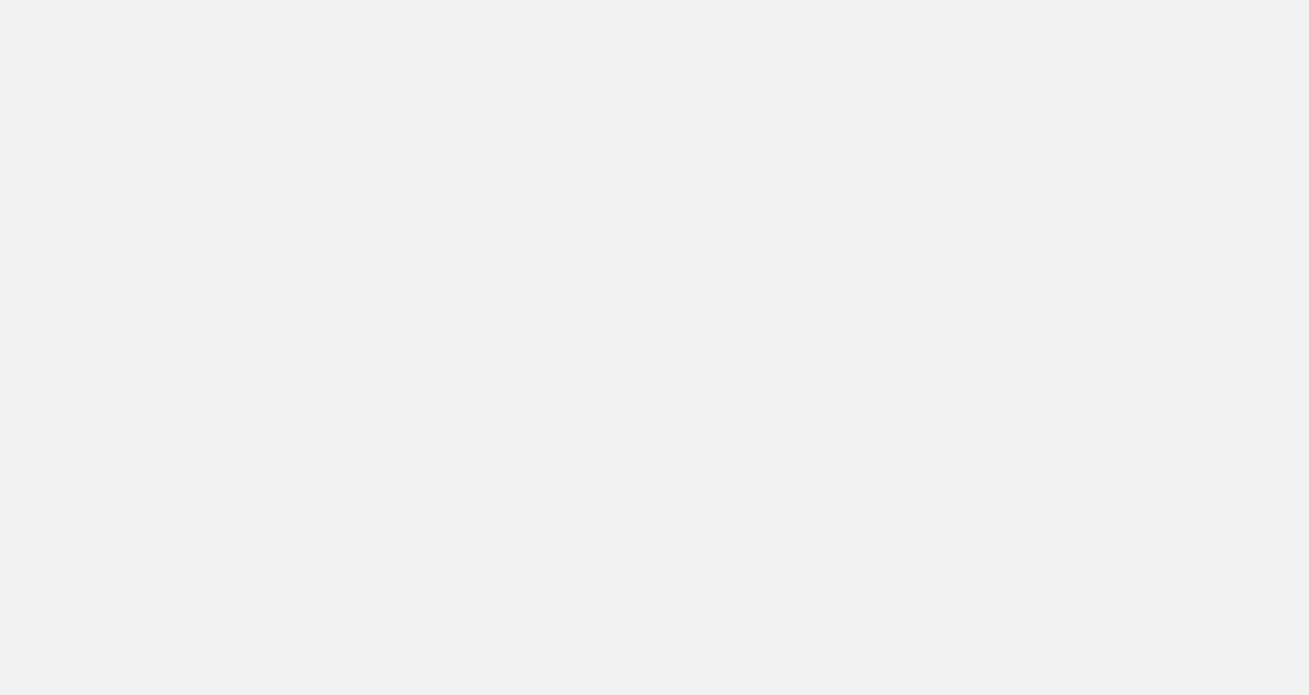 scroll, scrollTop: 0, scrollLeft: 0, axis: both 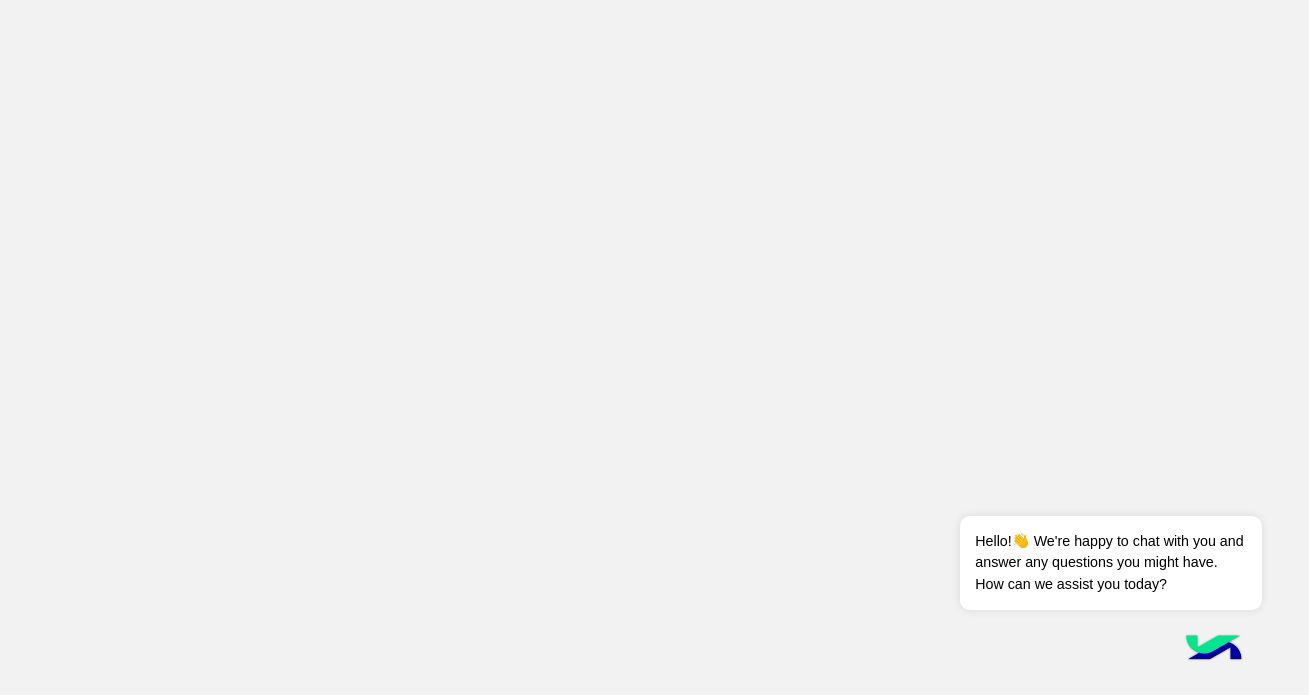 drag, startPoint x: 1155, startPoint y: 248, endPoint x: 1066, endPoint y: 180, distance: 112.00446 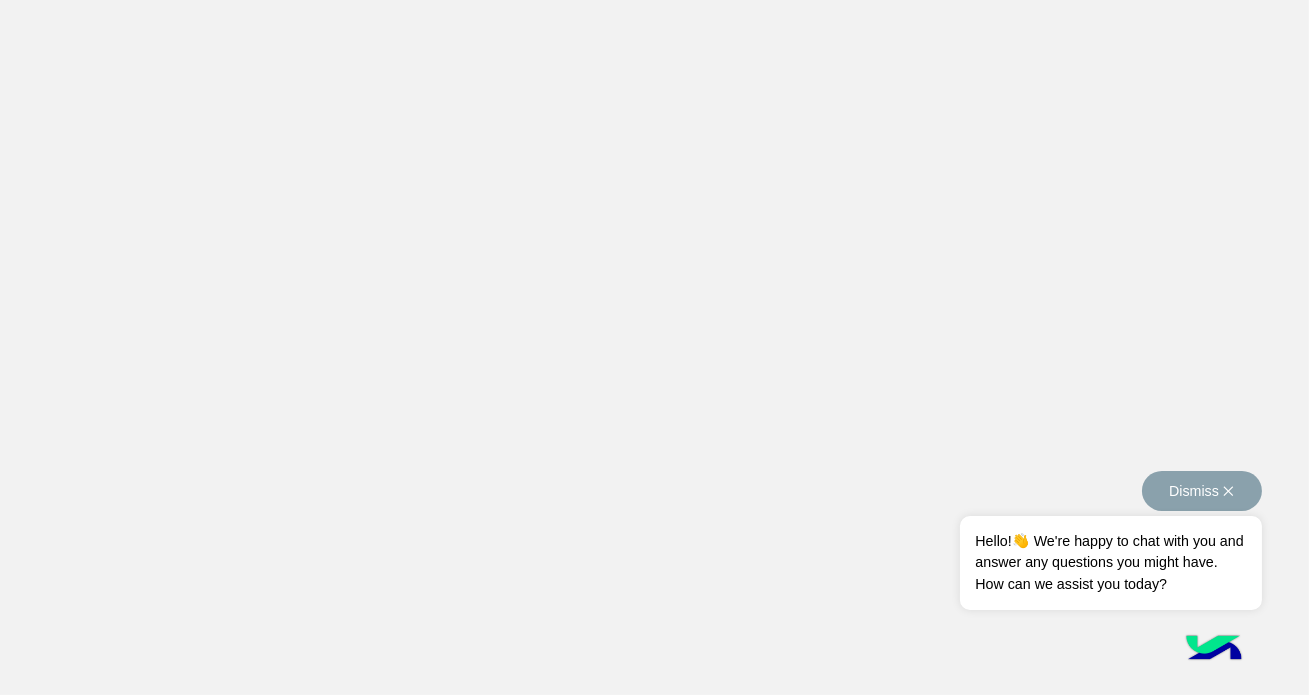 click on "Dismiss ✕" at bounding box center [1202, 491] 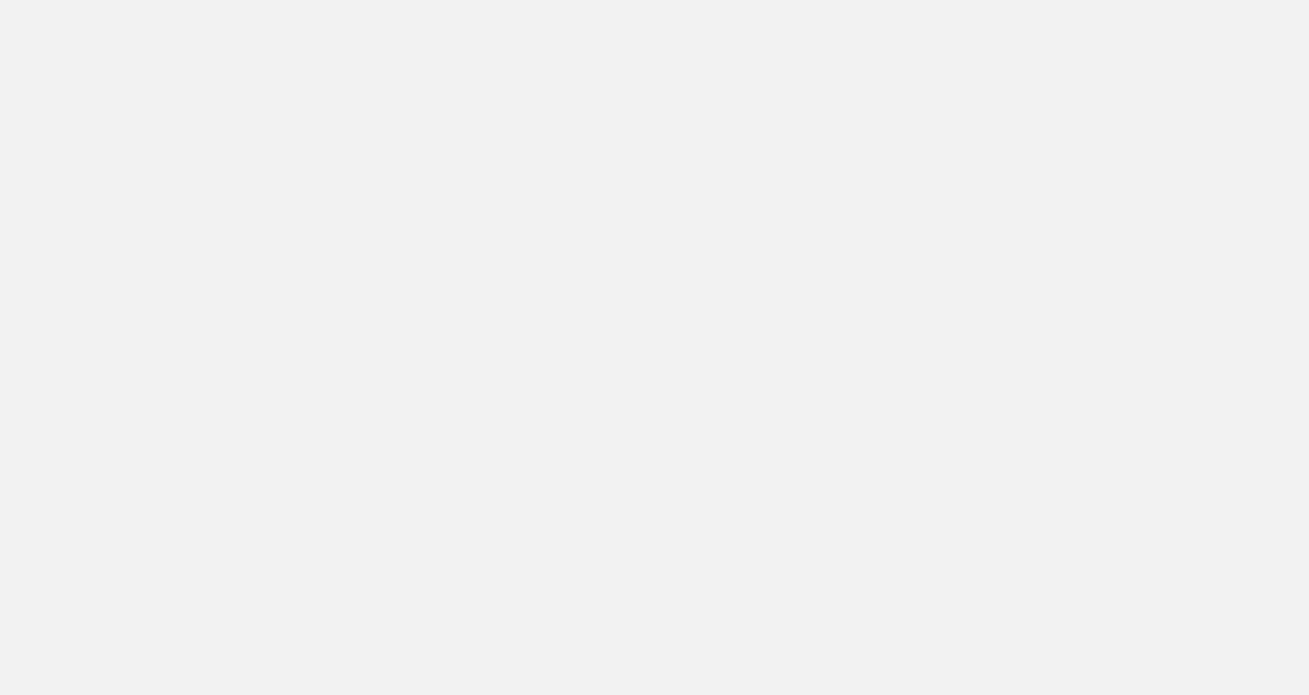 scroll, scrollTop: 0, scrollLeft: 0, axis: both 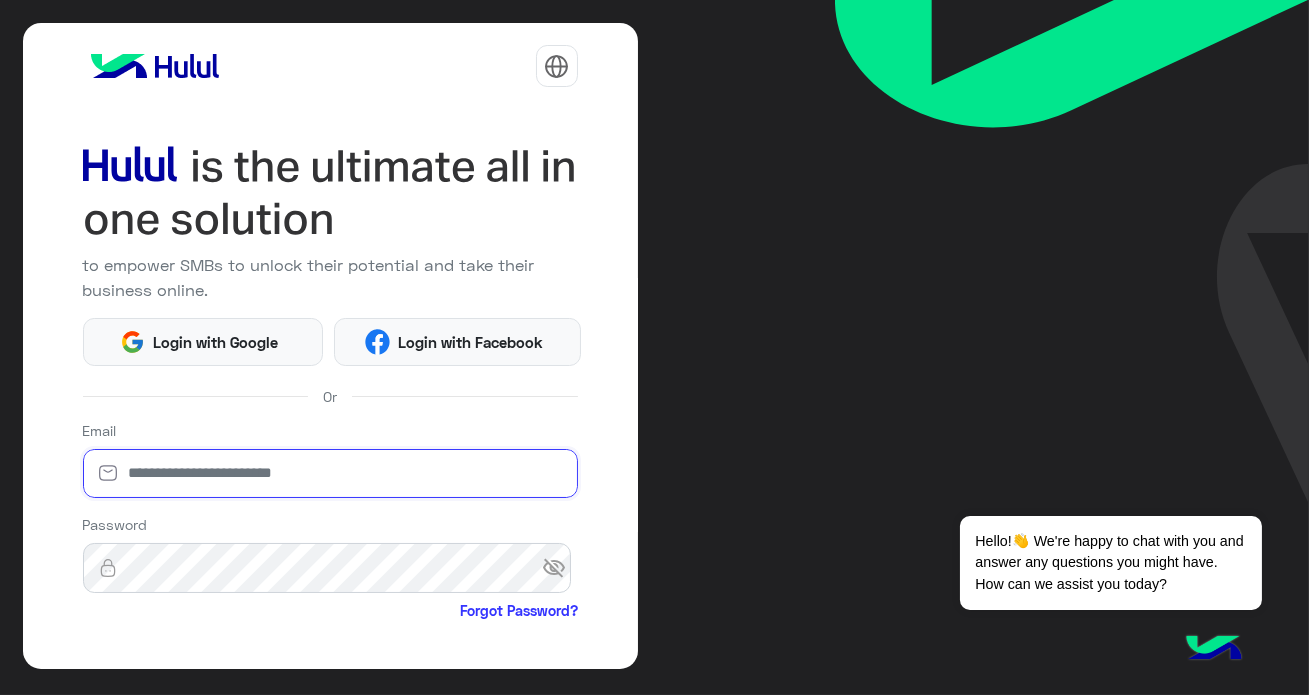 click at bounding box center [330, 474] 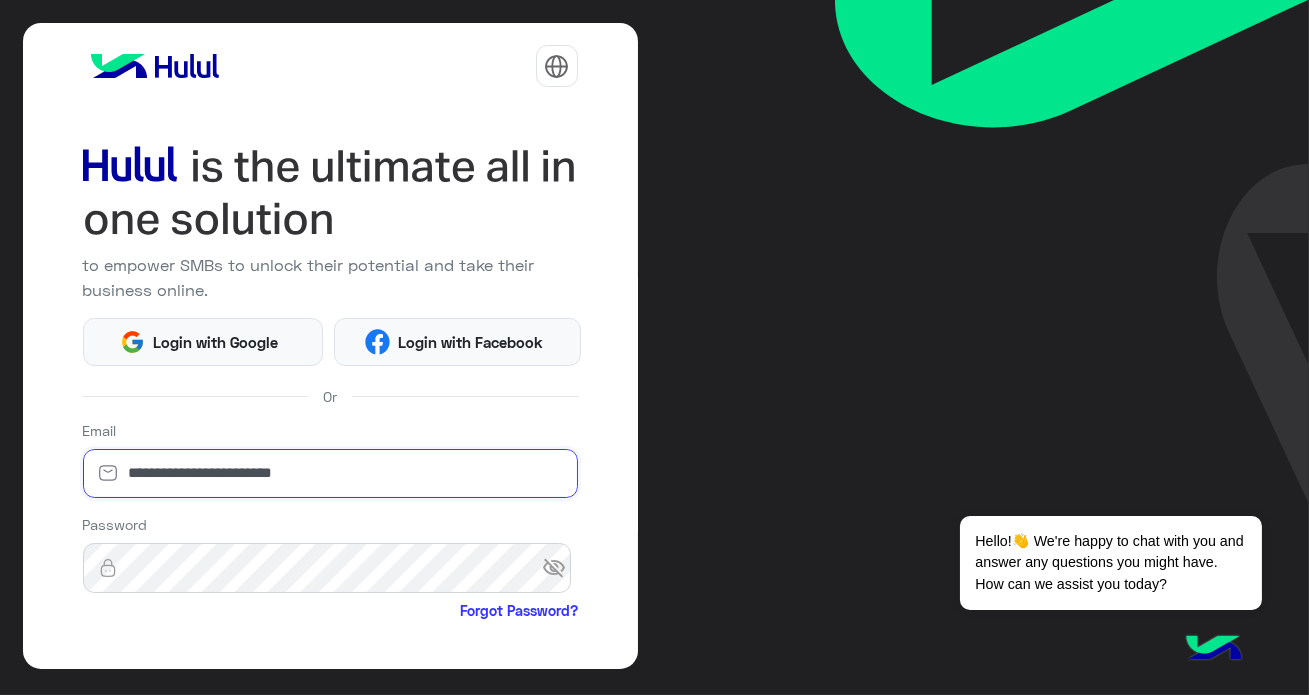 type on "**********" 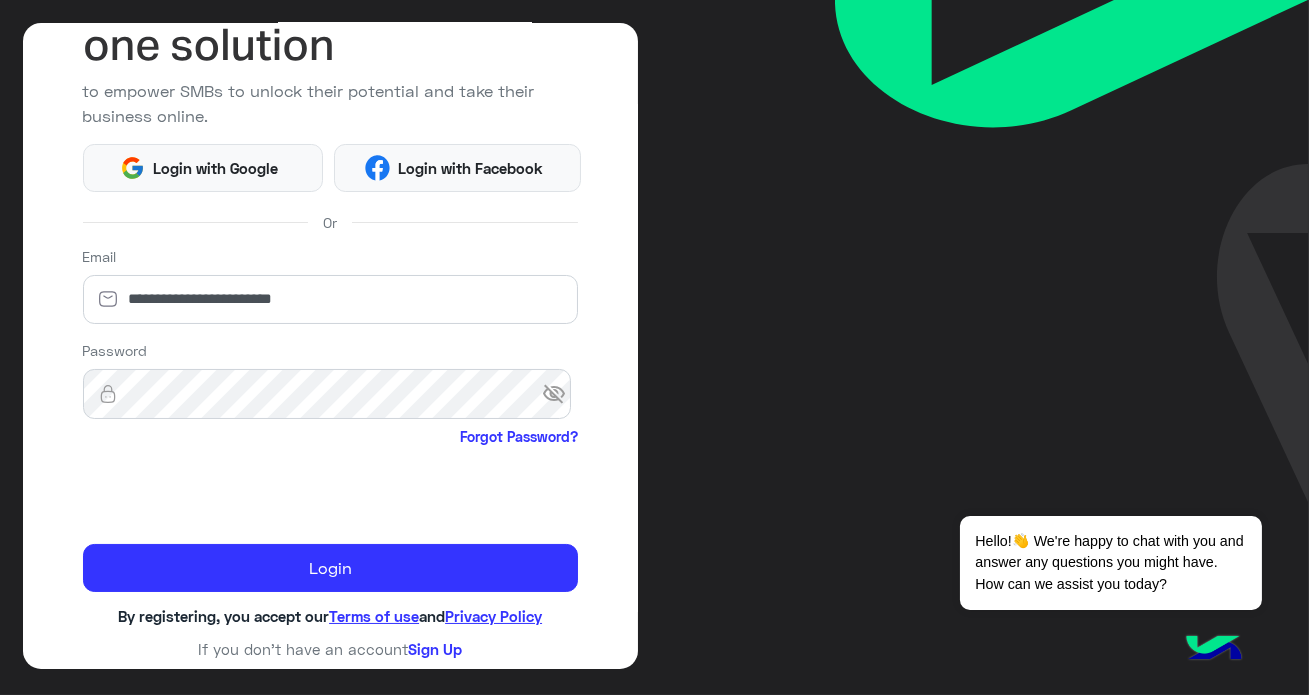 scroll, scrollTop: 175, scrollLeft: 0, axis: vertical 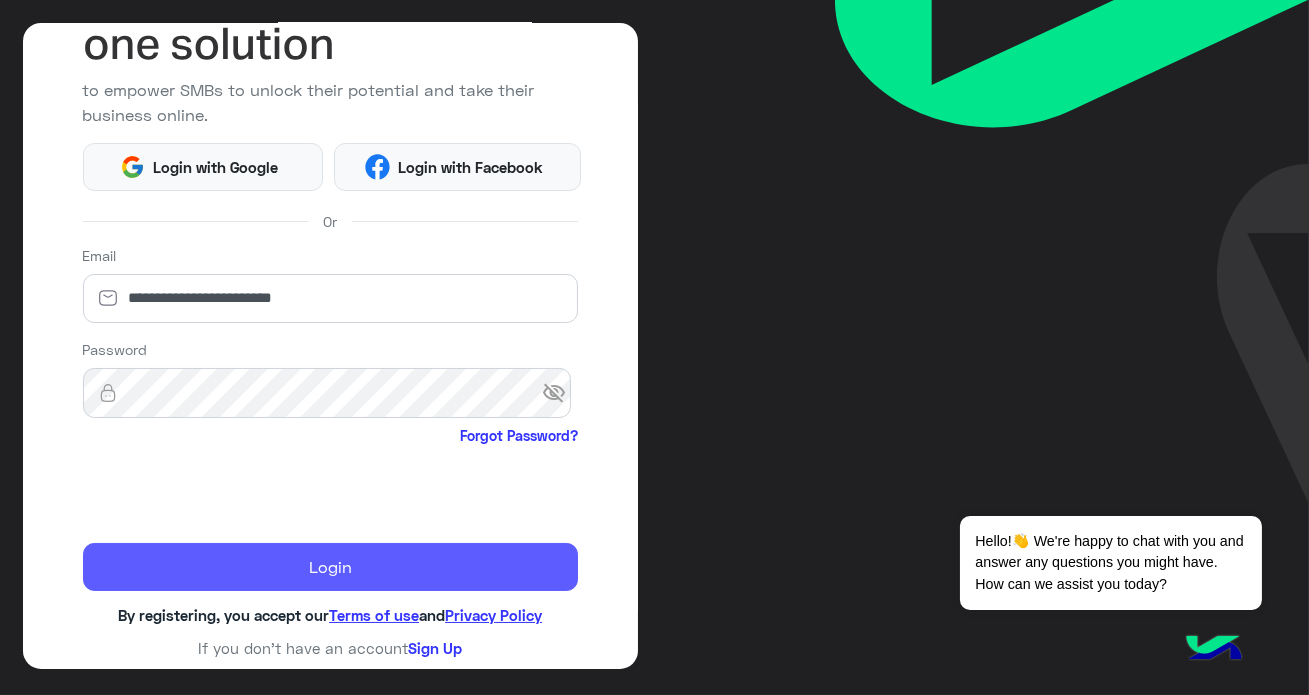 click on "Login" 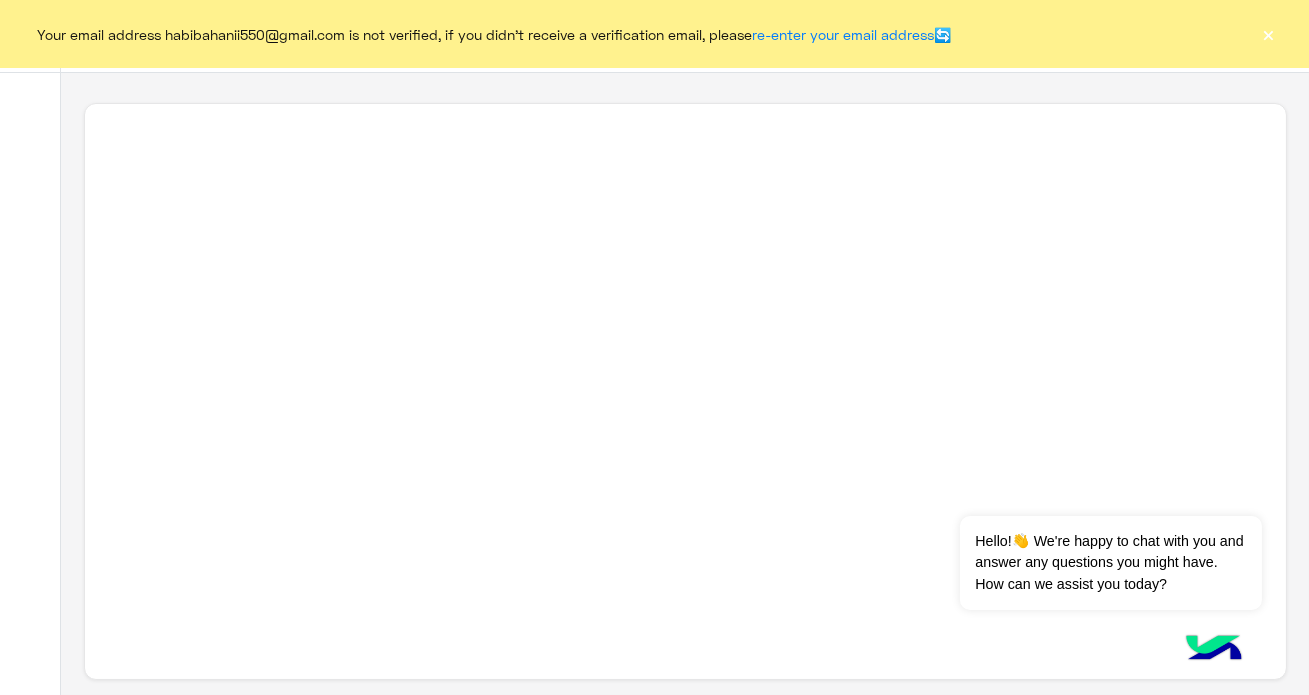 click on "×" 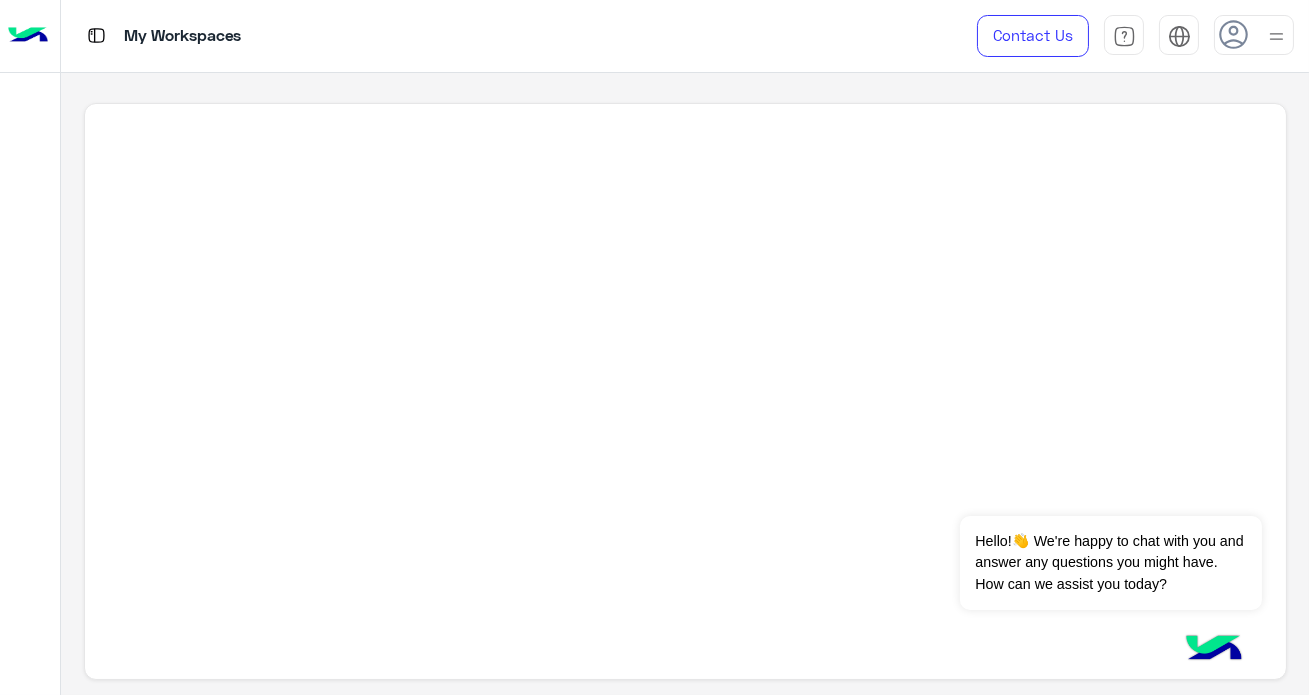 click at bounding box center (1254, 35) 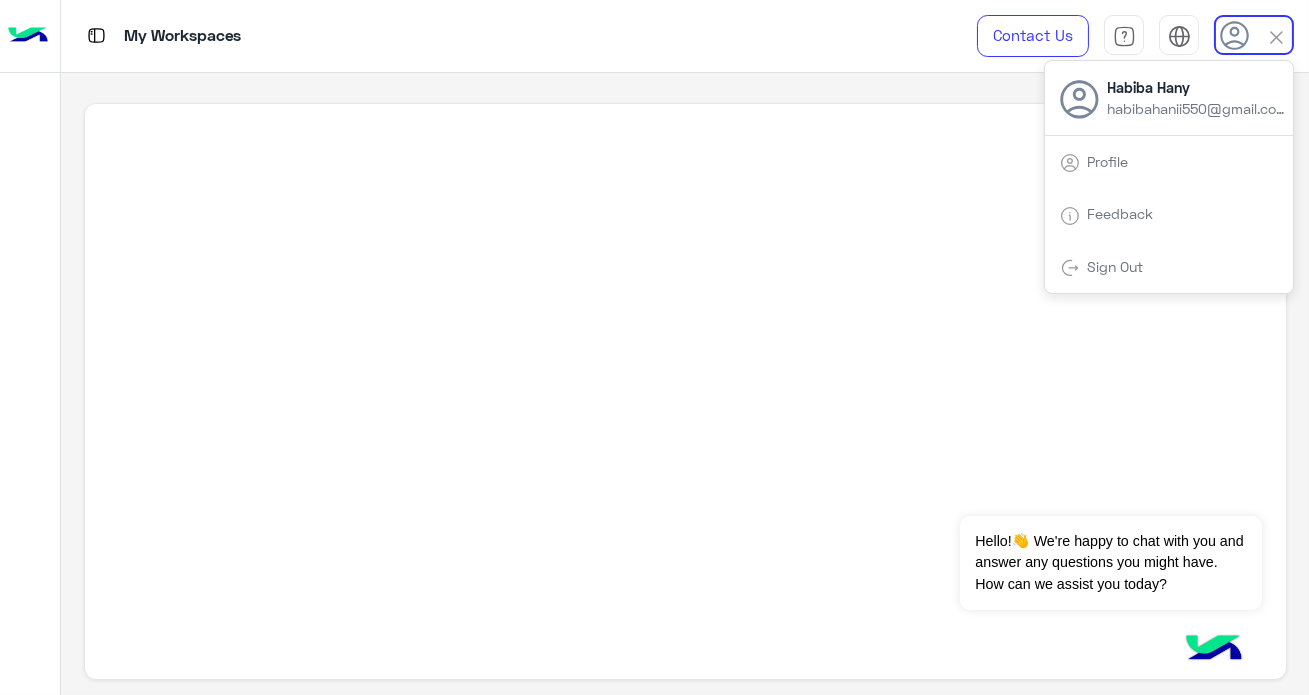 click 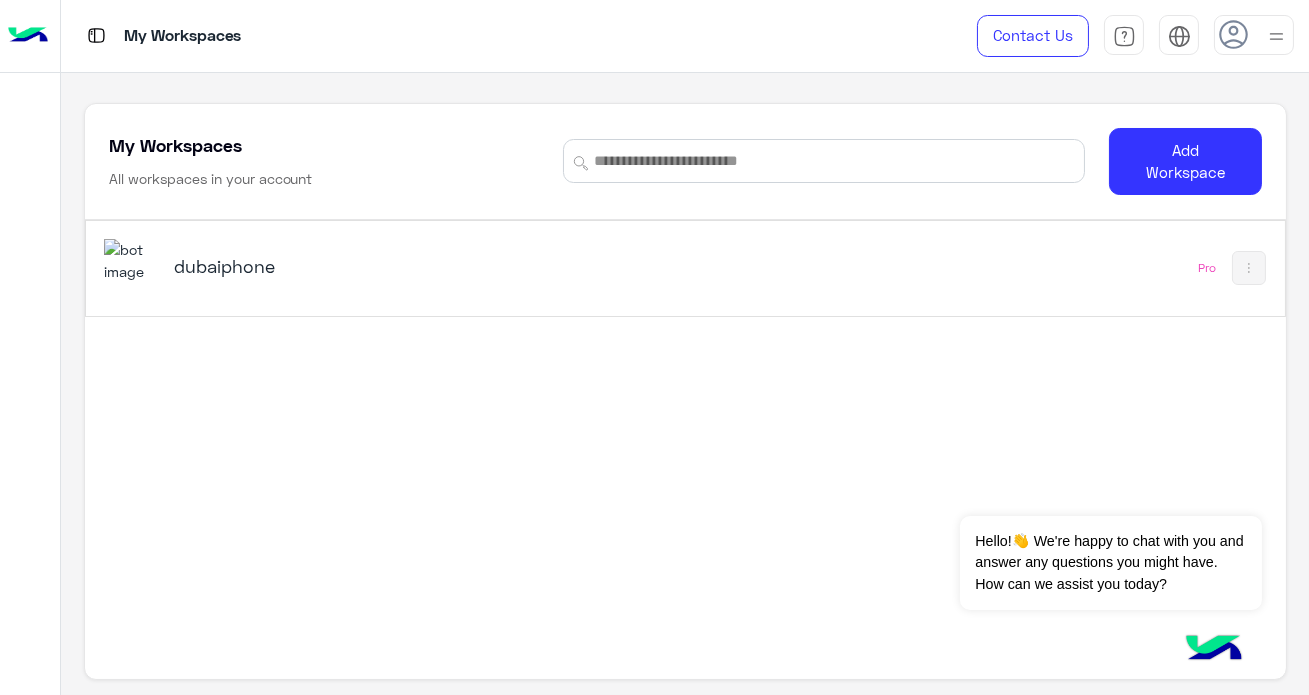 click on "dubaiphone   Pro" at bounding box center (685, 268) 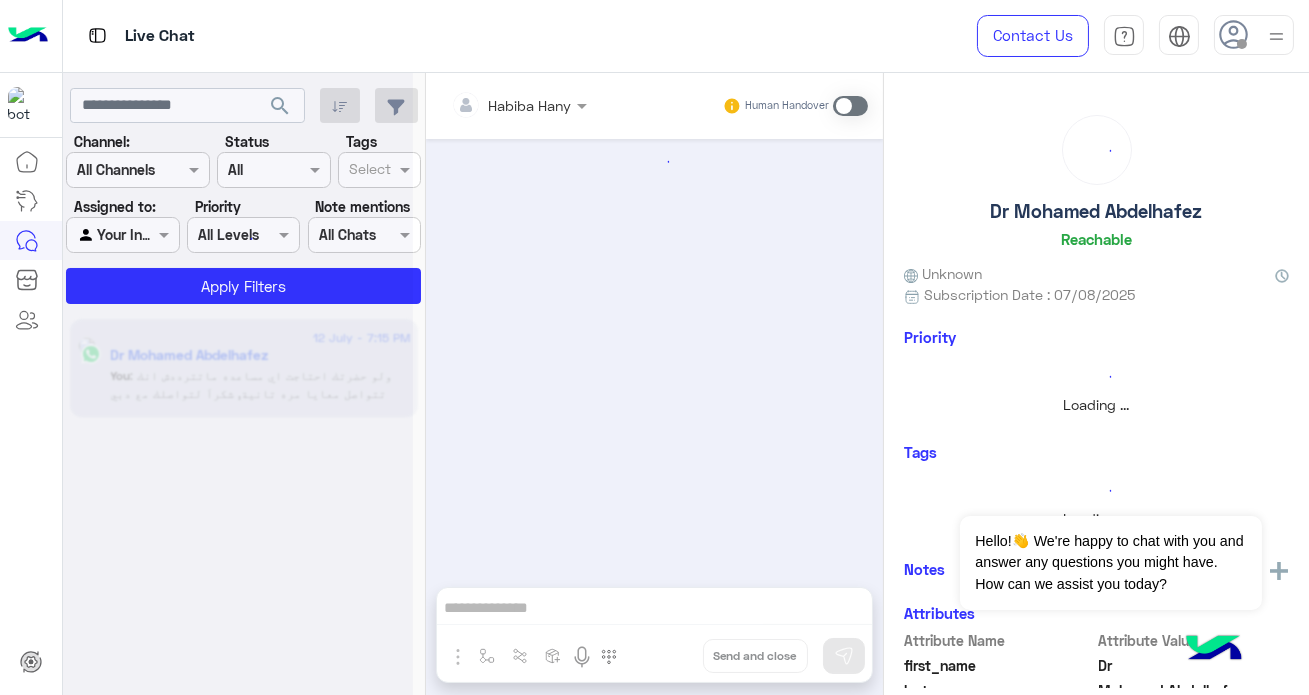 click at bounding box center (1276, 36) 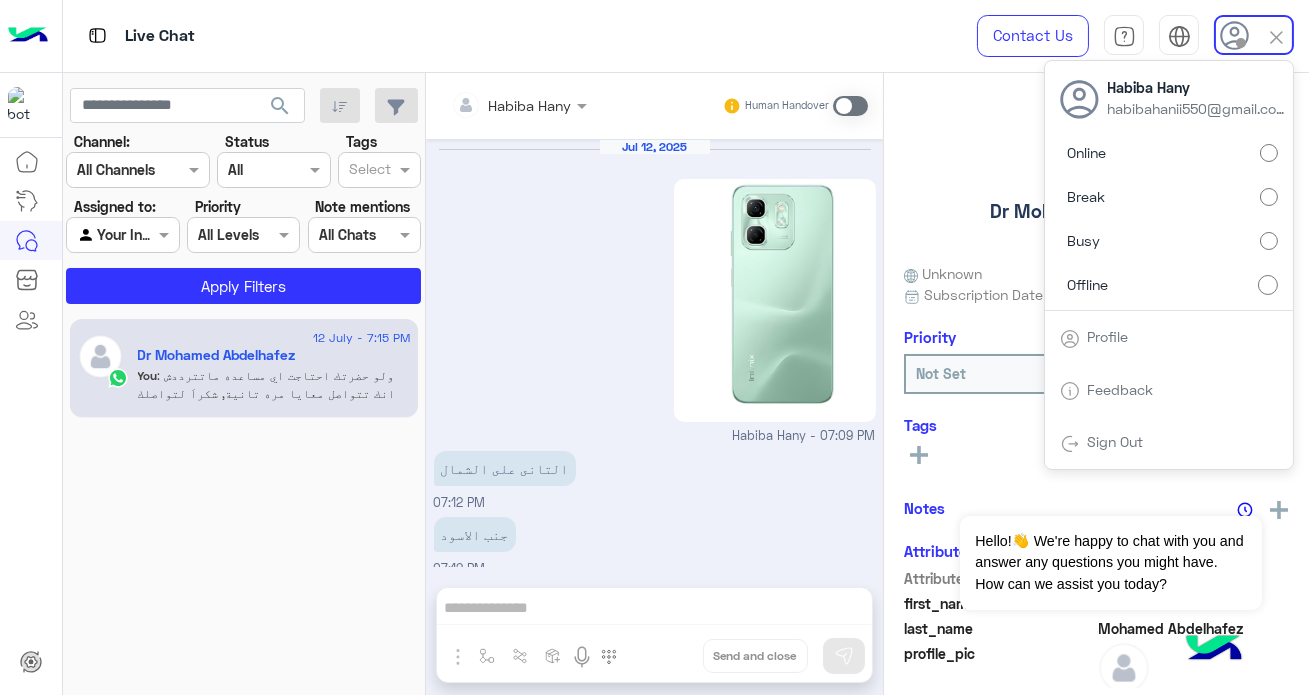 scroll, scrollTop: 676, scrollLeft: 0, axis: vertical 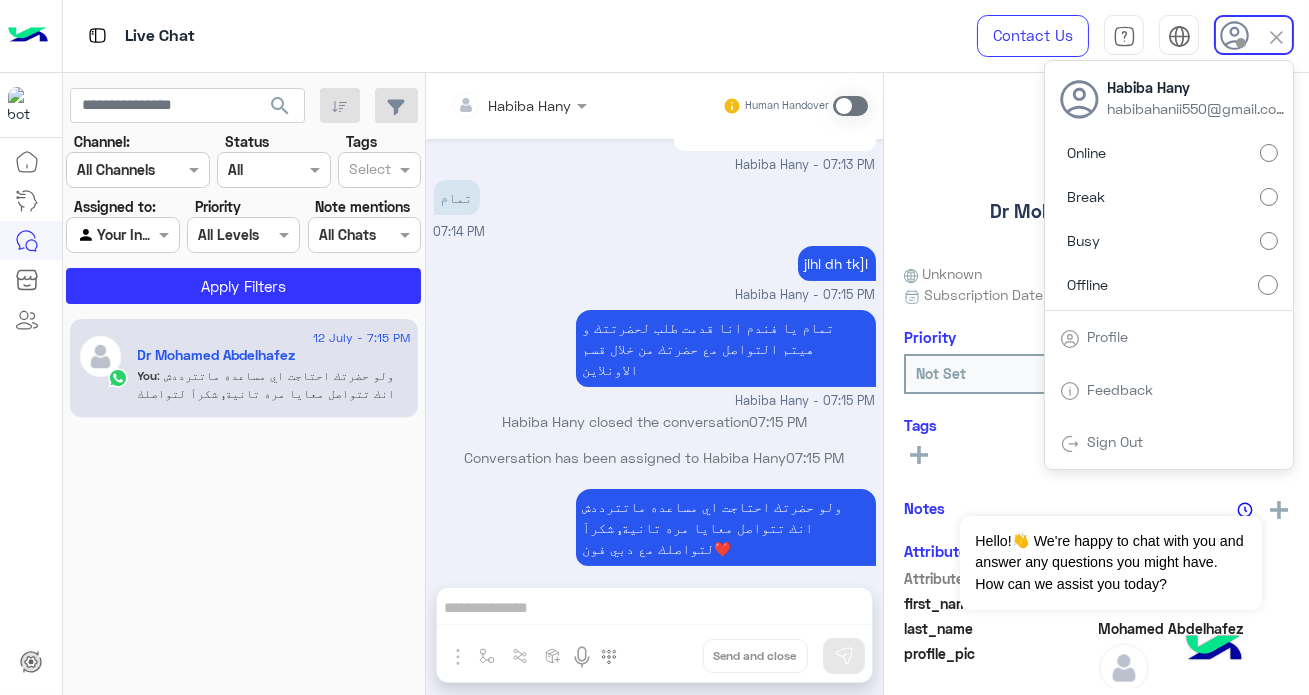click on "Online" at bounding box center [1169, 153] 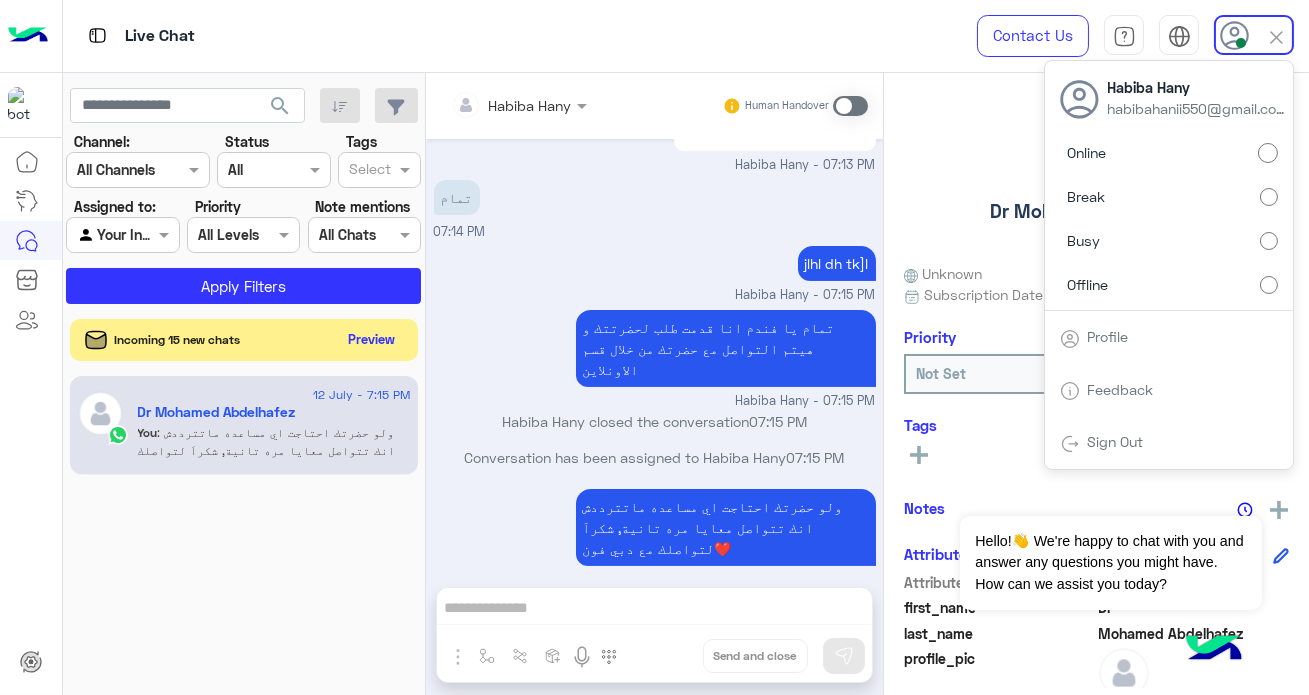 click on "Preview" 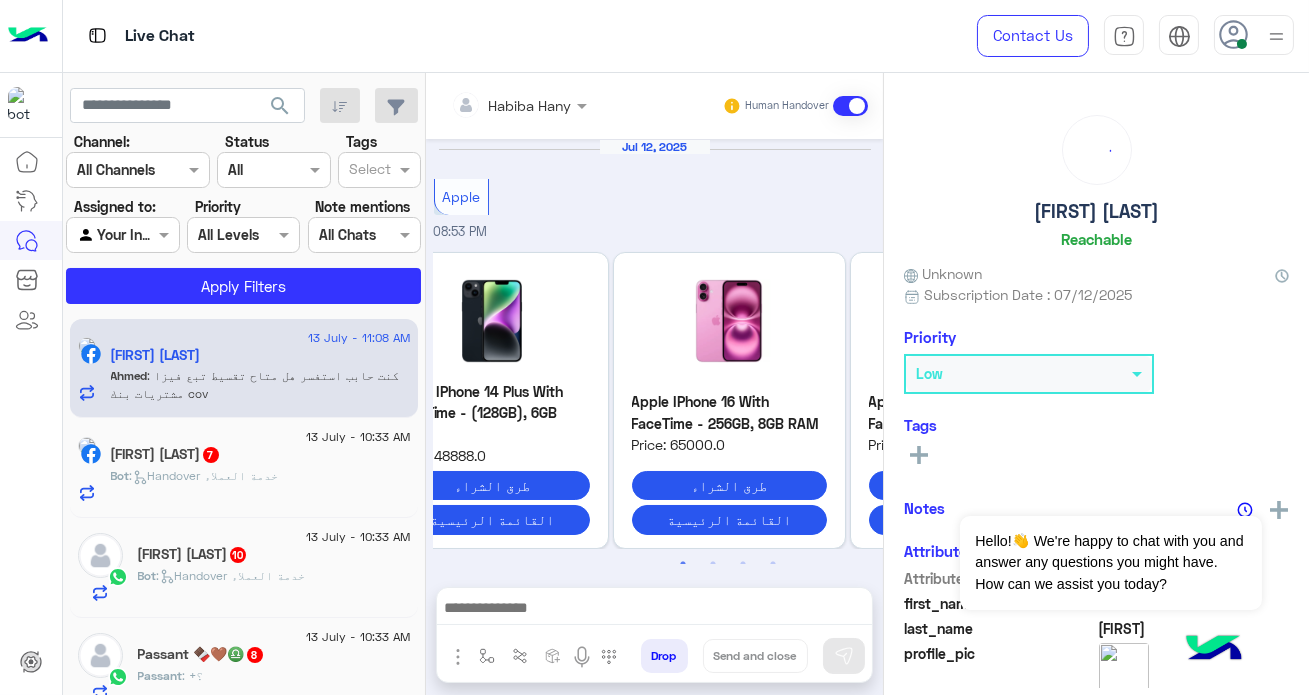 scroll, scrollTop: 574, scrollLeft: 0, axis: vertical 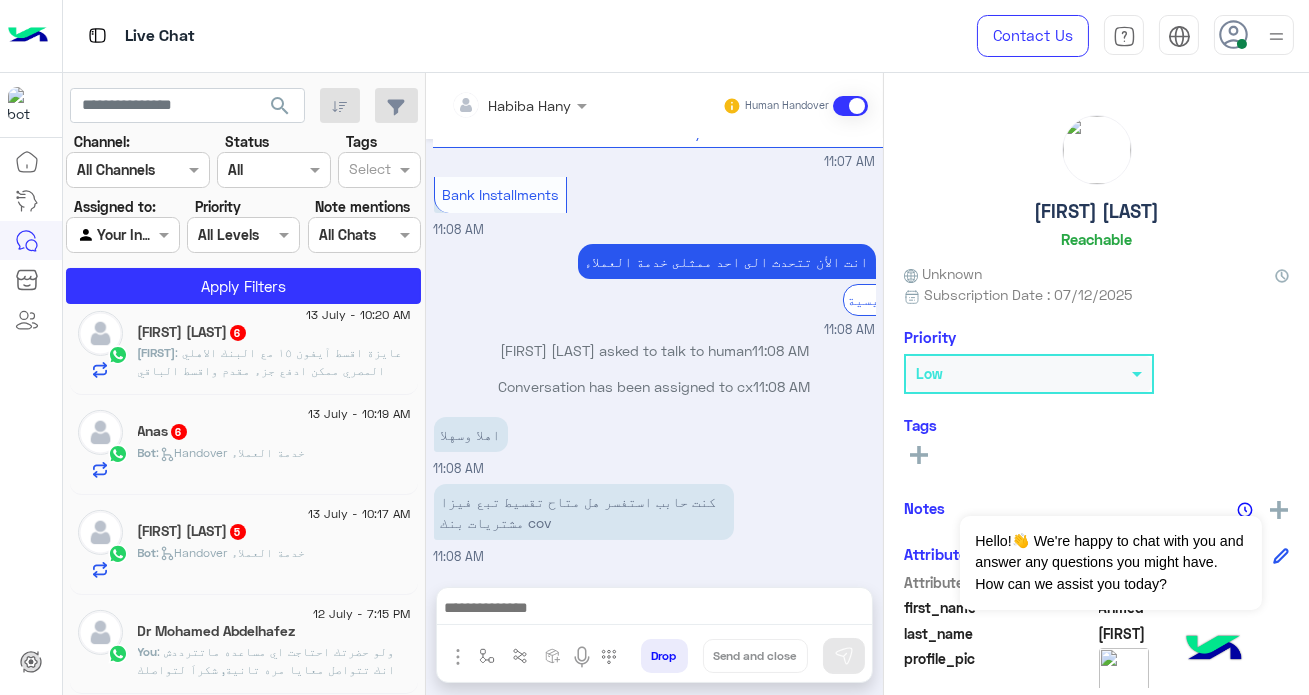 click on "Bot :   Handover خدمة العملاء" 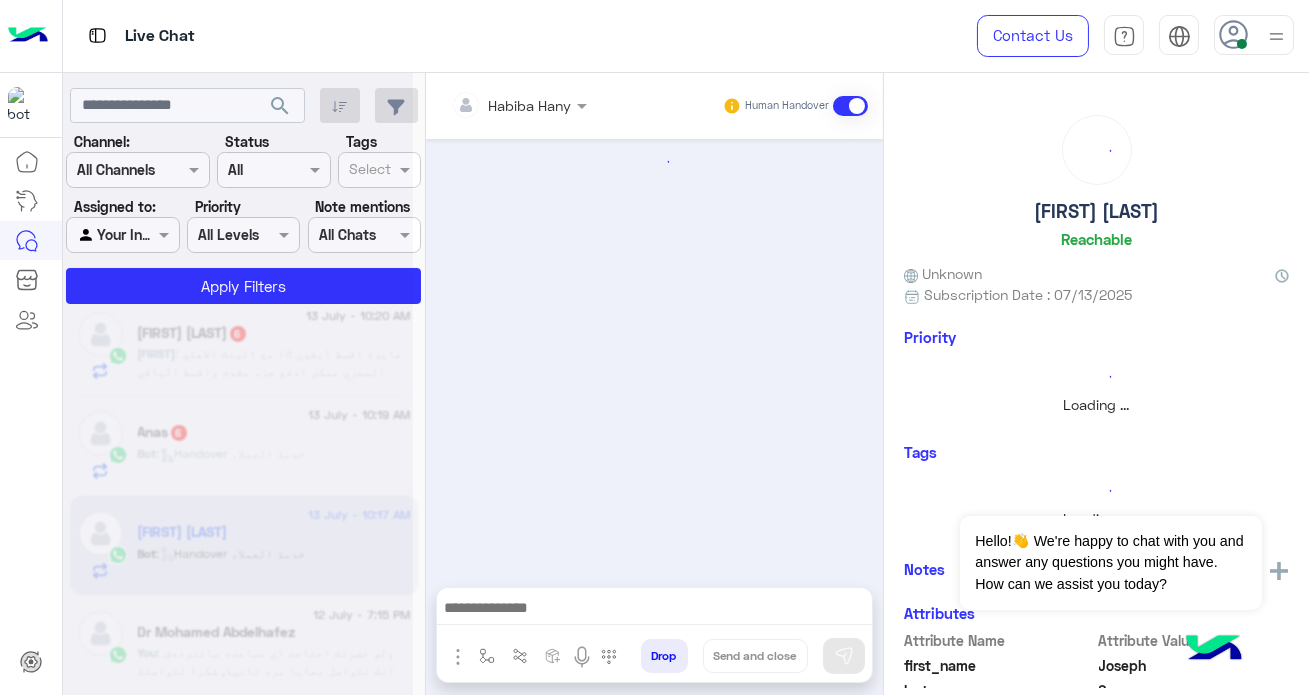 scroll, scrollTop: 1227, scrollLeft: 0, axis: vertical 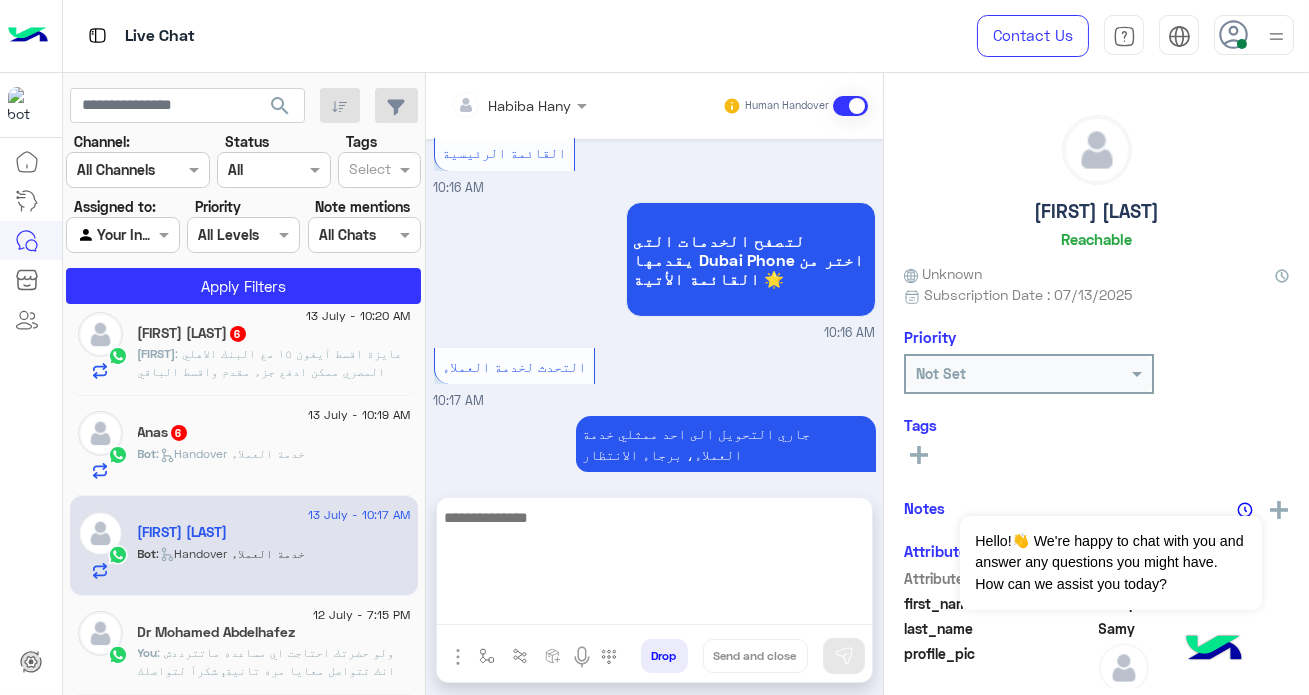 click at bounding box center [654, 565] 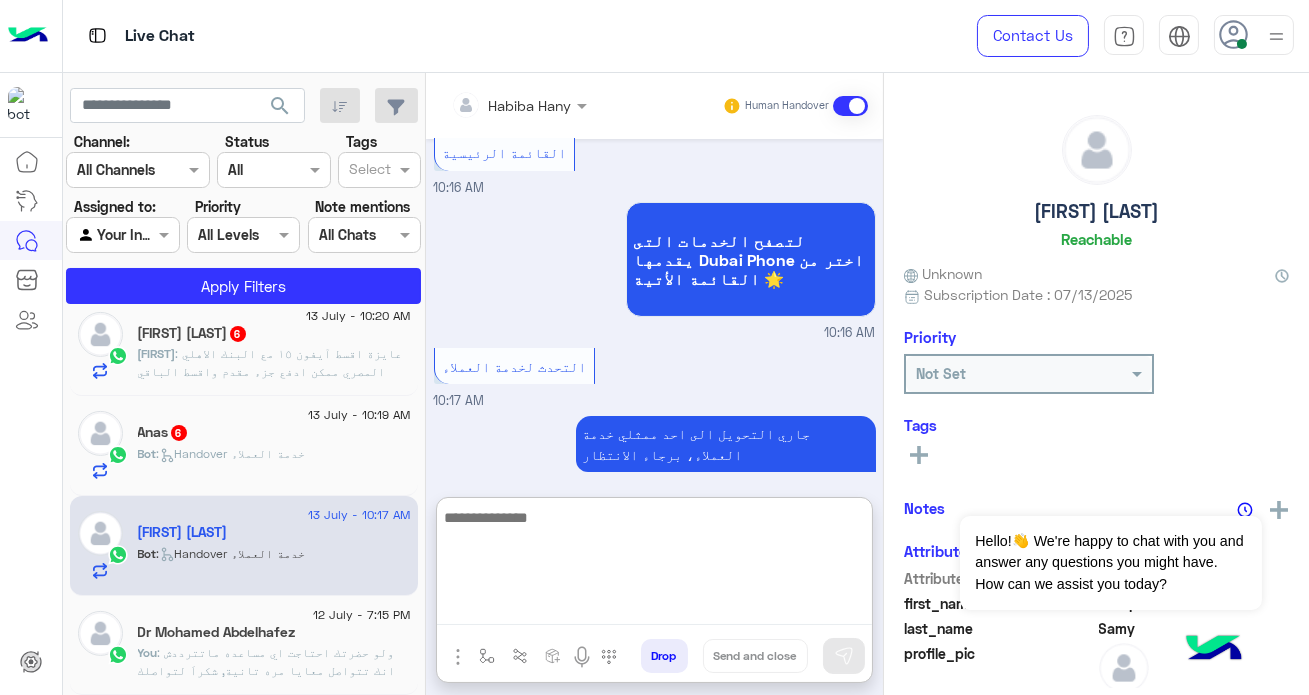 paste on "**********" 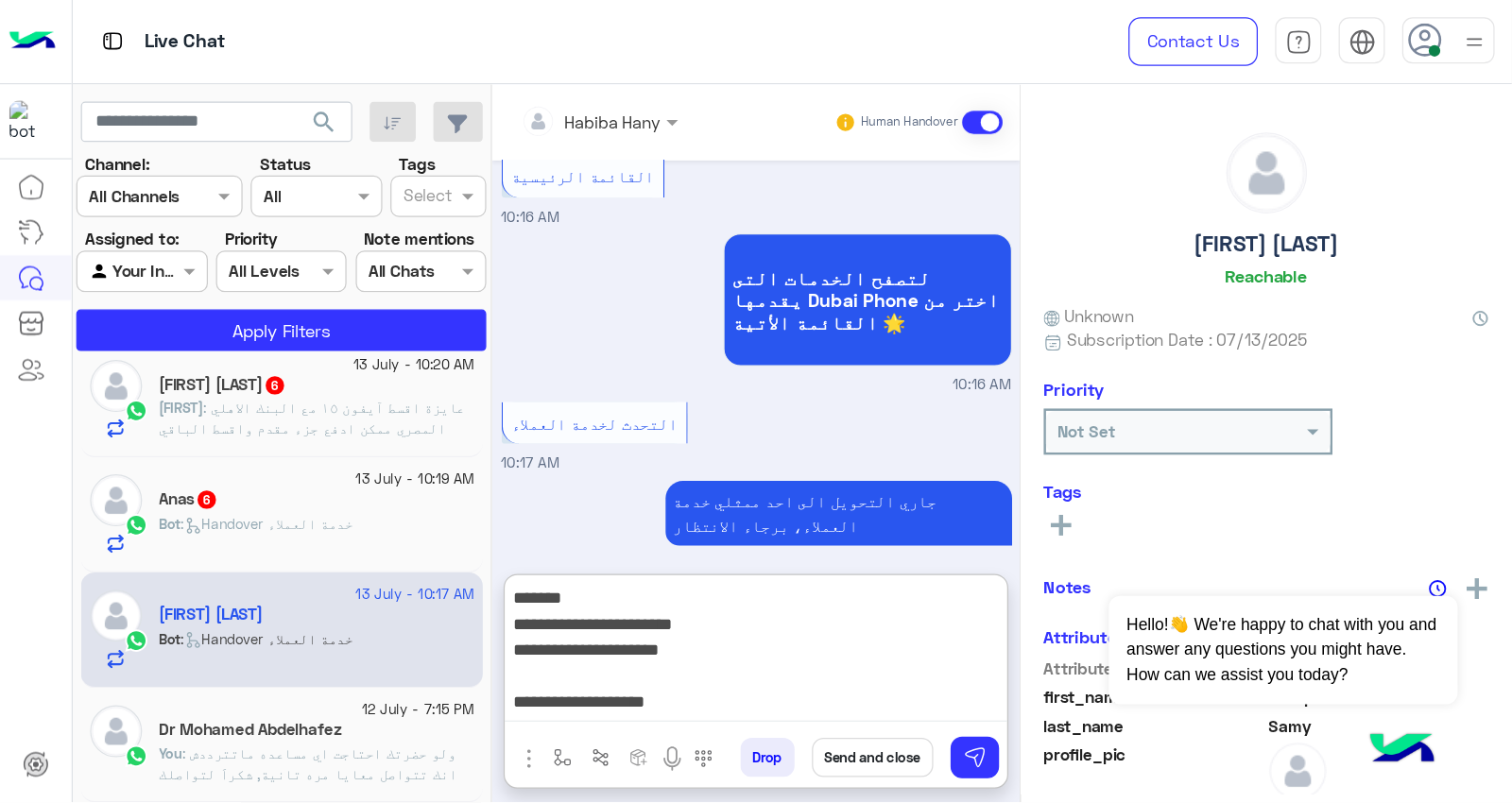 scroll, scrollTop: 36, scrollLeft: 0, axis: vertical 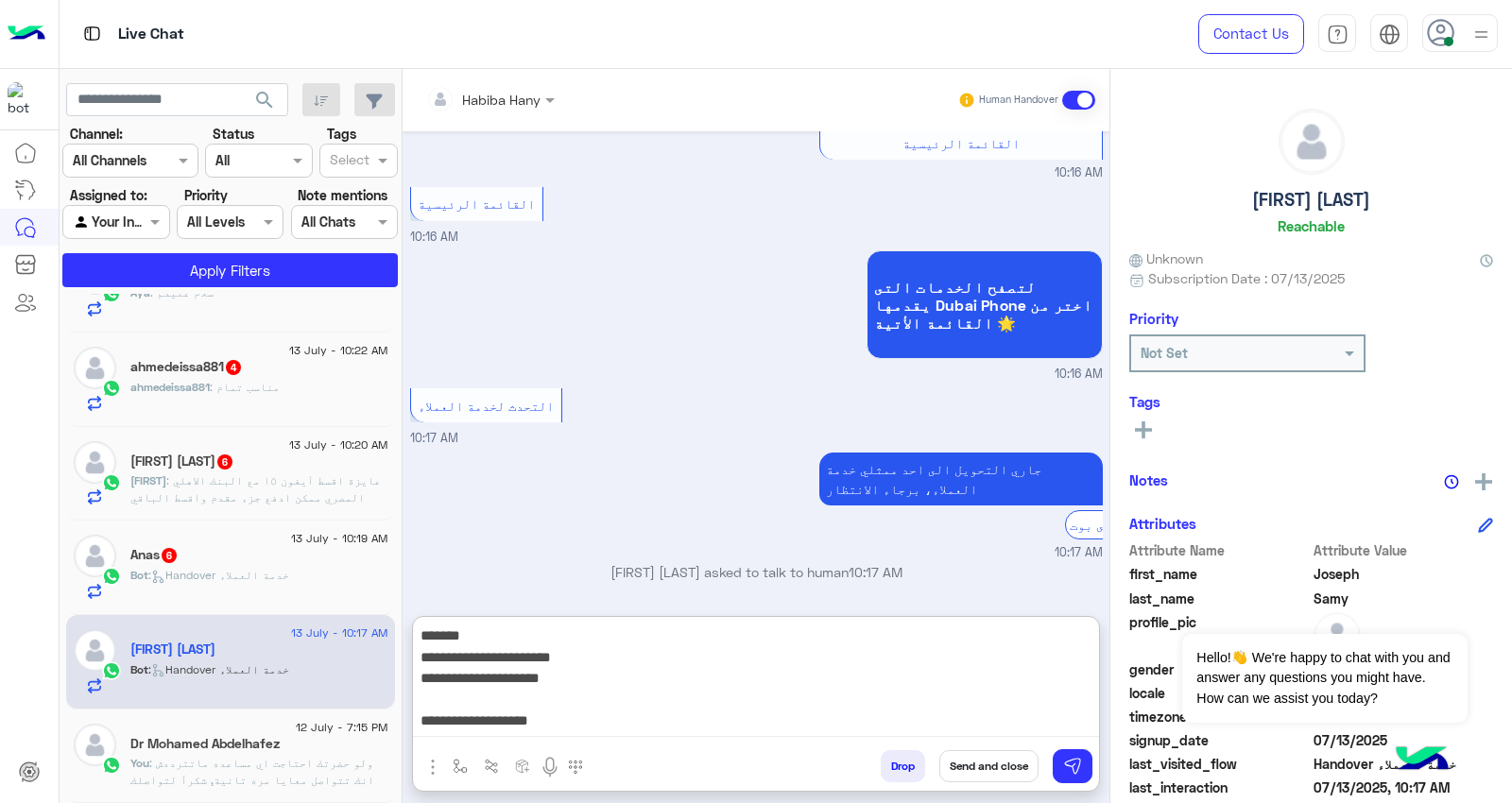 click on "**********" at bounding box center [756, 680] 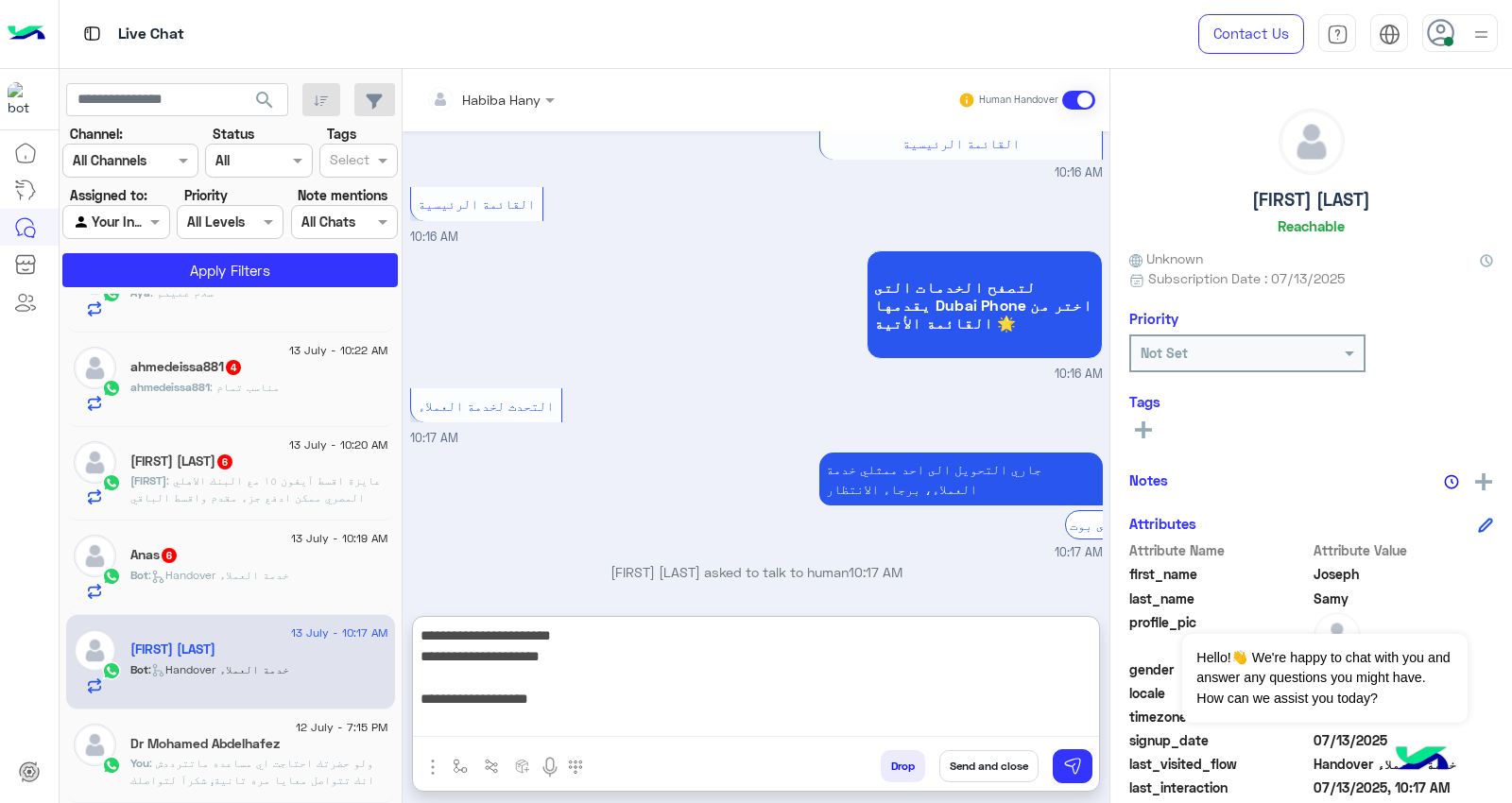 scroll, scrollTop: 40, scrollLeft: 0, axis: vertical 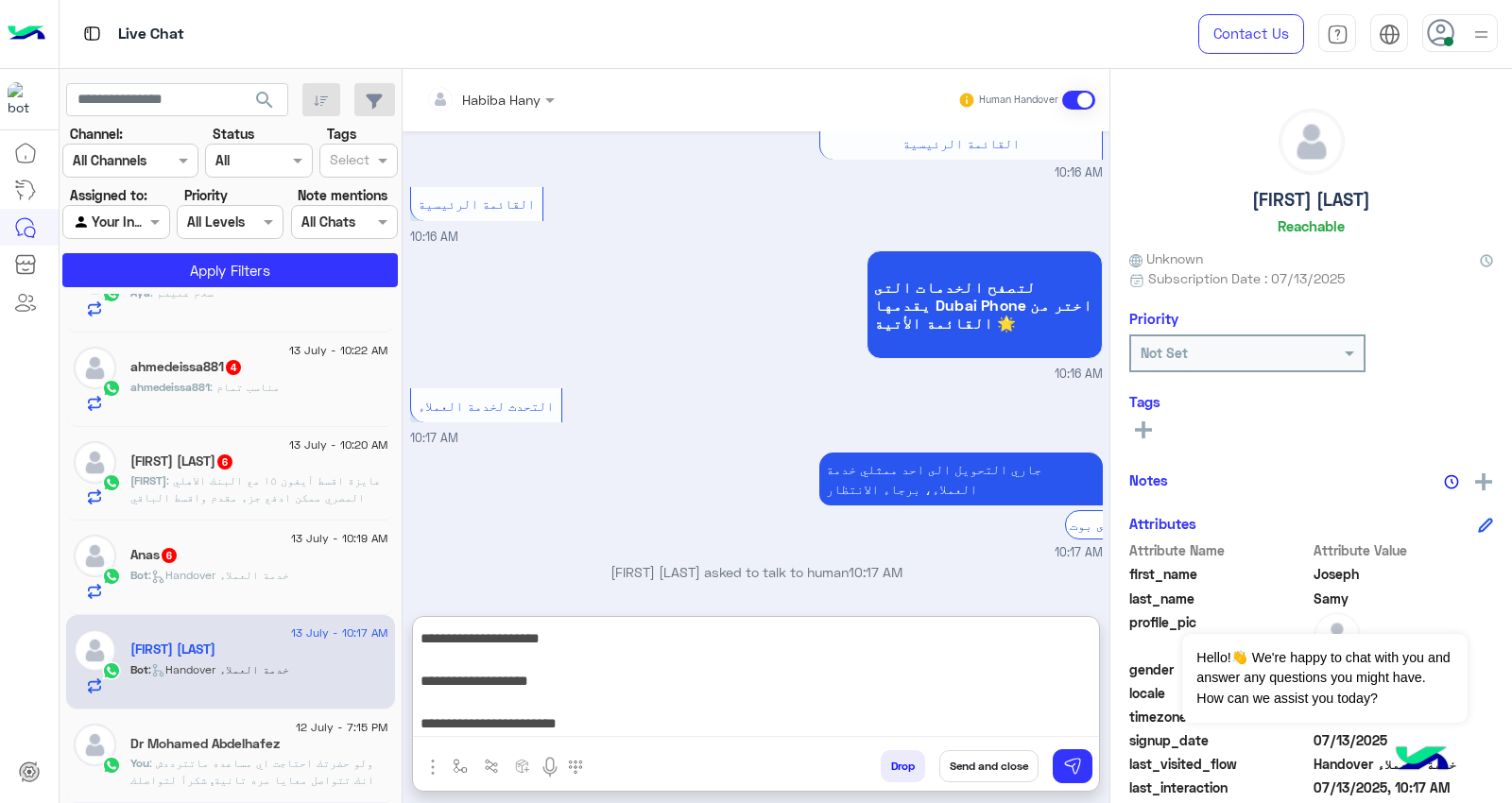 click on "**********" at bounding box center [756, 680] 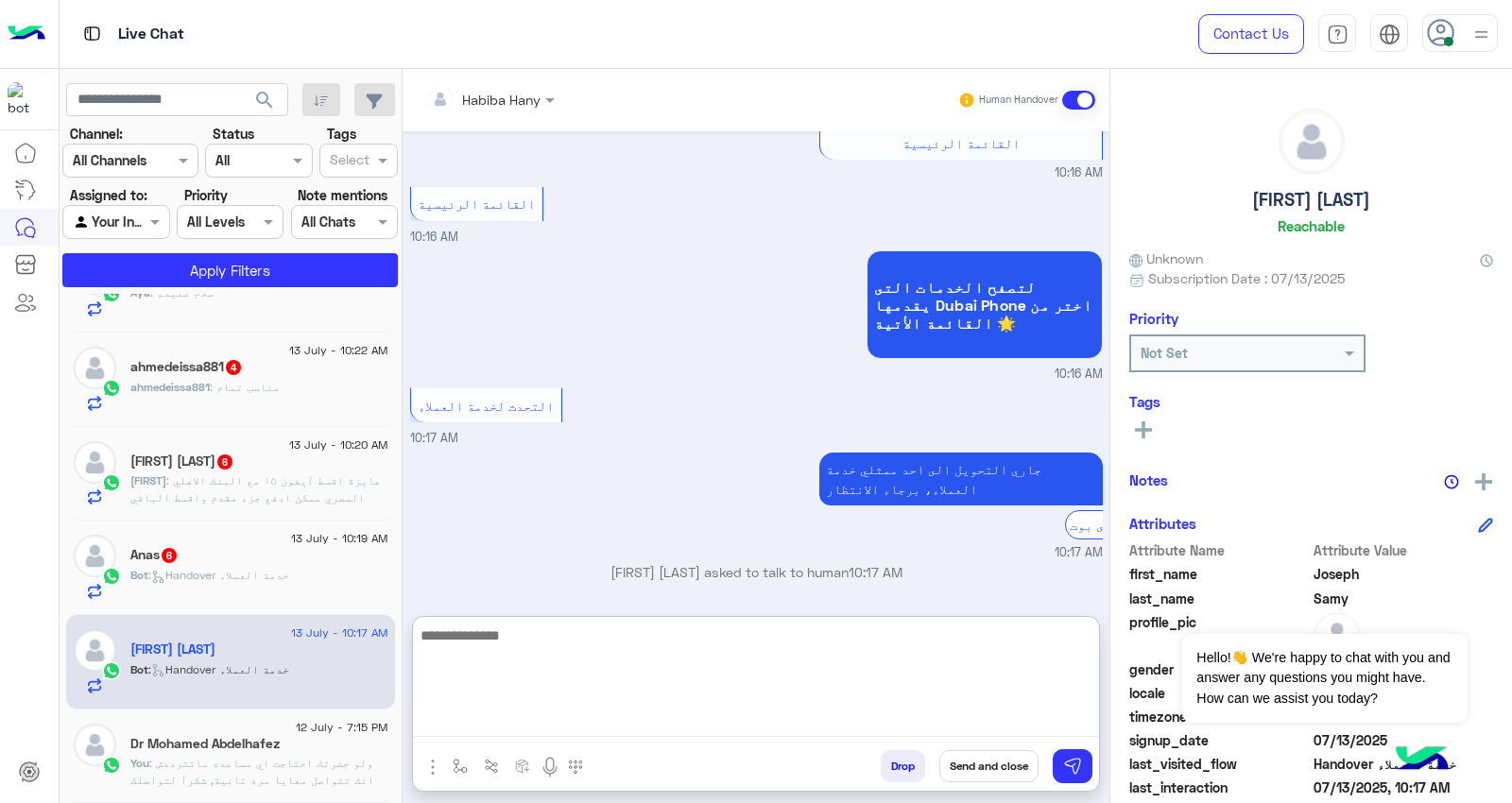 scroll, scrollTop: 740, scrollLeft: 0, axis: vertical 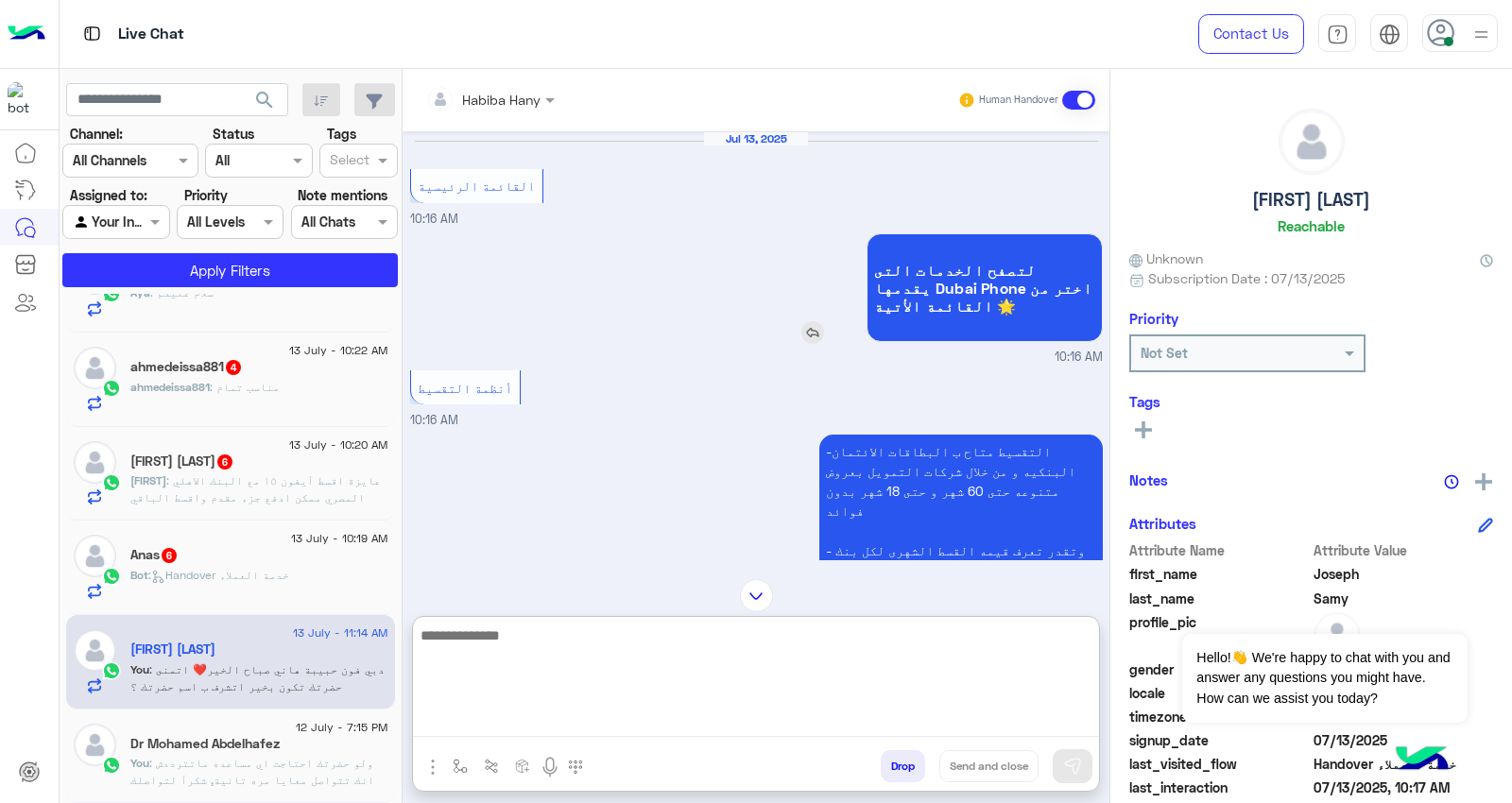 paste on "**********" 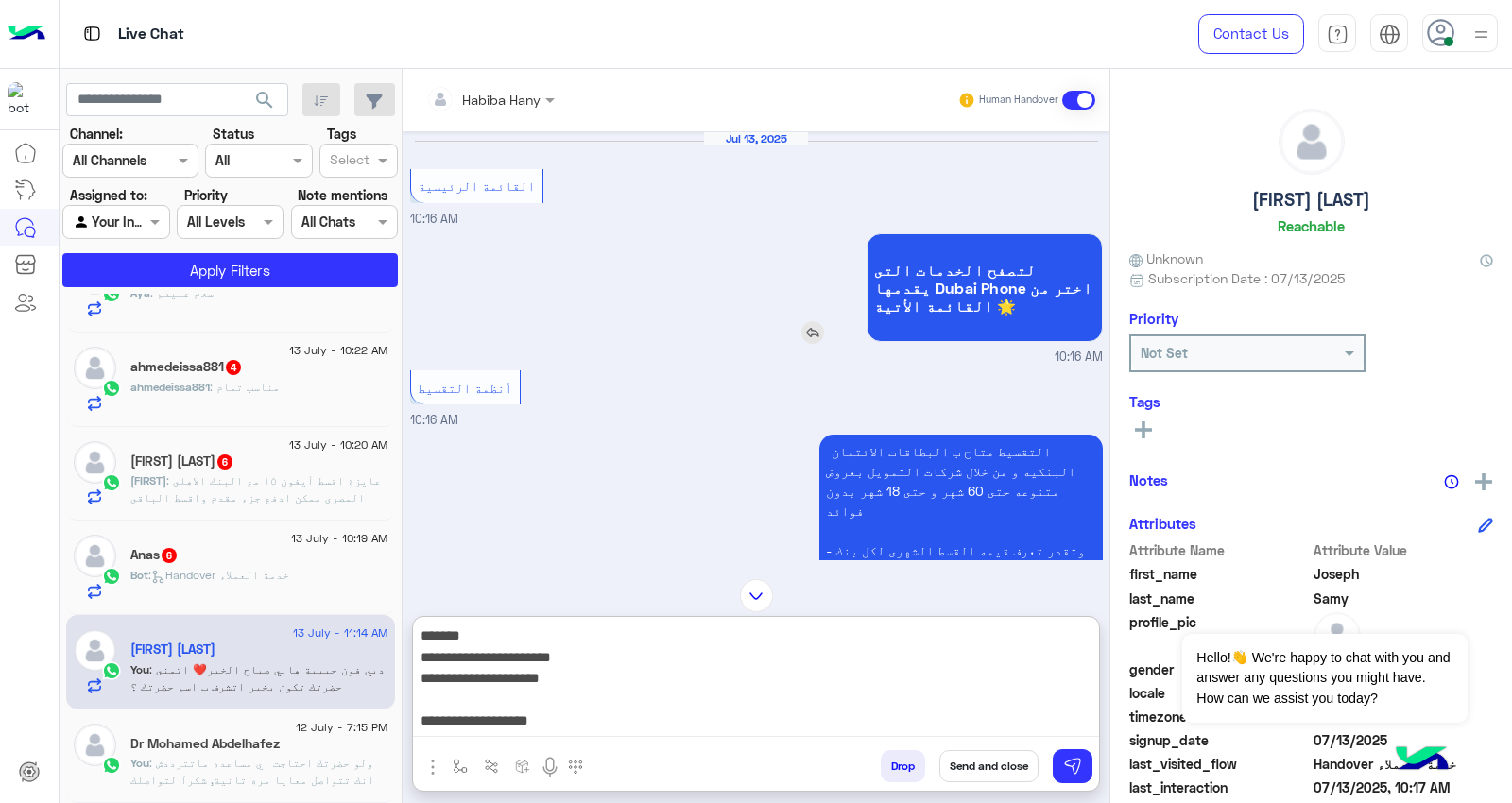 scroll, scrollTop: 36, scrollLeft: 0, axis: vertical 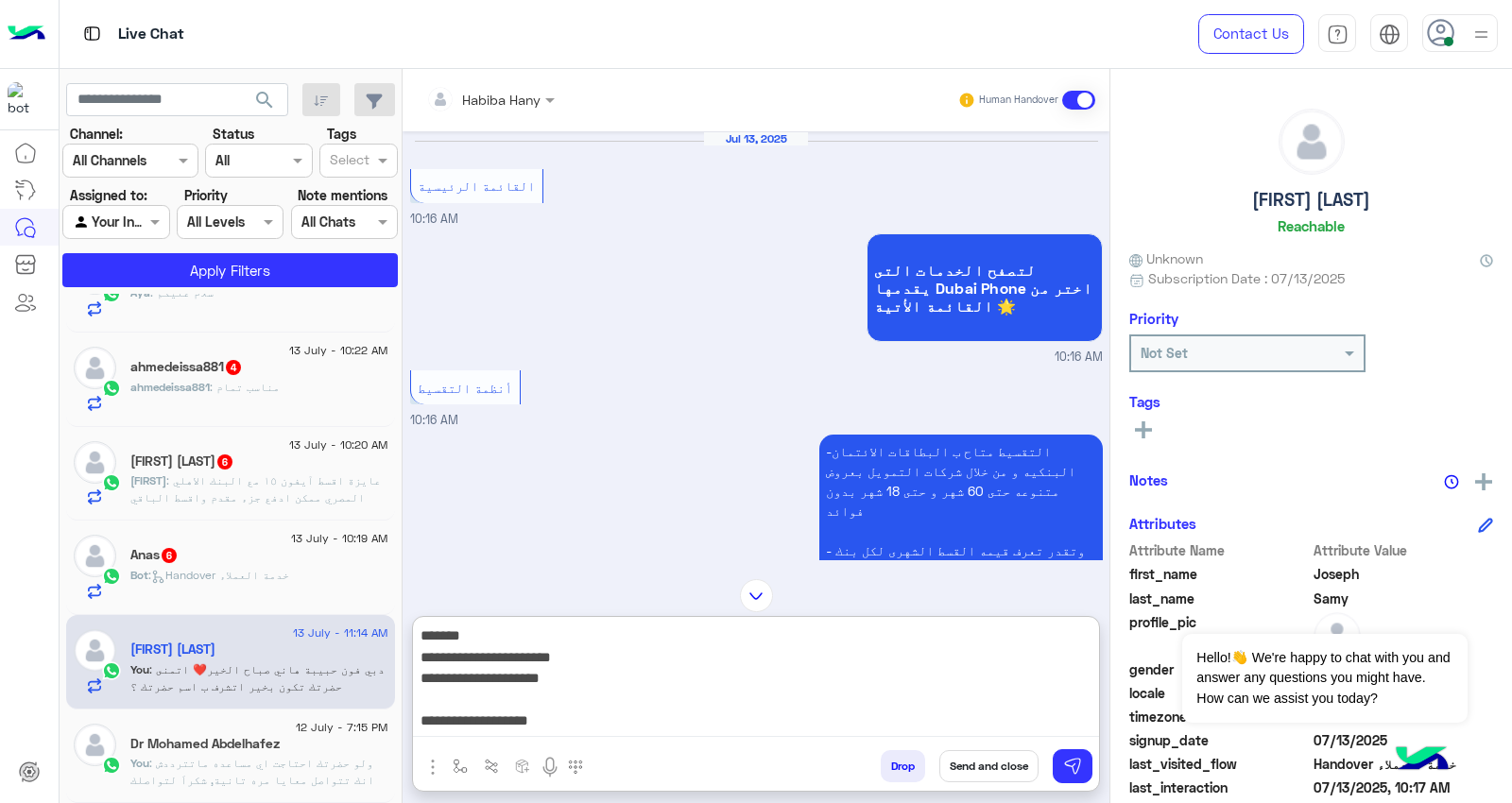 drag, startPoint x: 902, startPoint y: 666, endPoint x: 1153, endPoint y: 580, distance: 265.3243 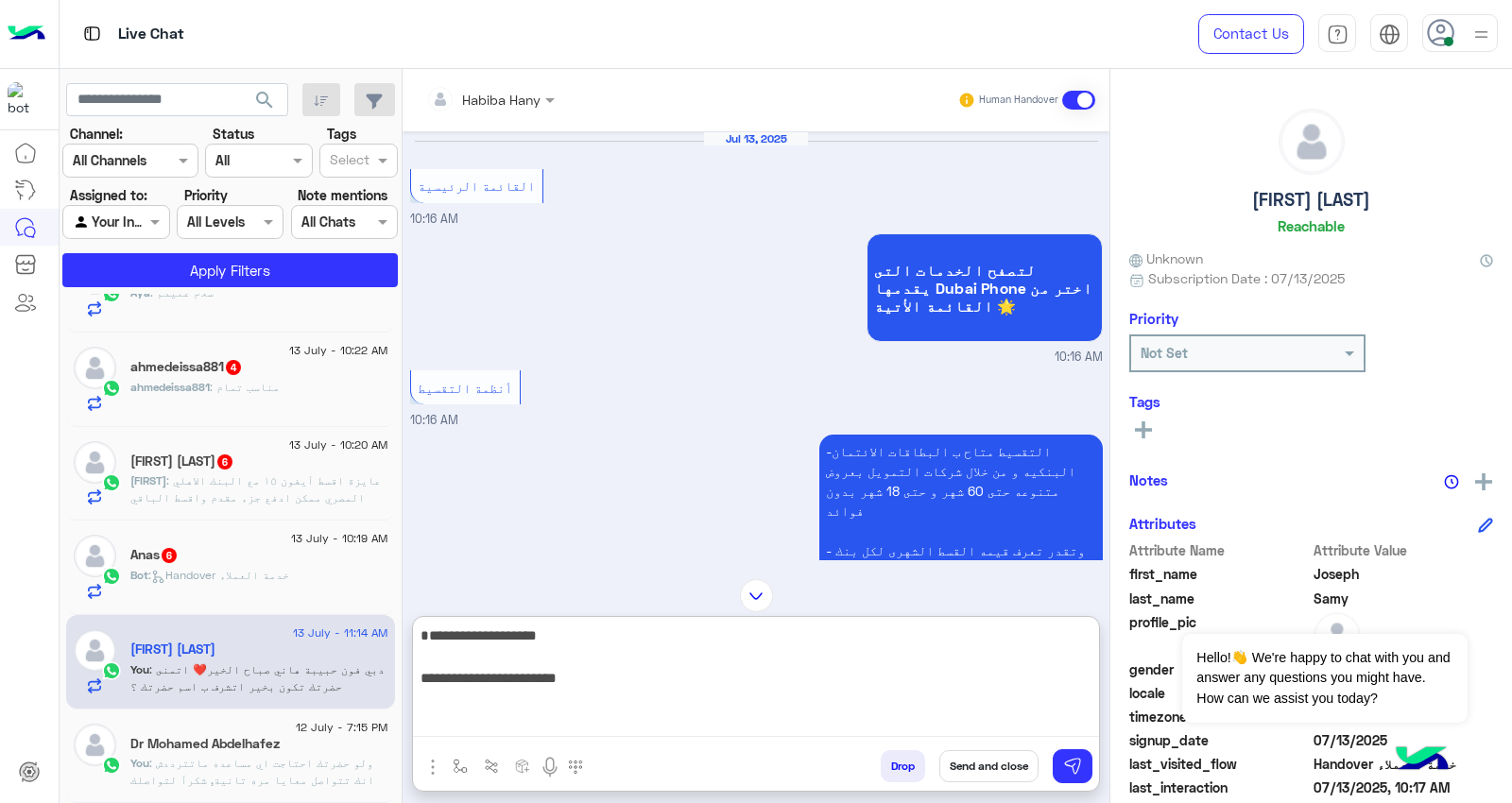 drag, startPoint x: 917, startPoint y: 653, endPoint x: 1125, endPoint y: 643, distance: 208.24025 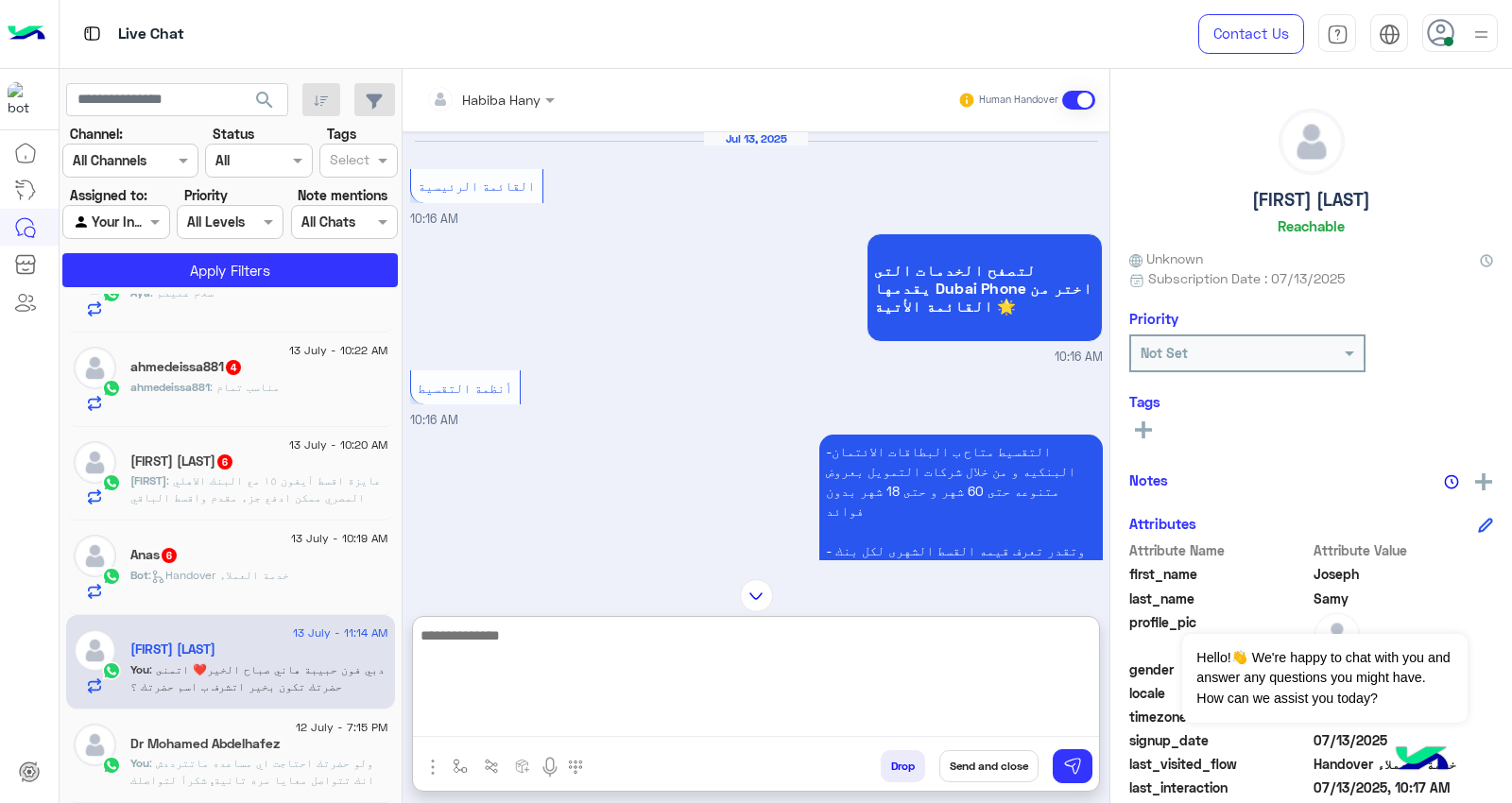 scroll, scrollTop: 834, scrollLeft: 0, axis: vertical 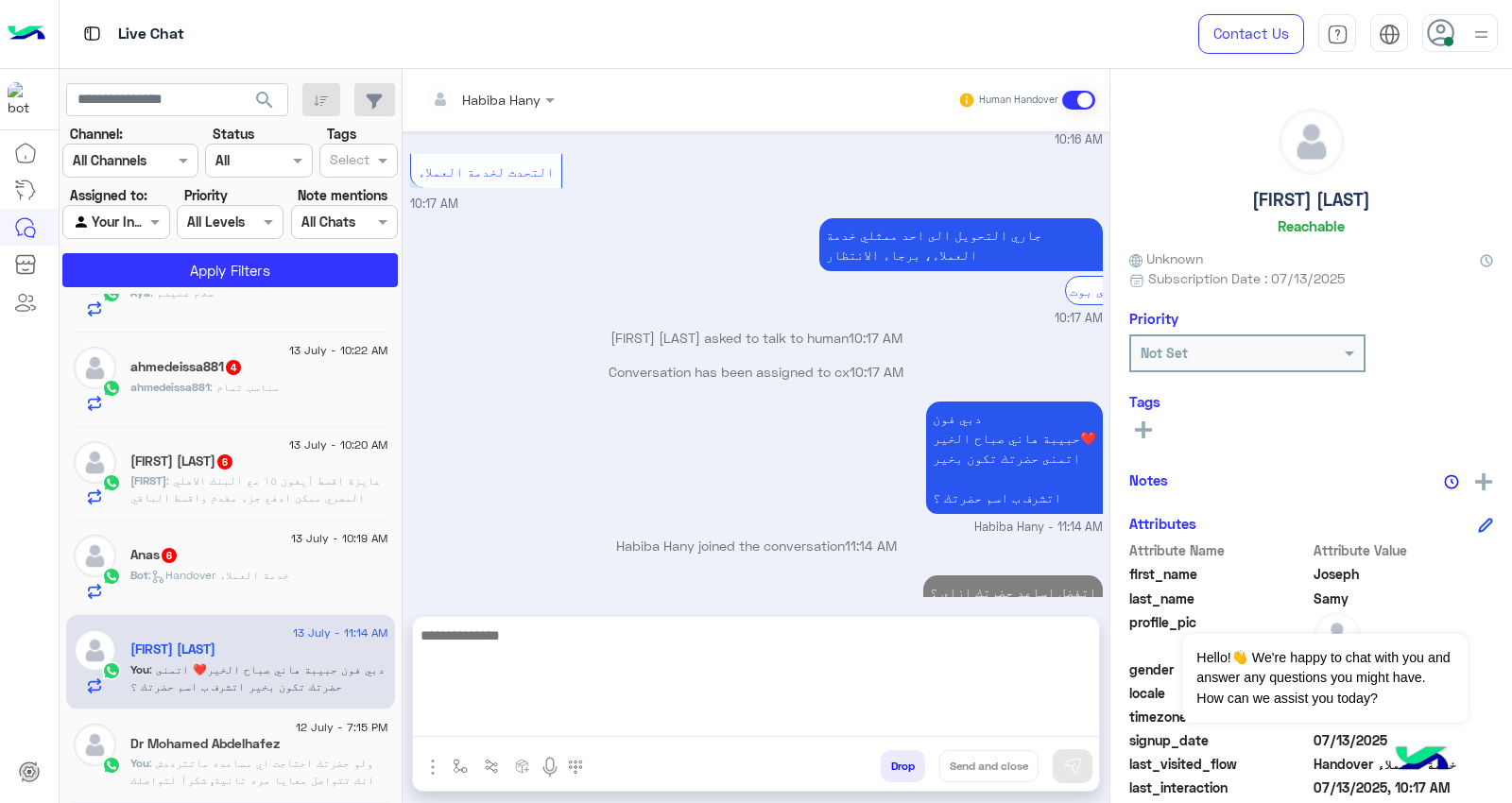 click on ":   Handover خدمة العملاء" 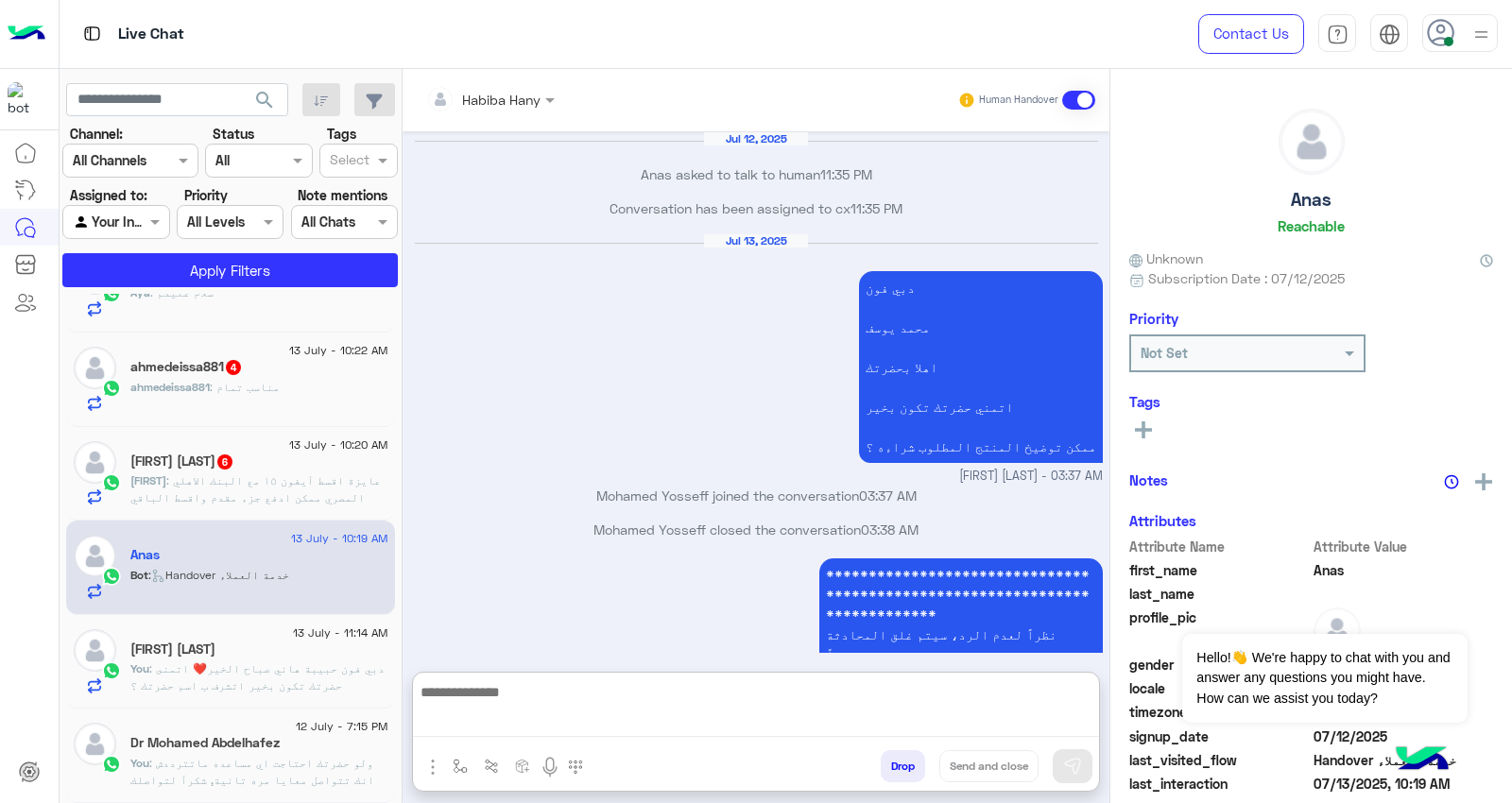 scroll, scrollTop: 2156, scrollLeft: 0, axis: vertical 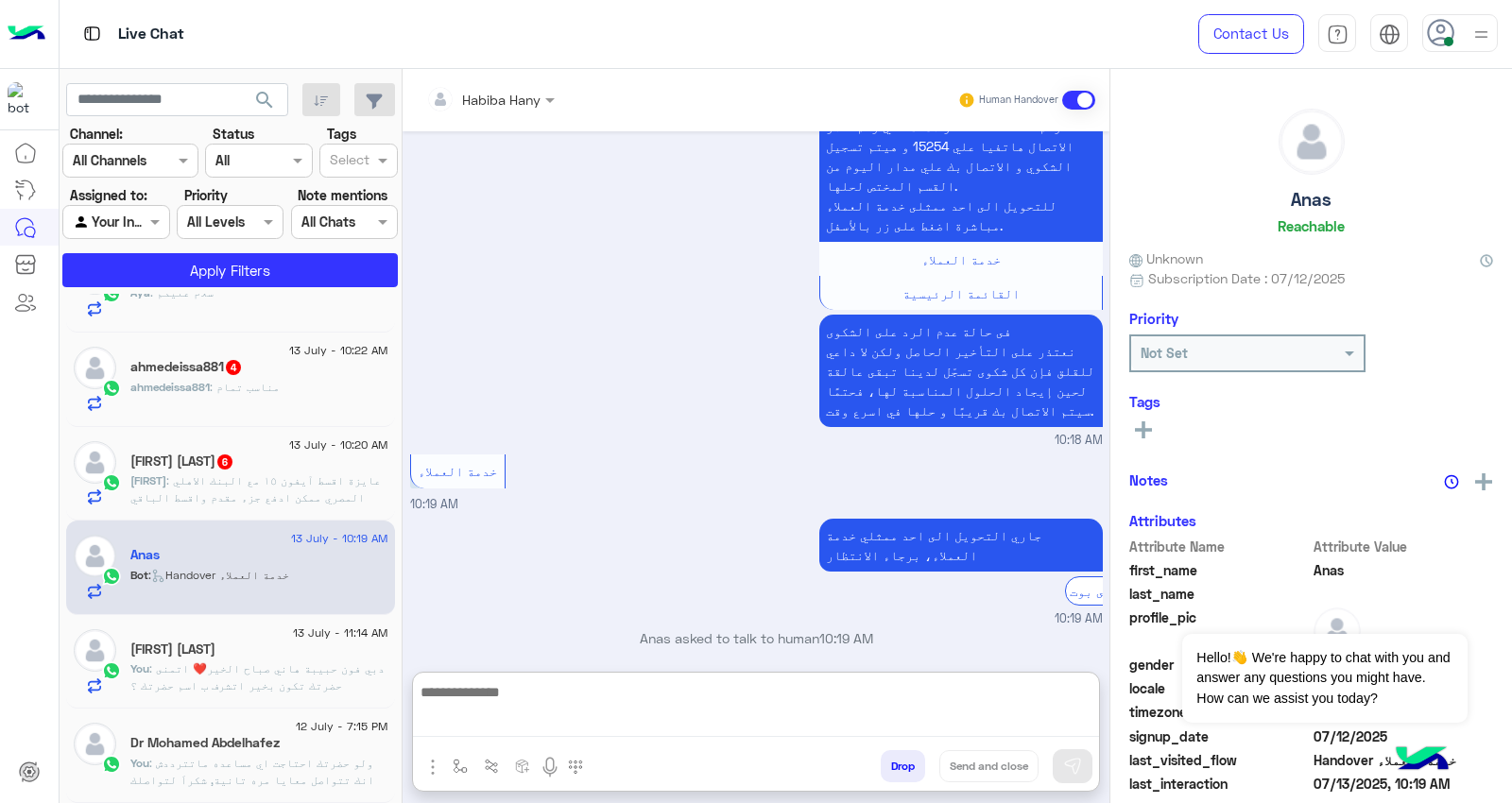 click at bounding box center (756, 709) 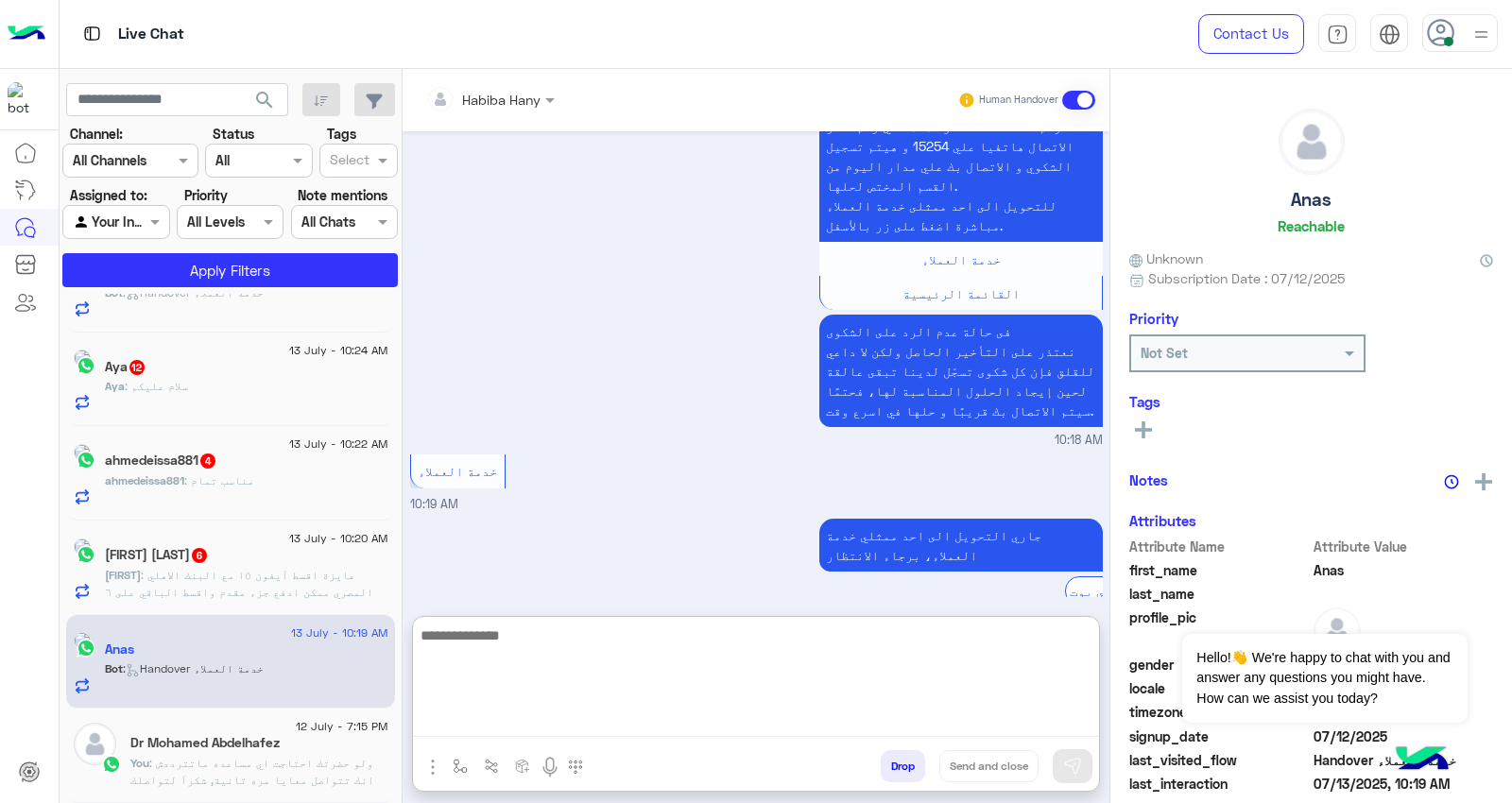 paste on "**********" 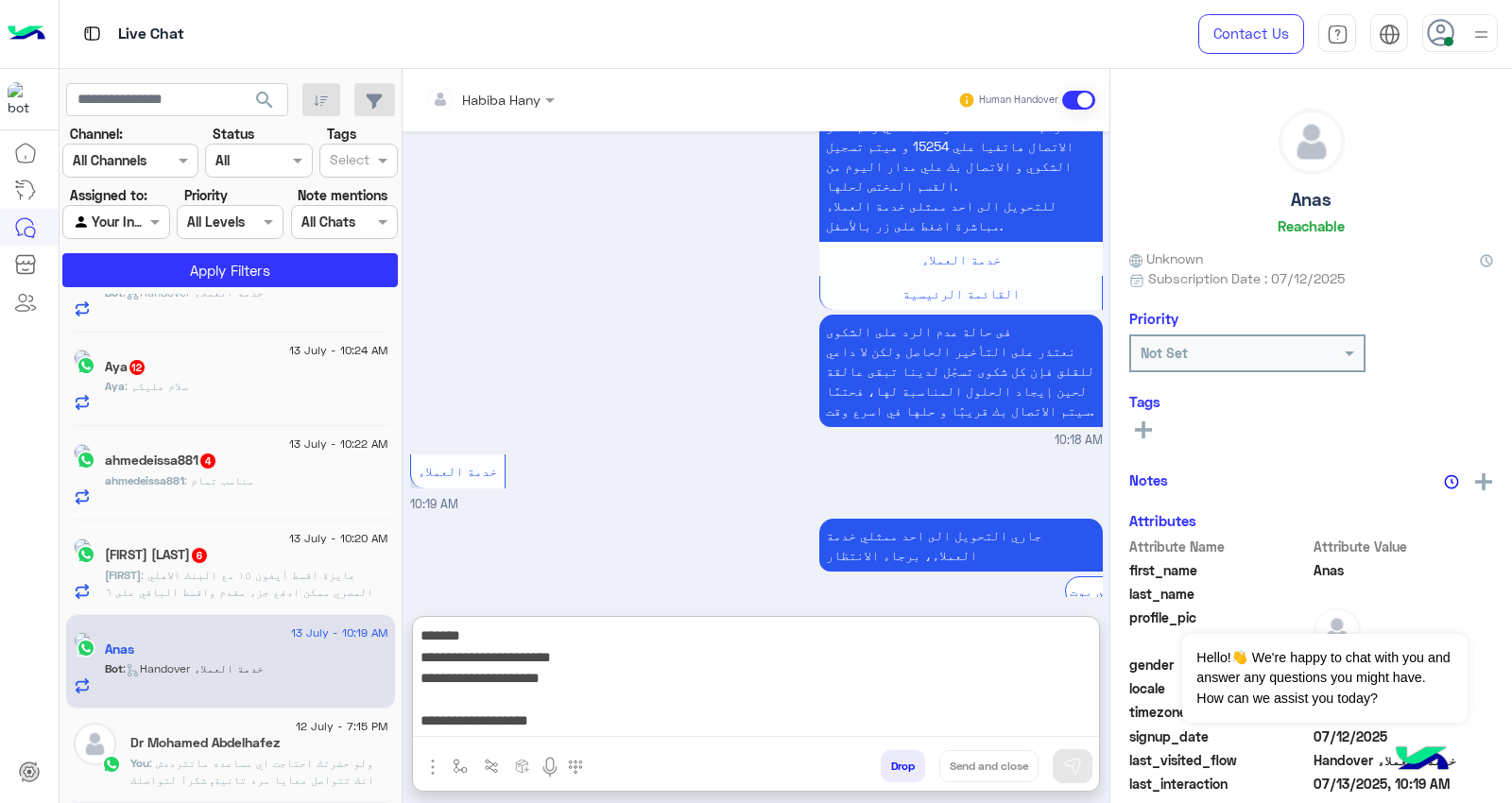 scroll, scrollTop: 36, scrollLeft: 0, axis: vertical 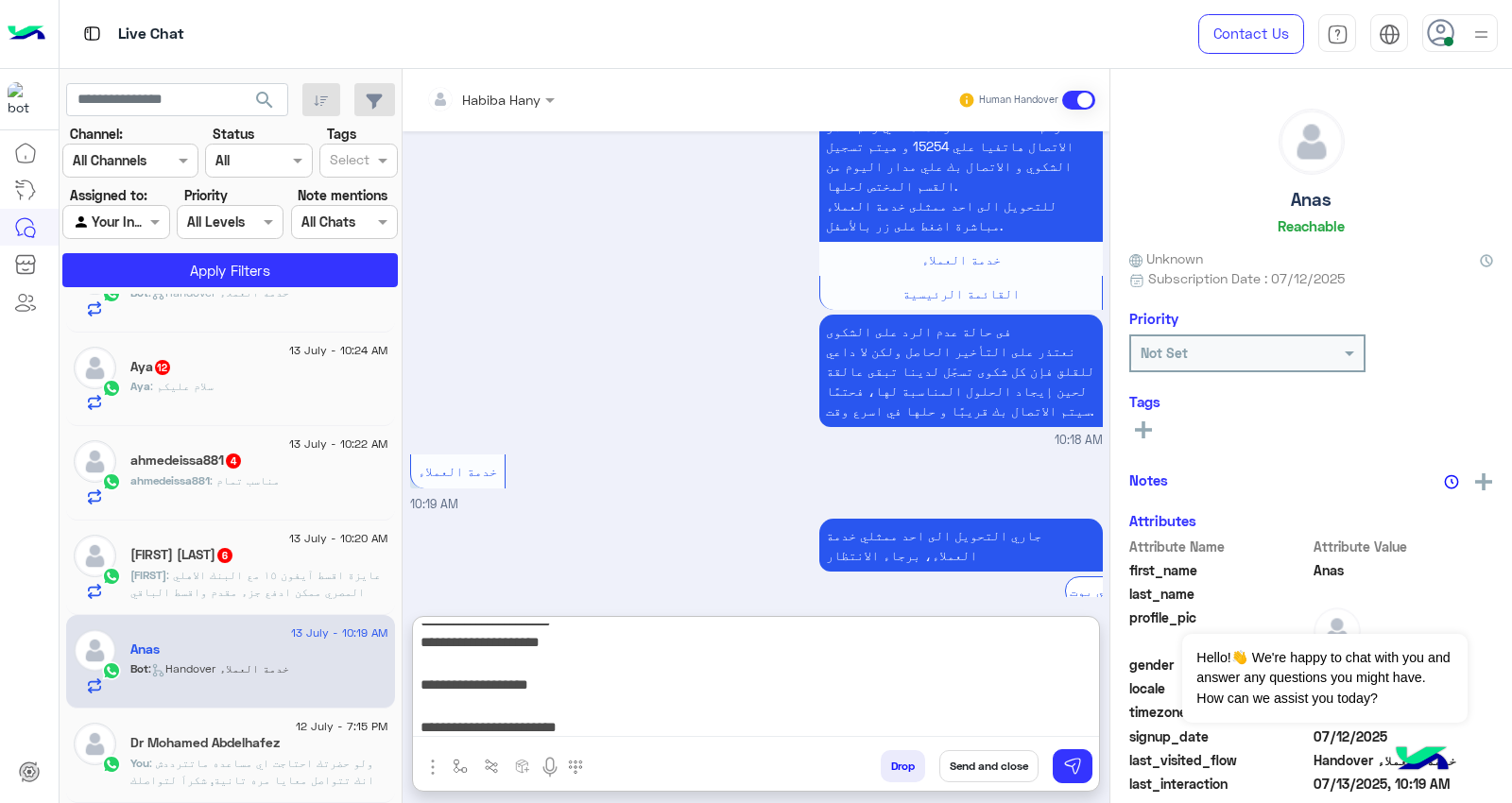 click on "**********" at bounding box center [756, 680] 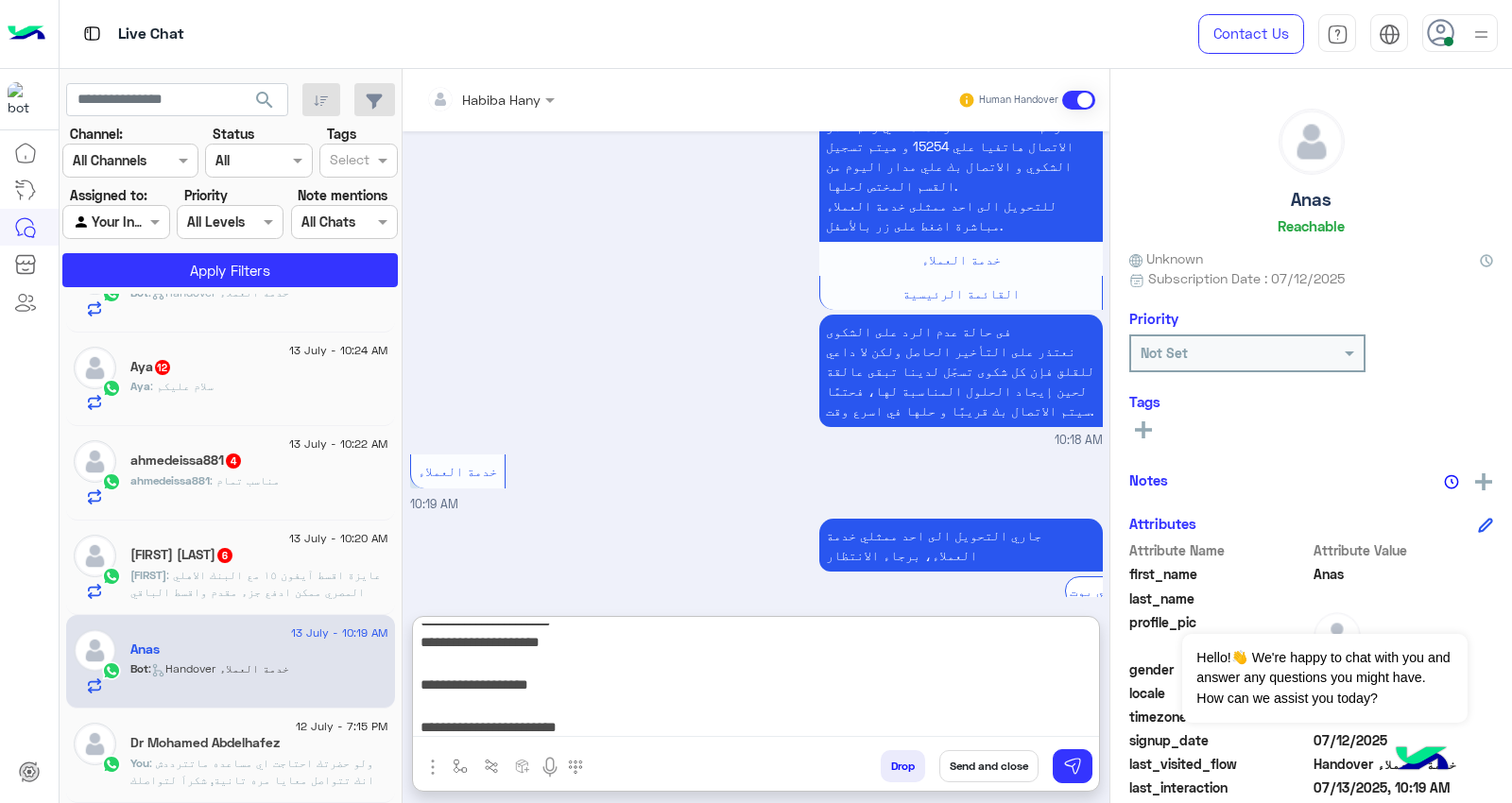 click on "**********" at bounding box center (756, 680) 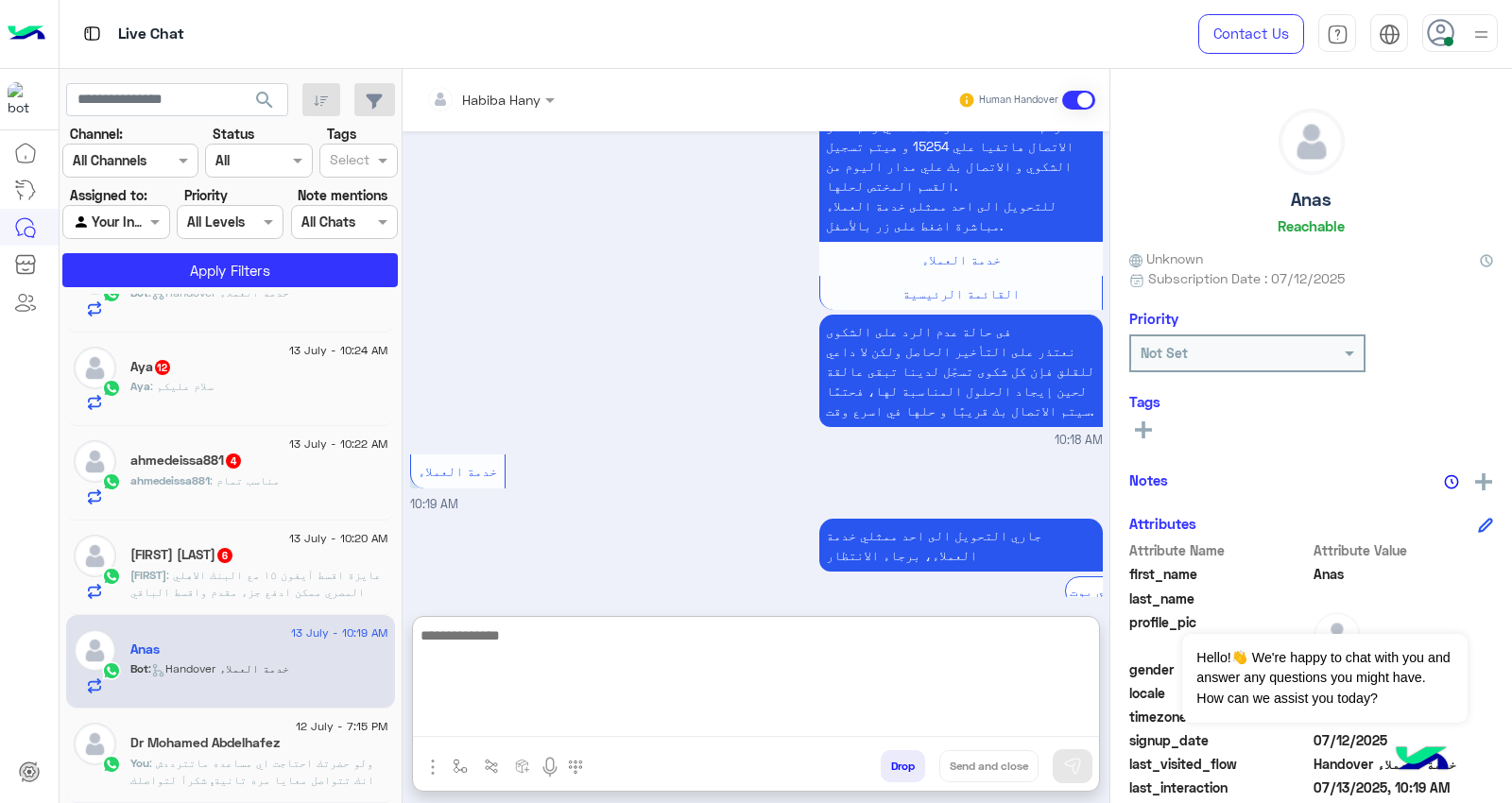 scroll, scrollTop: 0, scrollLeft: 0, axis: both 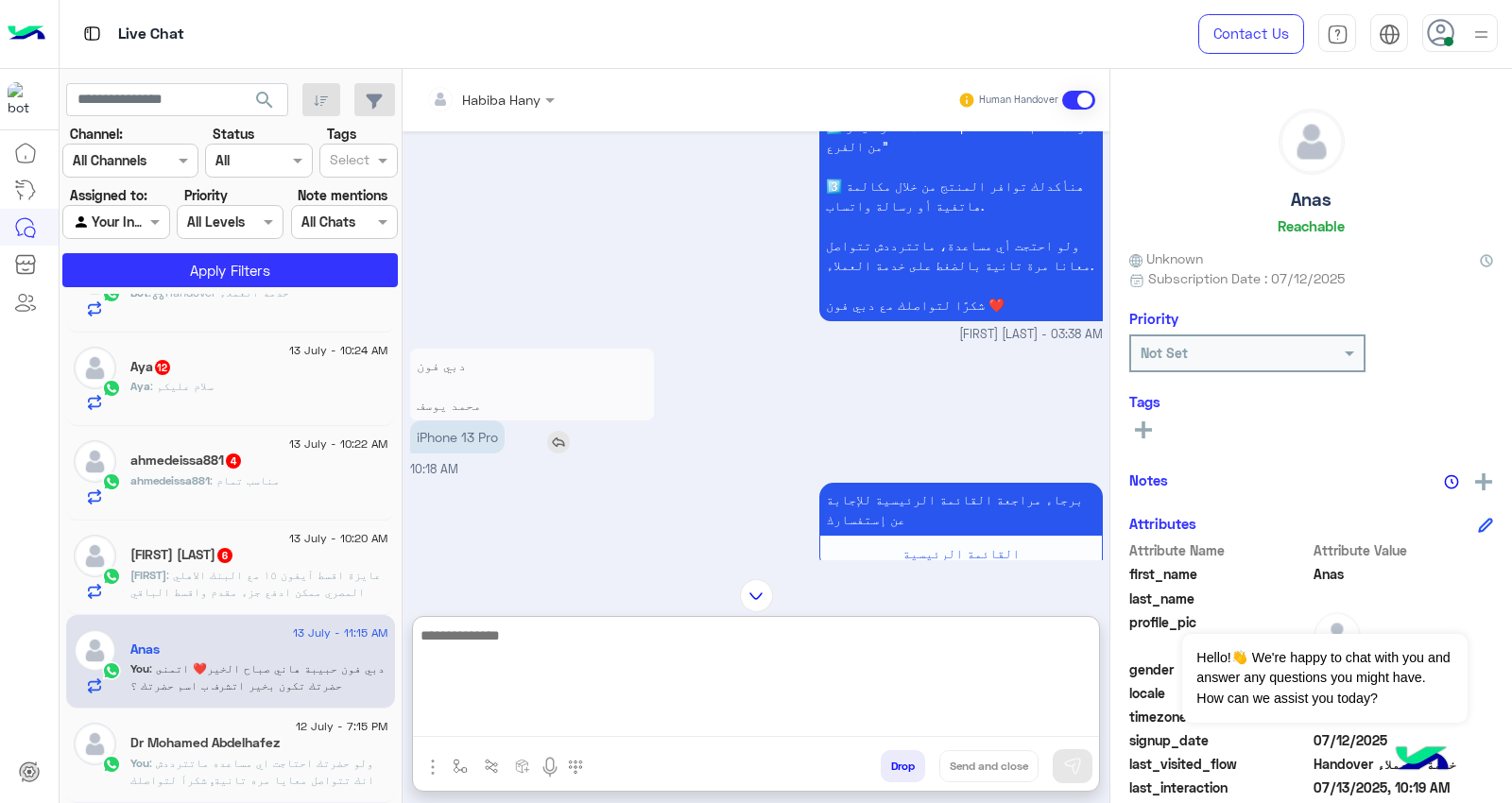 click at bounding box center (558, 442) 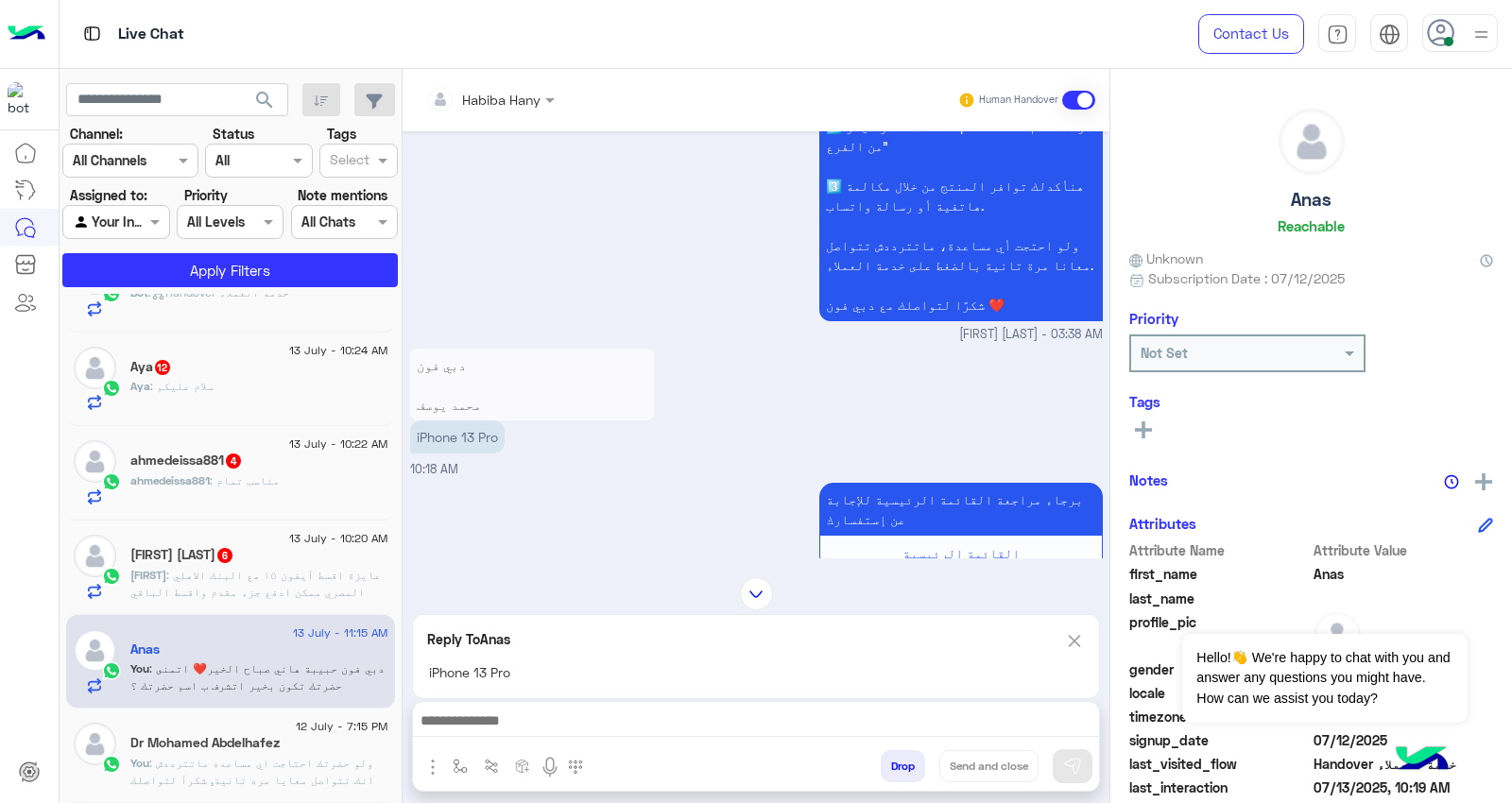 click at bounding box center [756, 726] 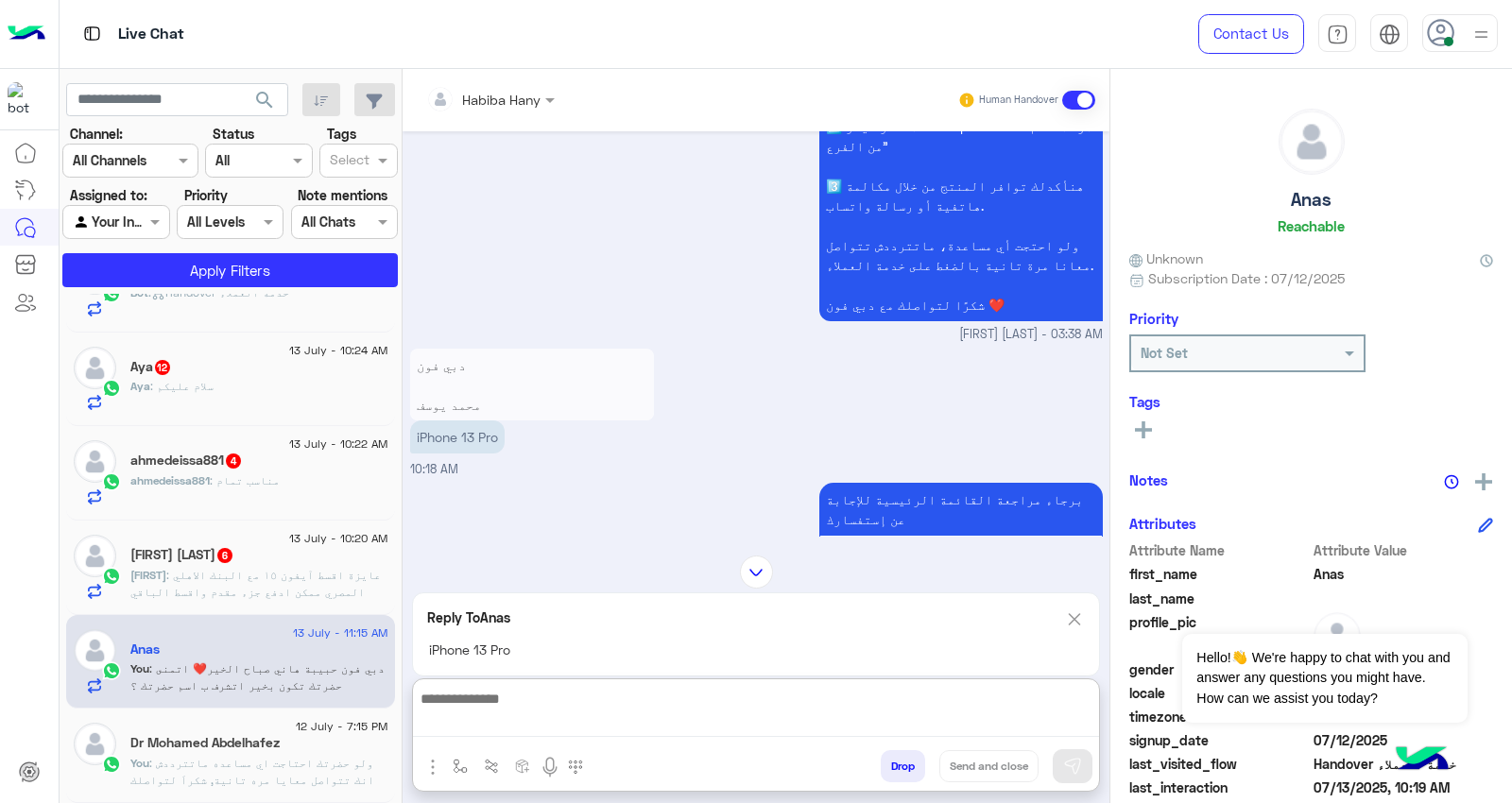 click at bounding box center (756, 711) 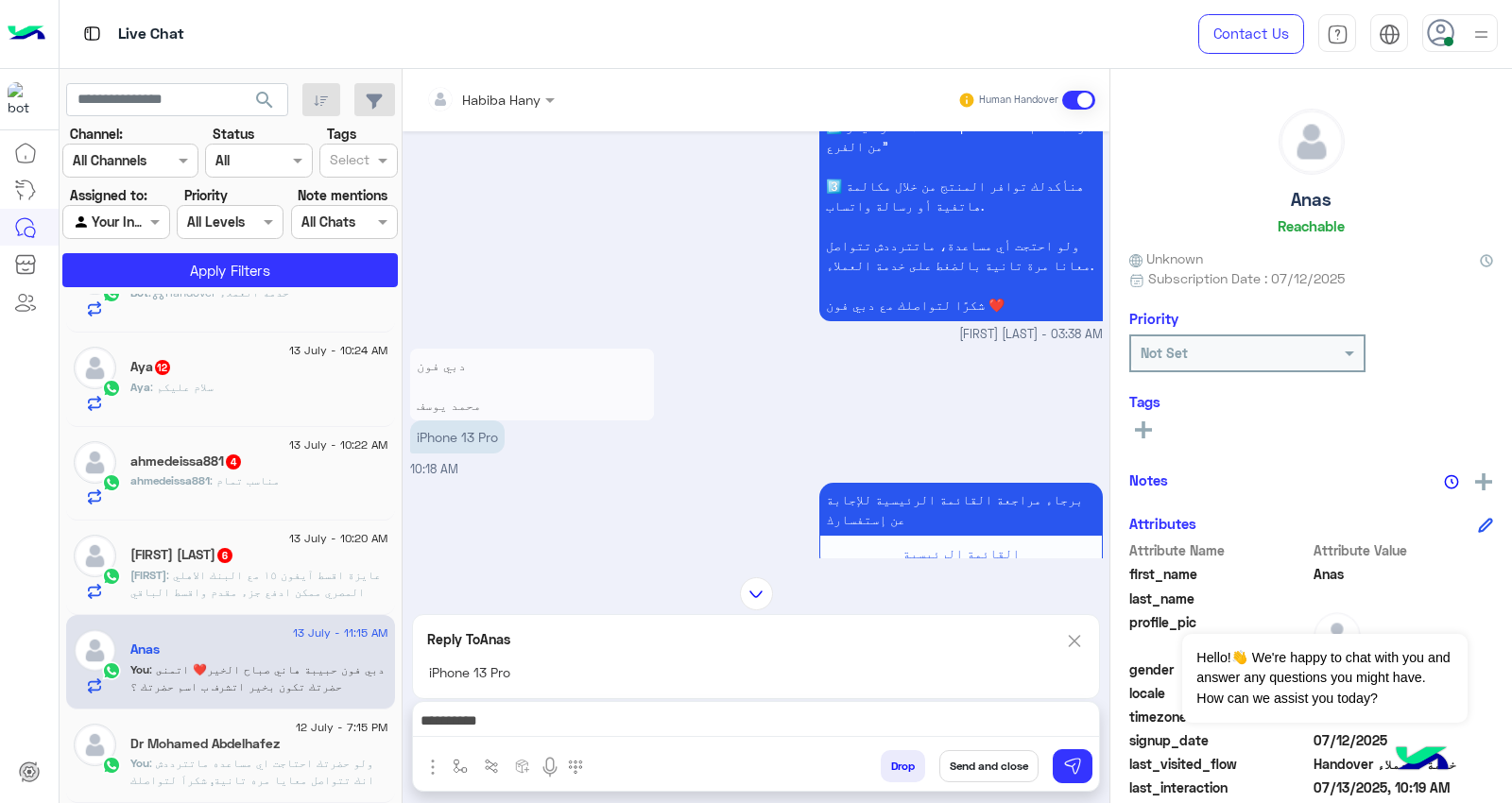 click on "**********" at bounding box center [756, 723] 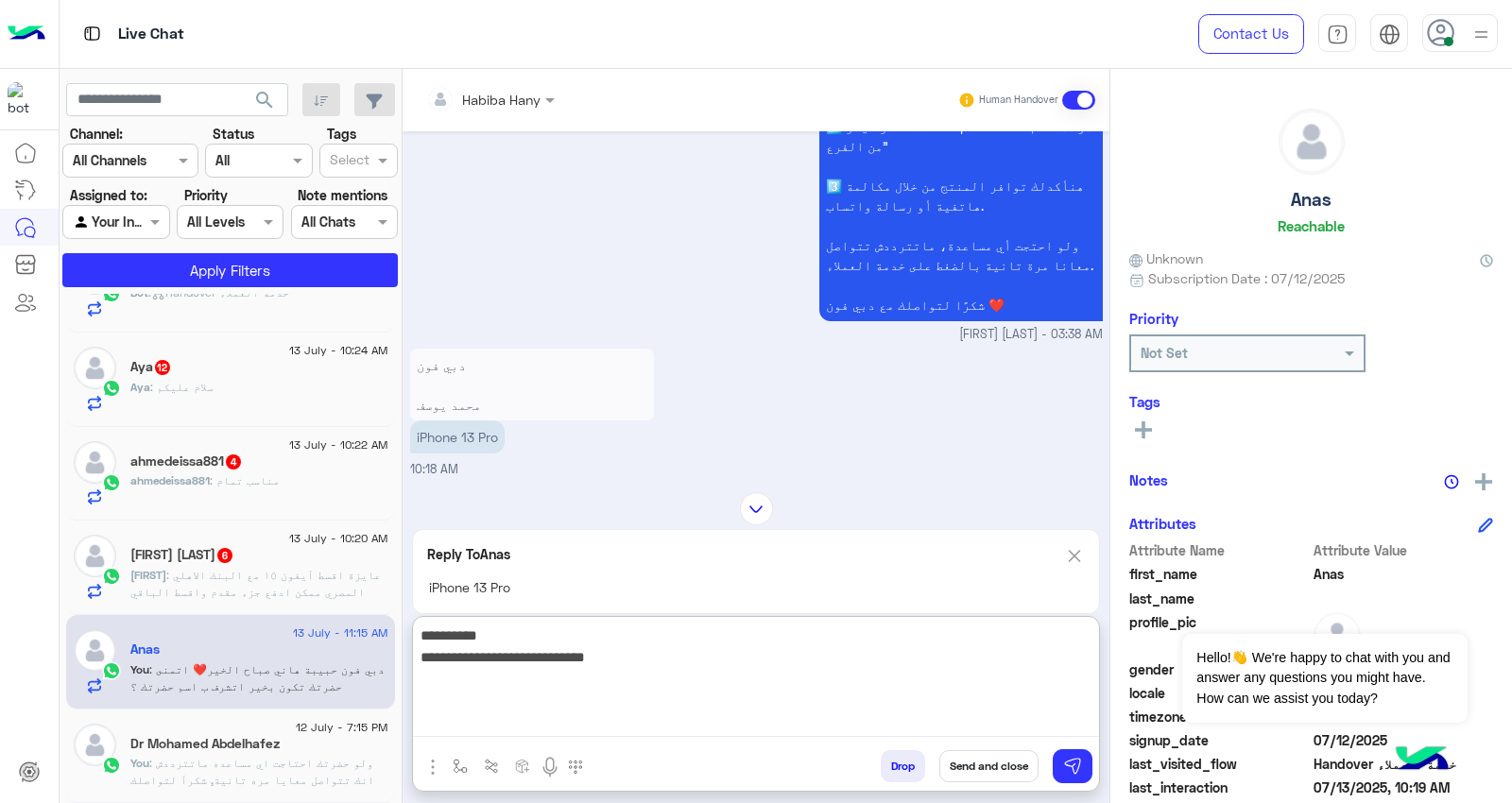click on "**********" at bounding box center (756, 680) 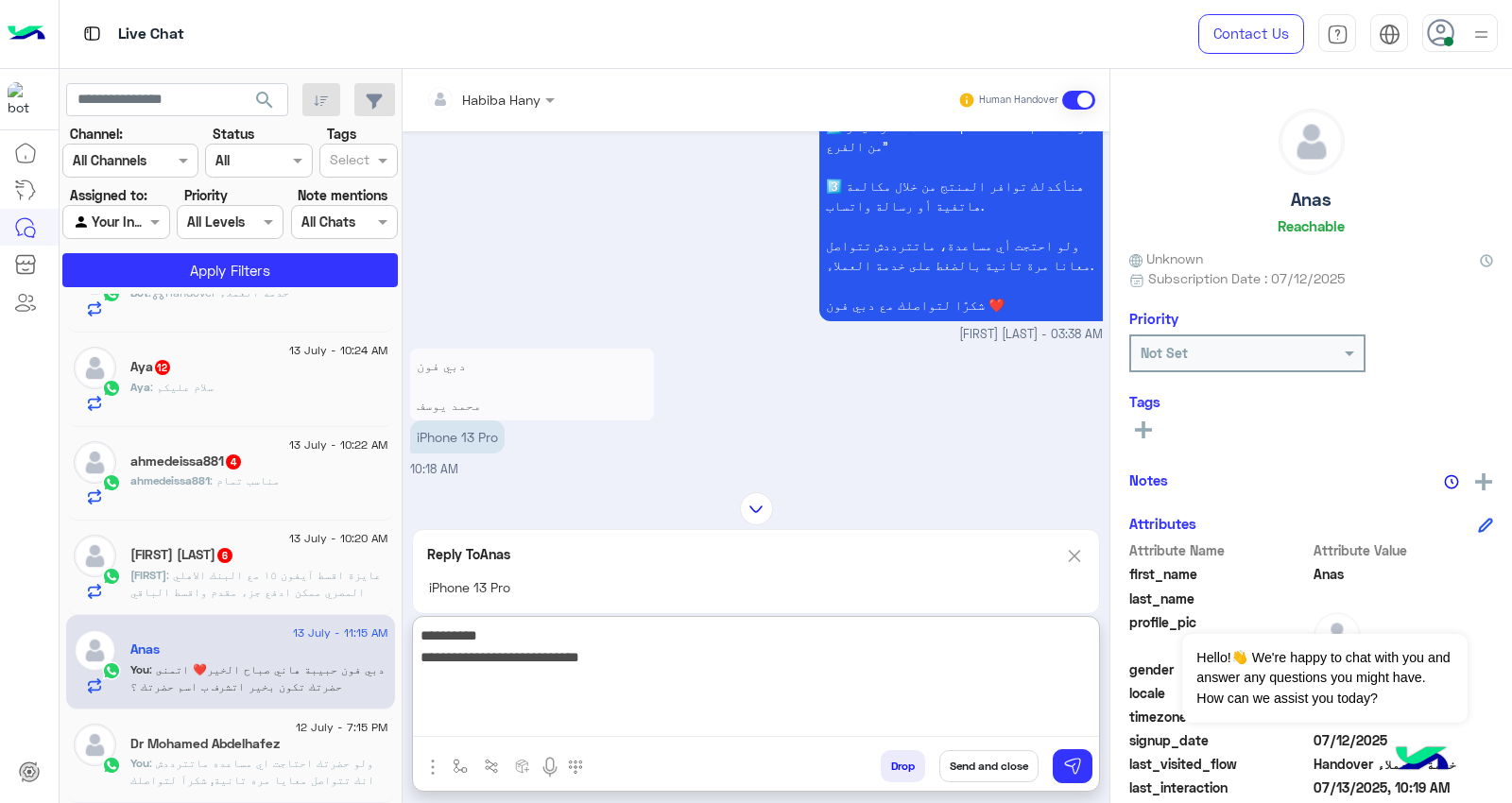 click on "**********" at bounding box center (756, 680) 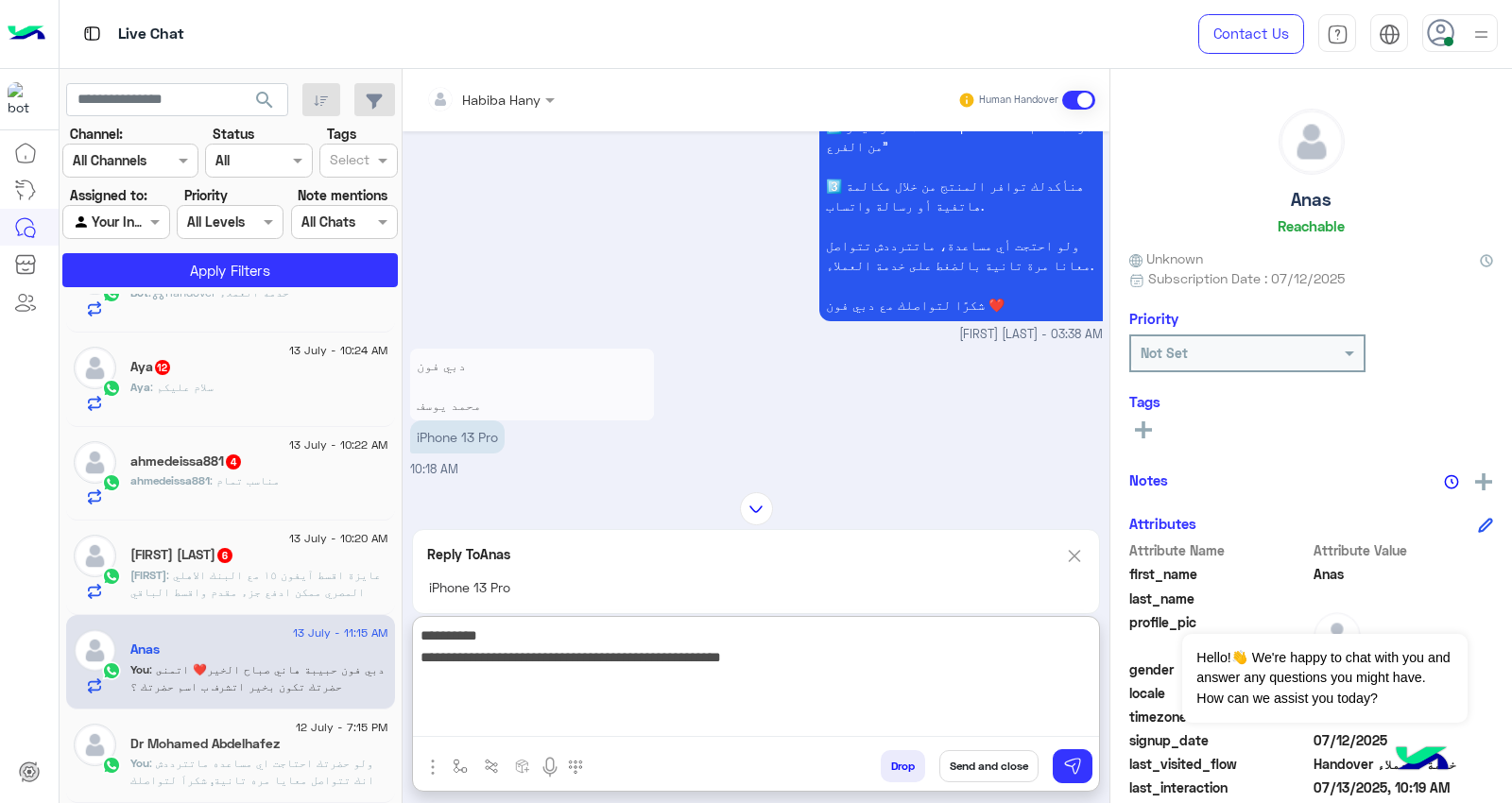 type on "**********" 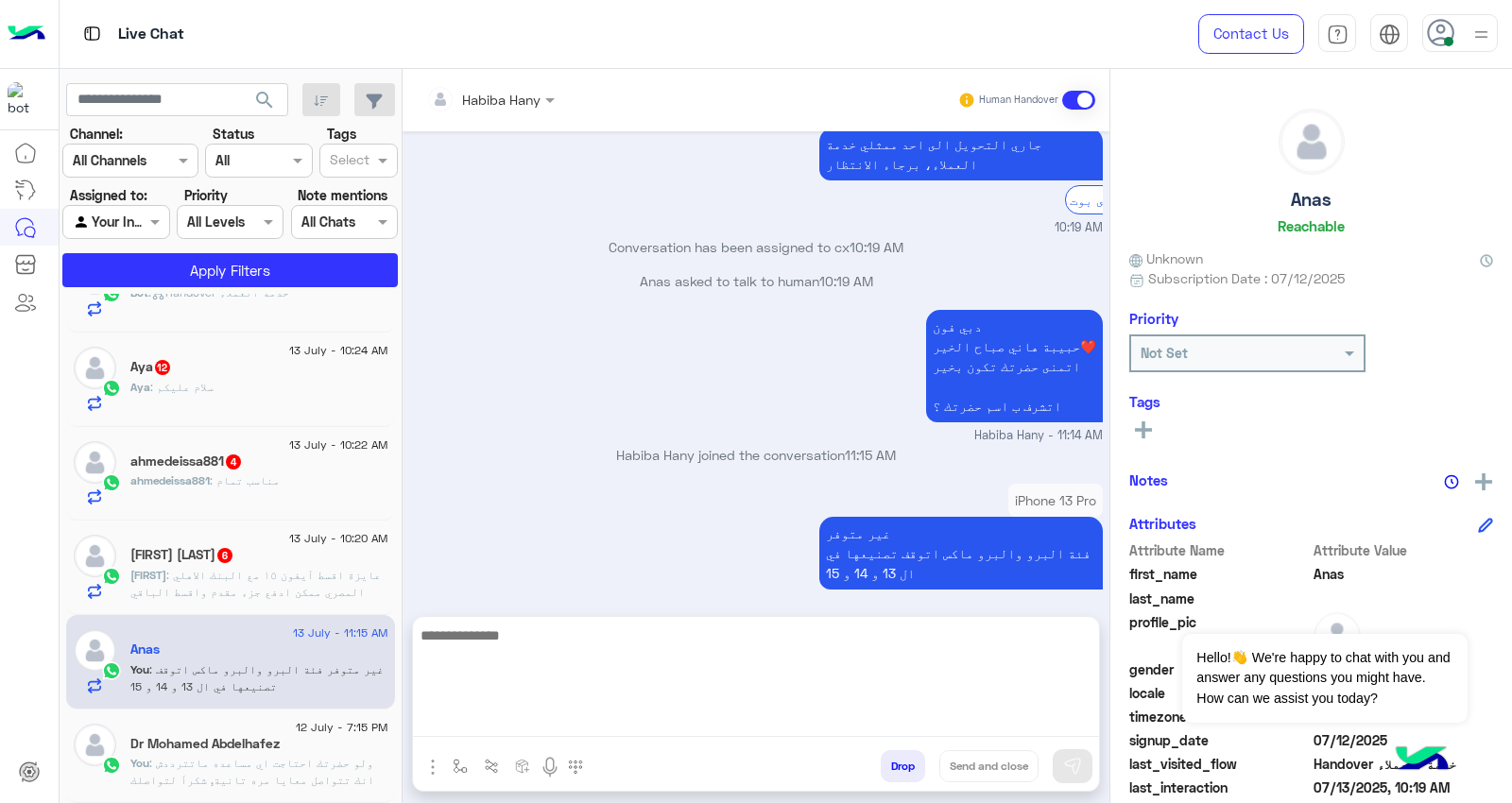 scroll, scrollTop: 2462, scrollLeft: 0, axis: vertical 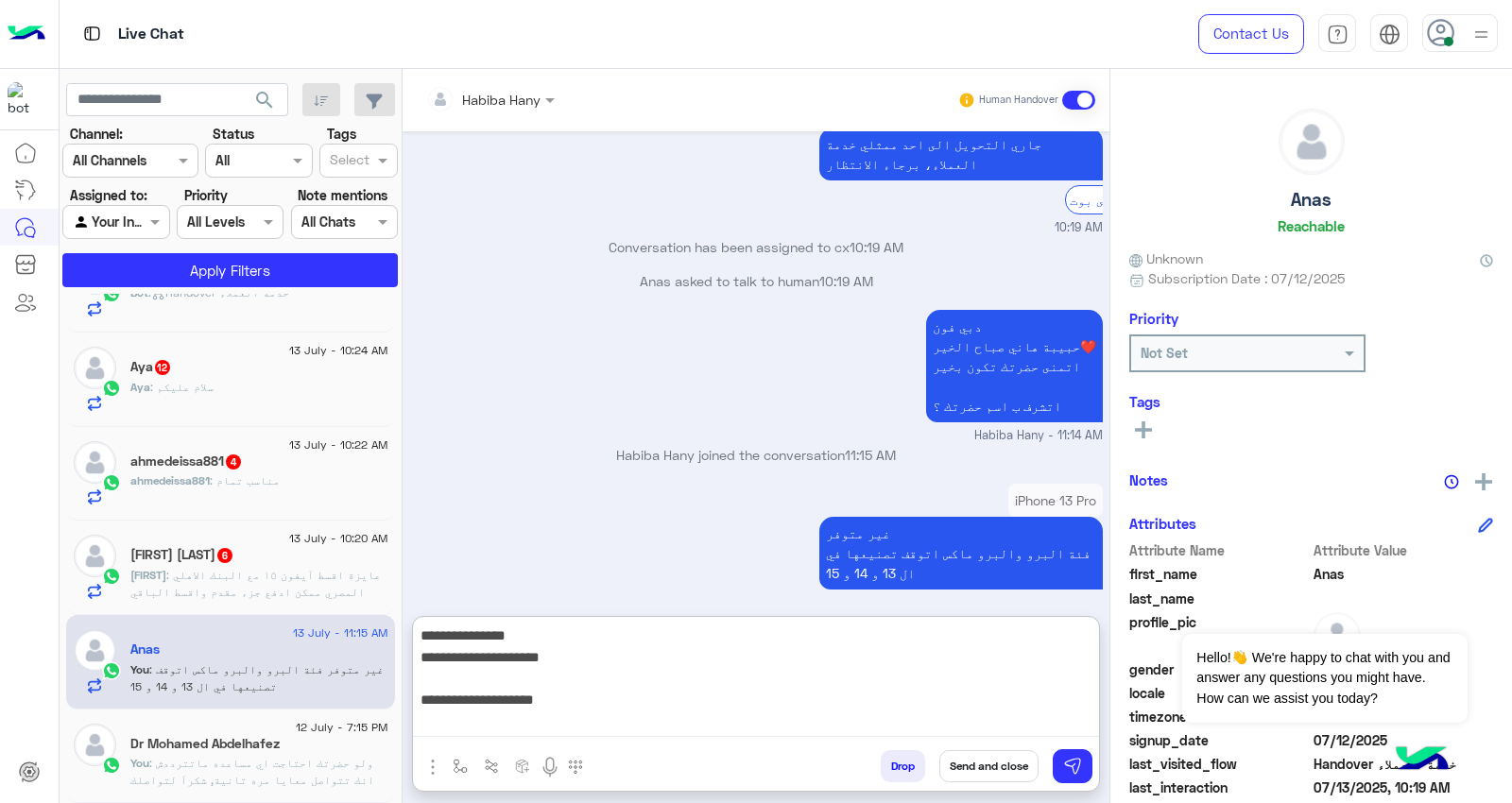 click on "**********" at bounding box center (756, 680) 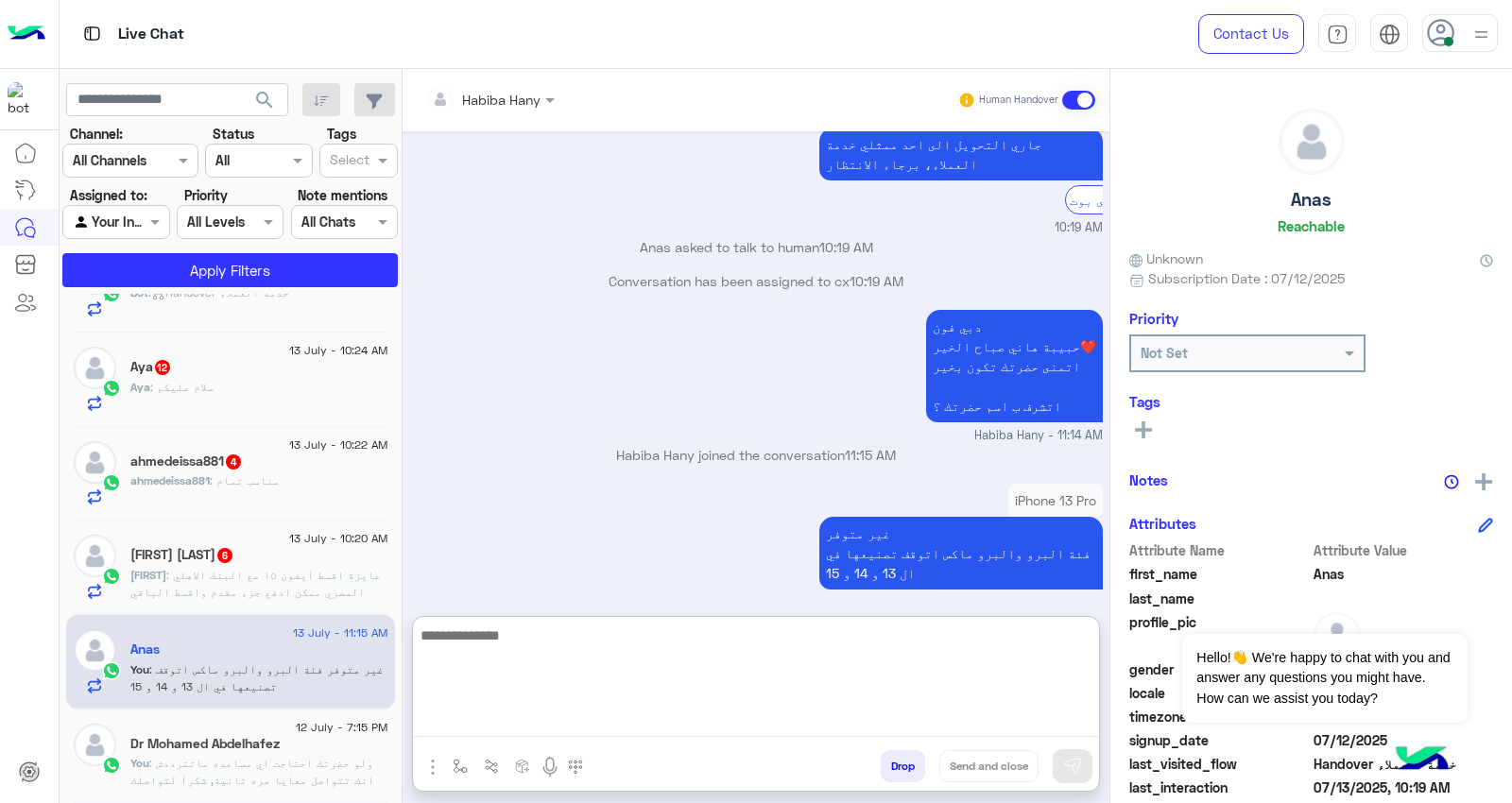scroll, scrollTop: 2667, scrollLeft: 0, axis: vertical 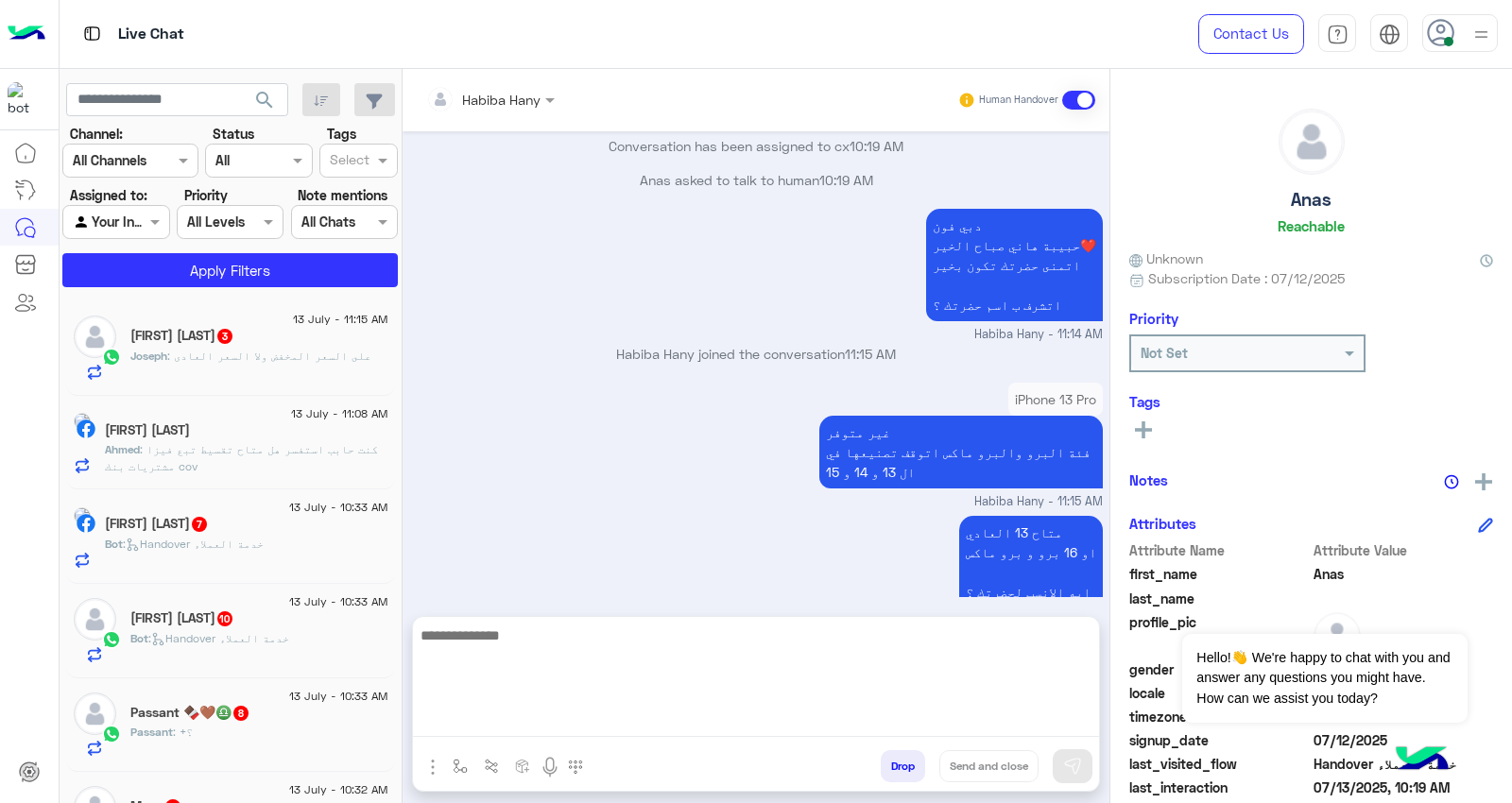 click on "13 July - 11:08 AM" 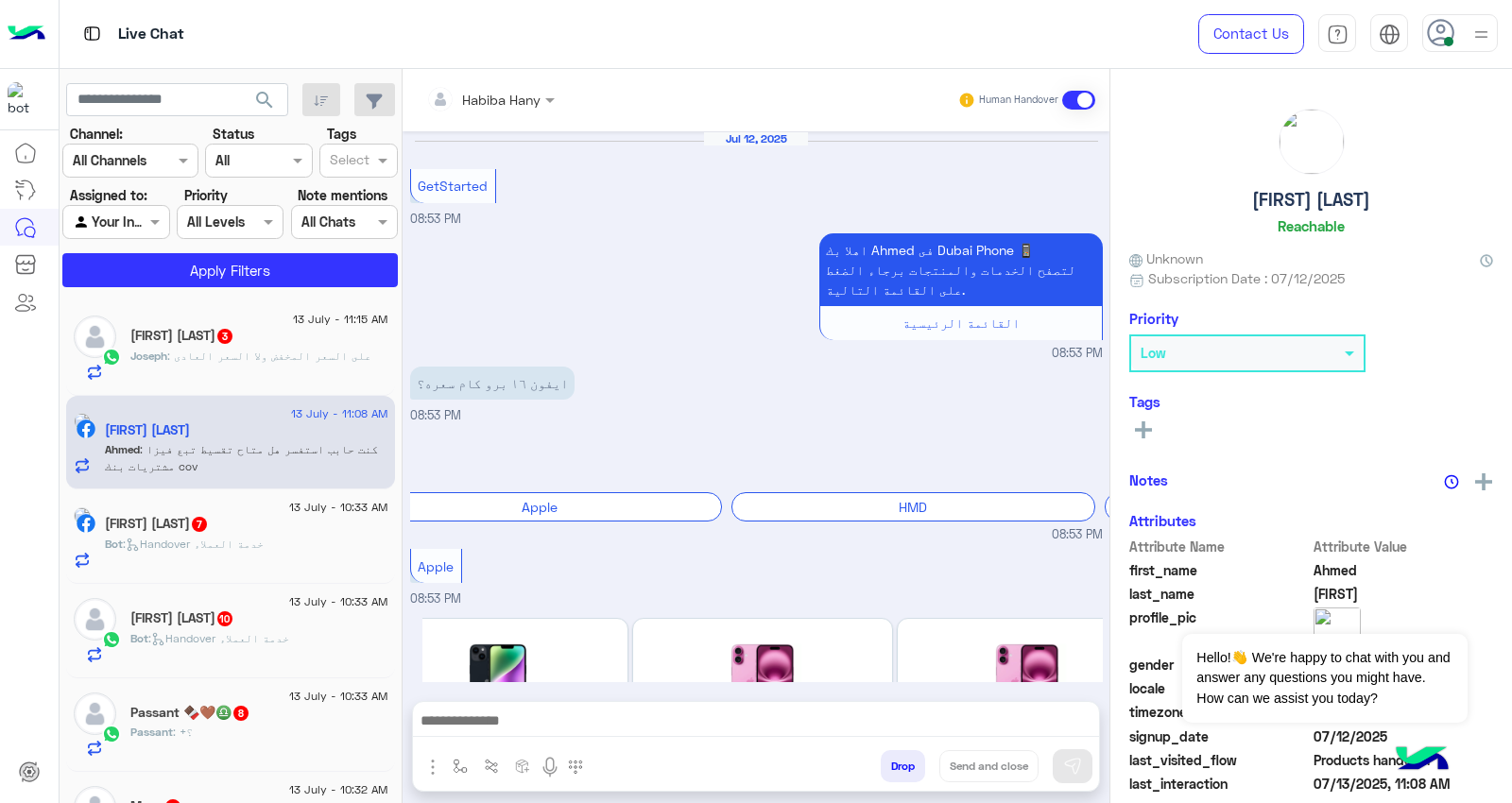 scroll, scrollTop: 765, scrollLeft: 0, axis: vertical 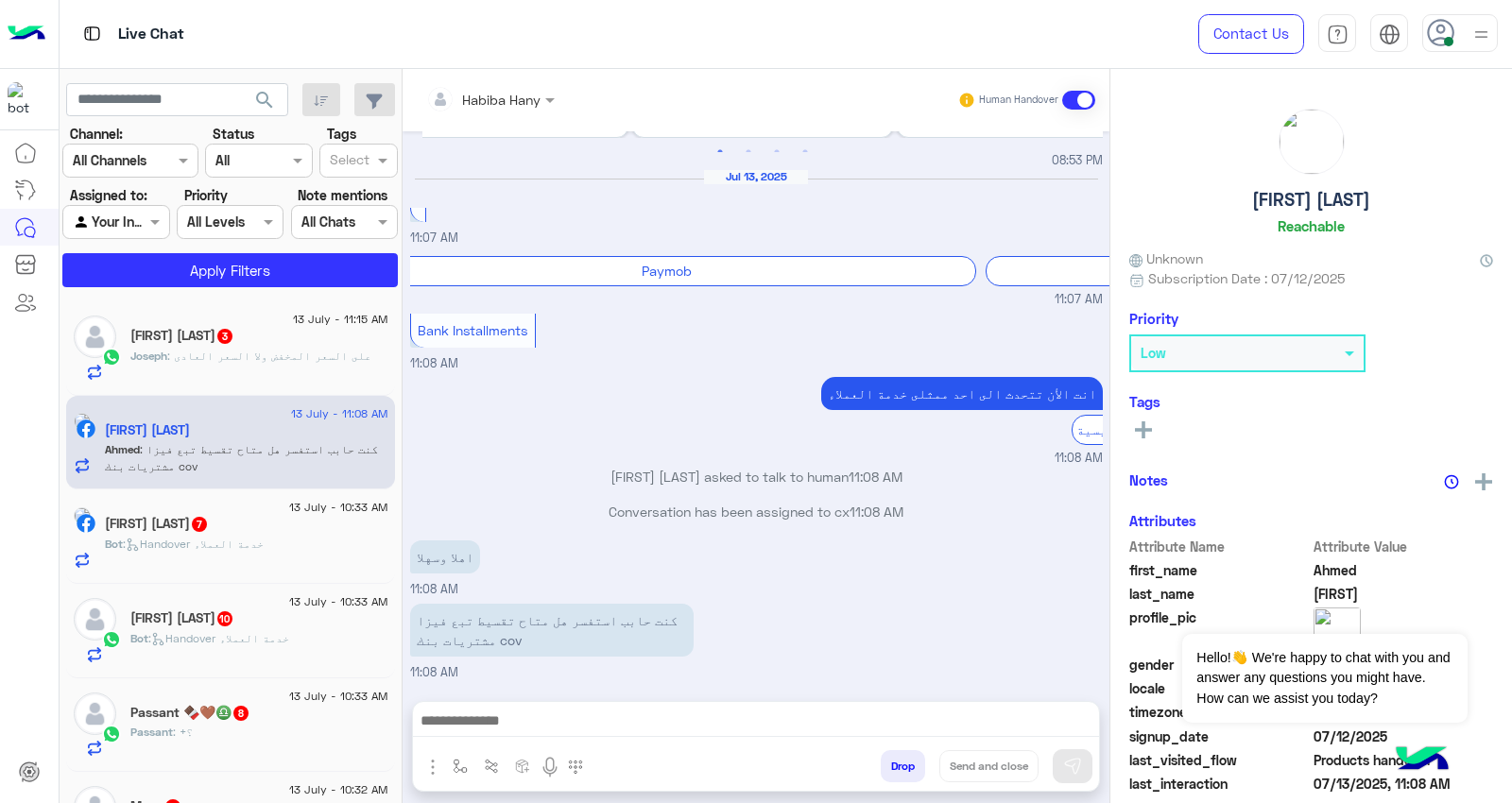 click on ": على السعر المخفض ولا السعر العادى" 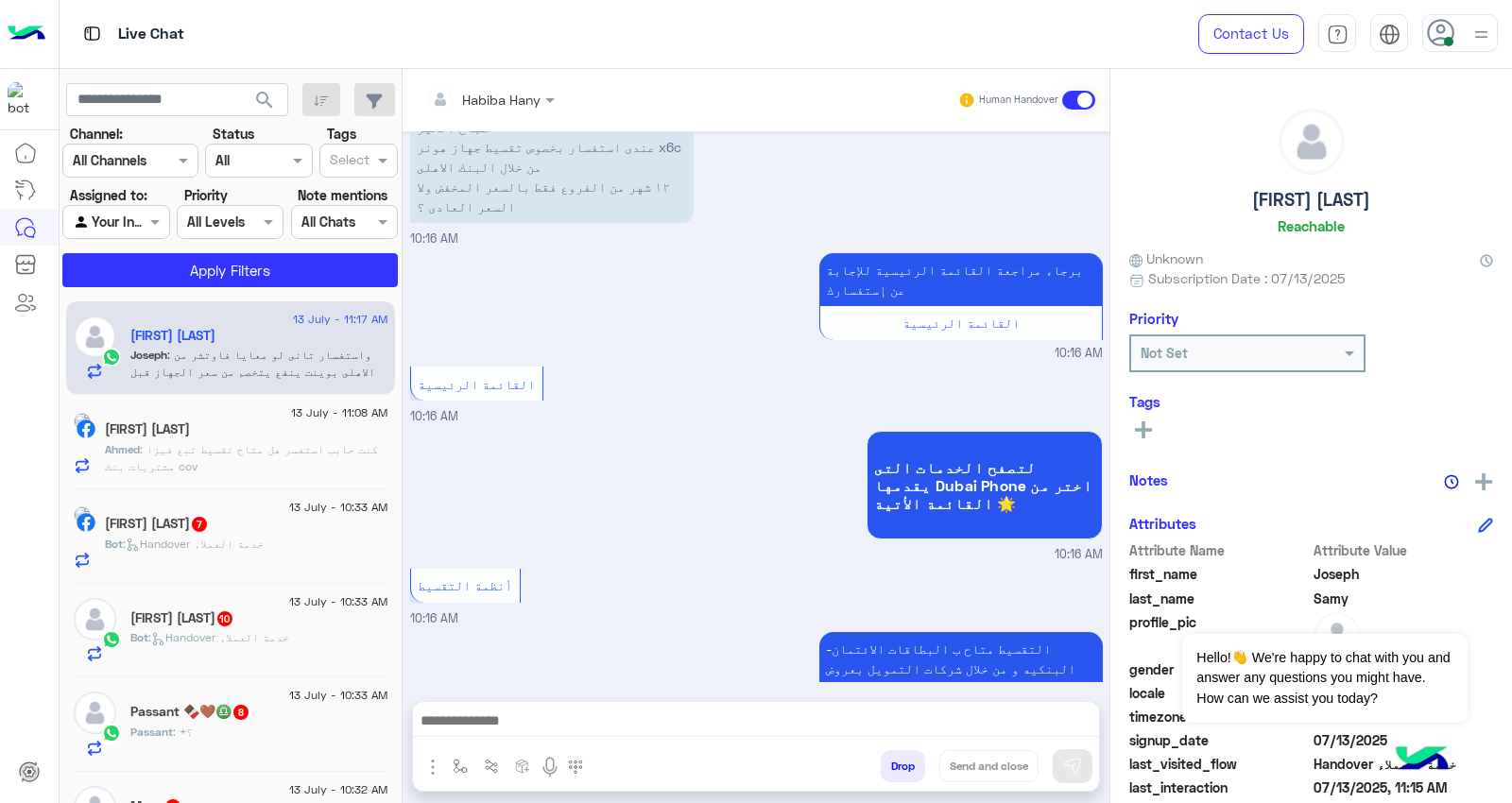 scroll, scrollTop: 1335, scrollLeft: 0, axis: vertical 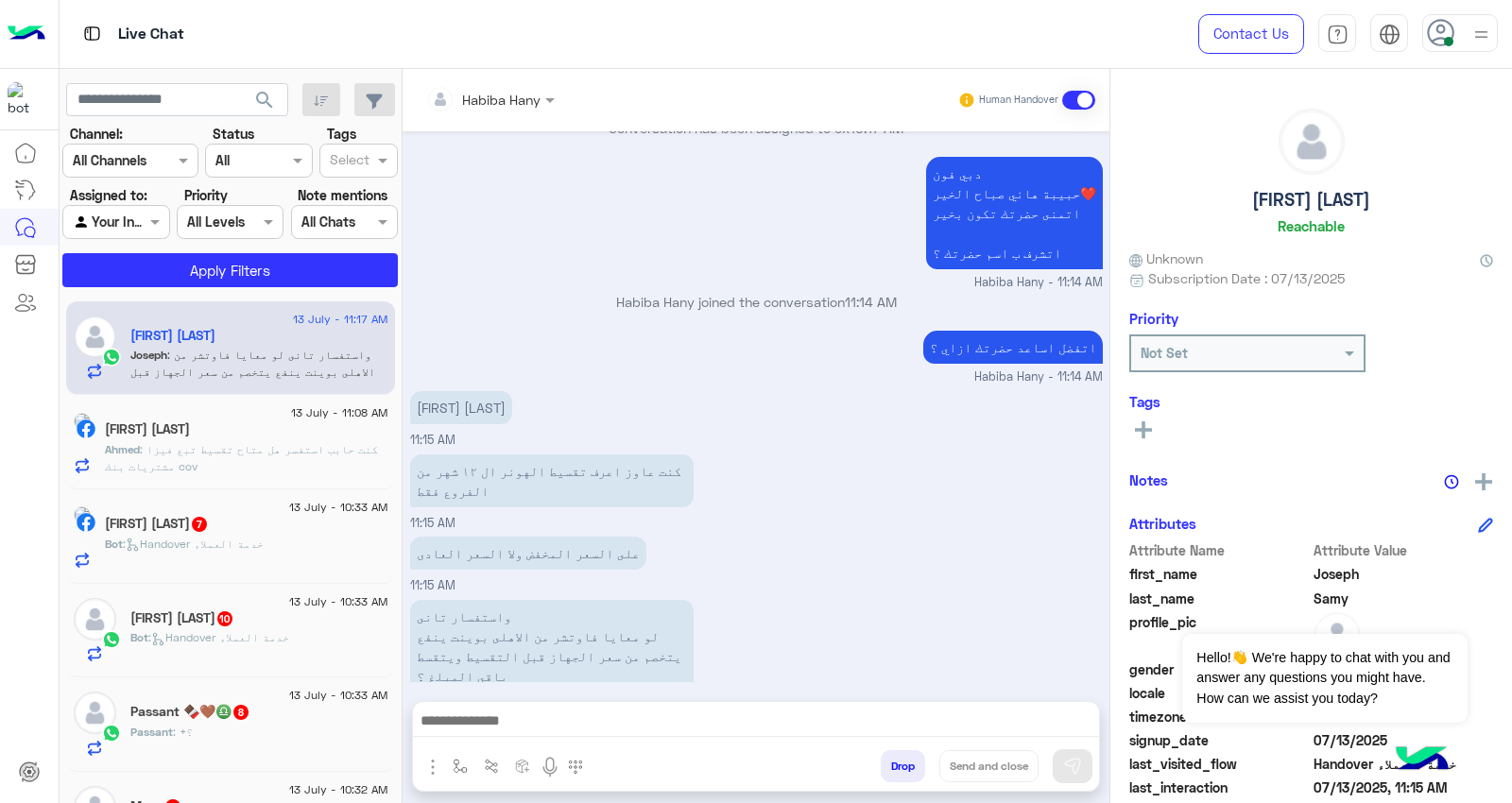 click on "على السعر المخفض ولا السعر العادى   11:15 AM" at bounding box center [756, 563] 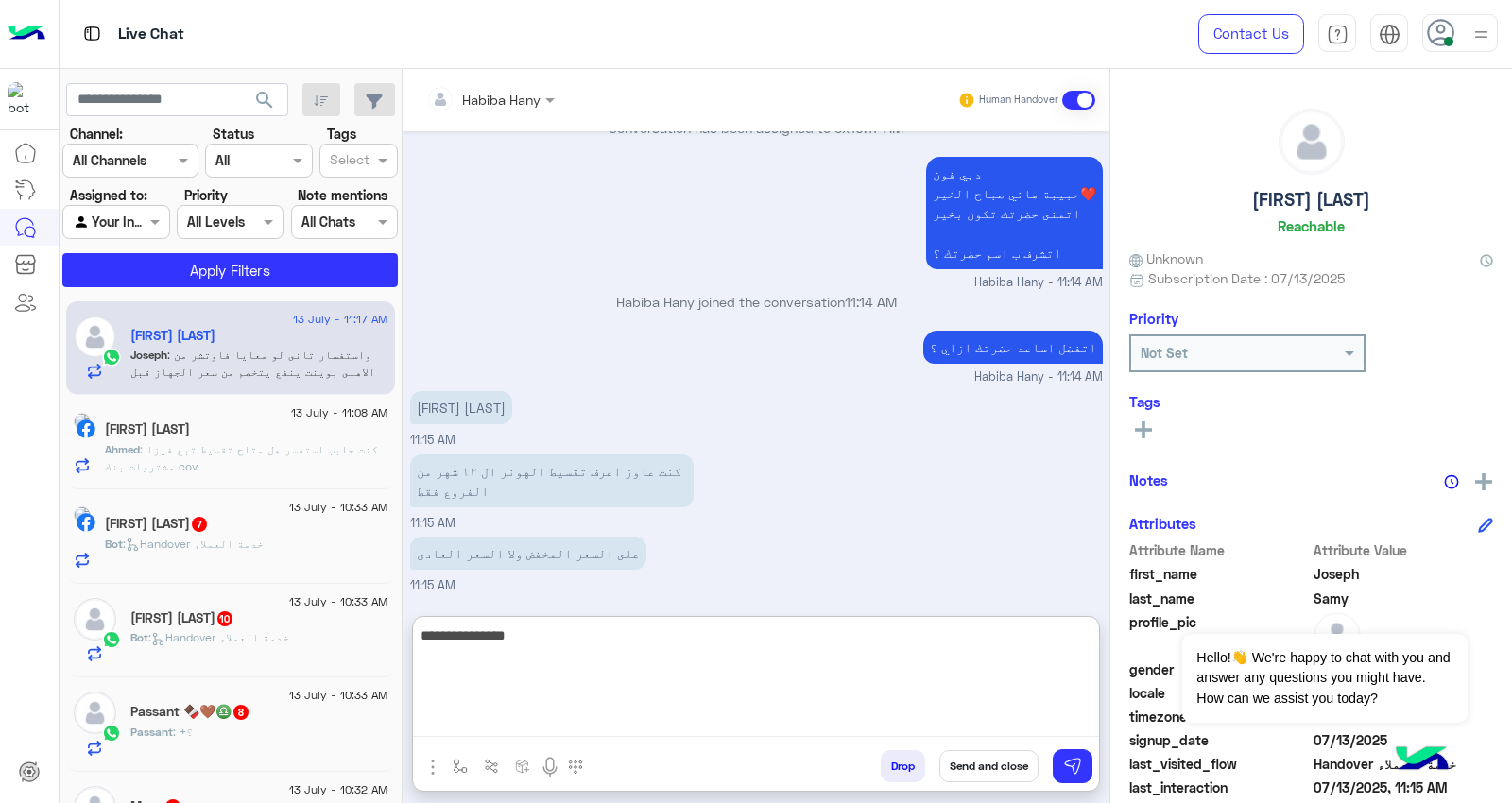 type on "**********" 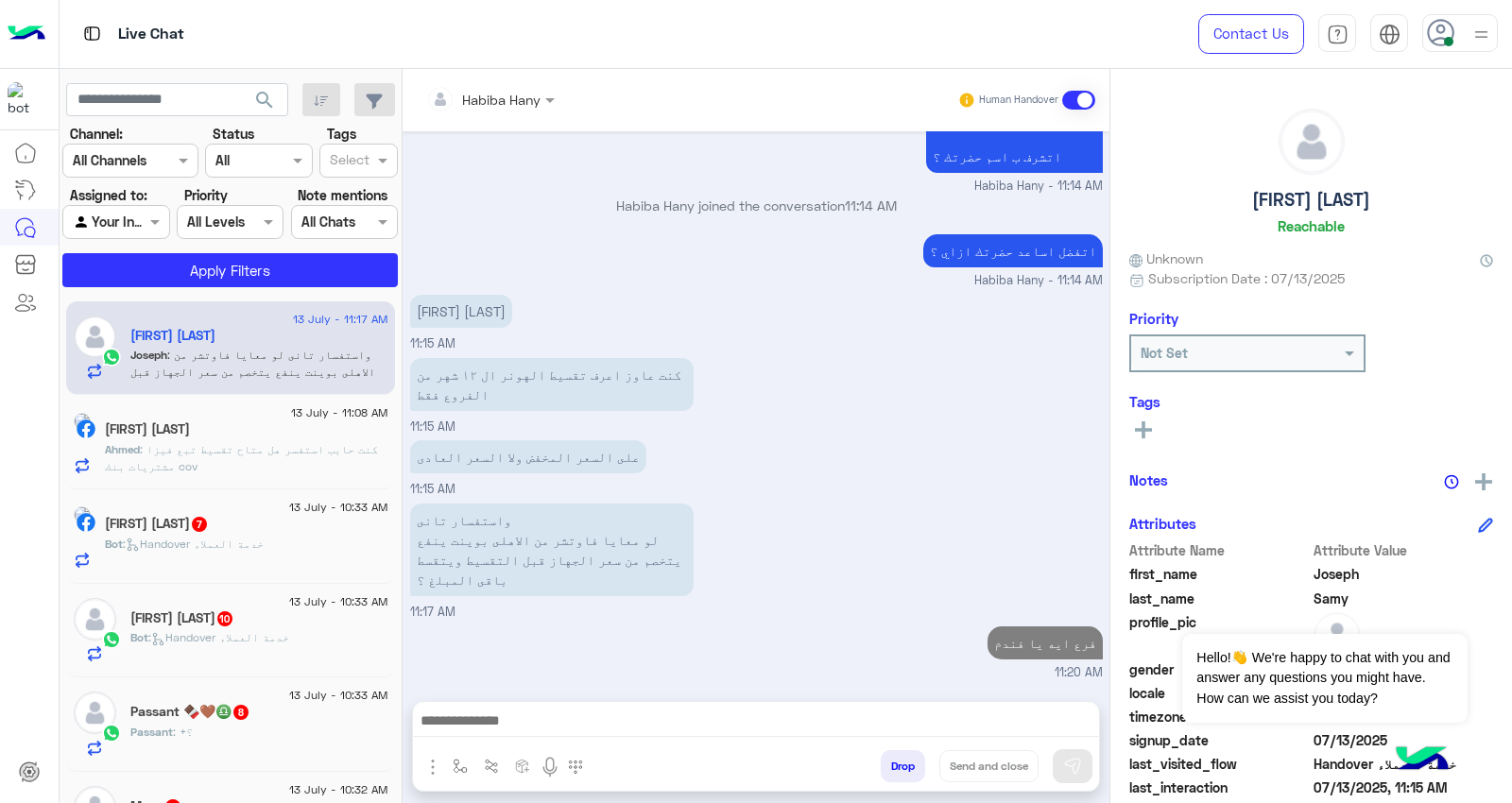 scroll, scrollTop: 1395, scrollLeft: 0, axis: vertical 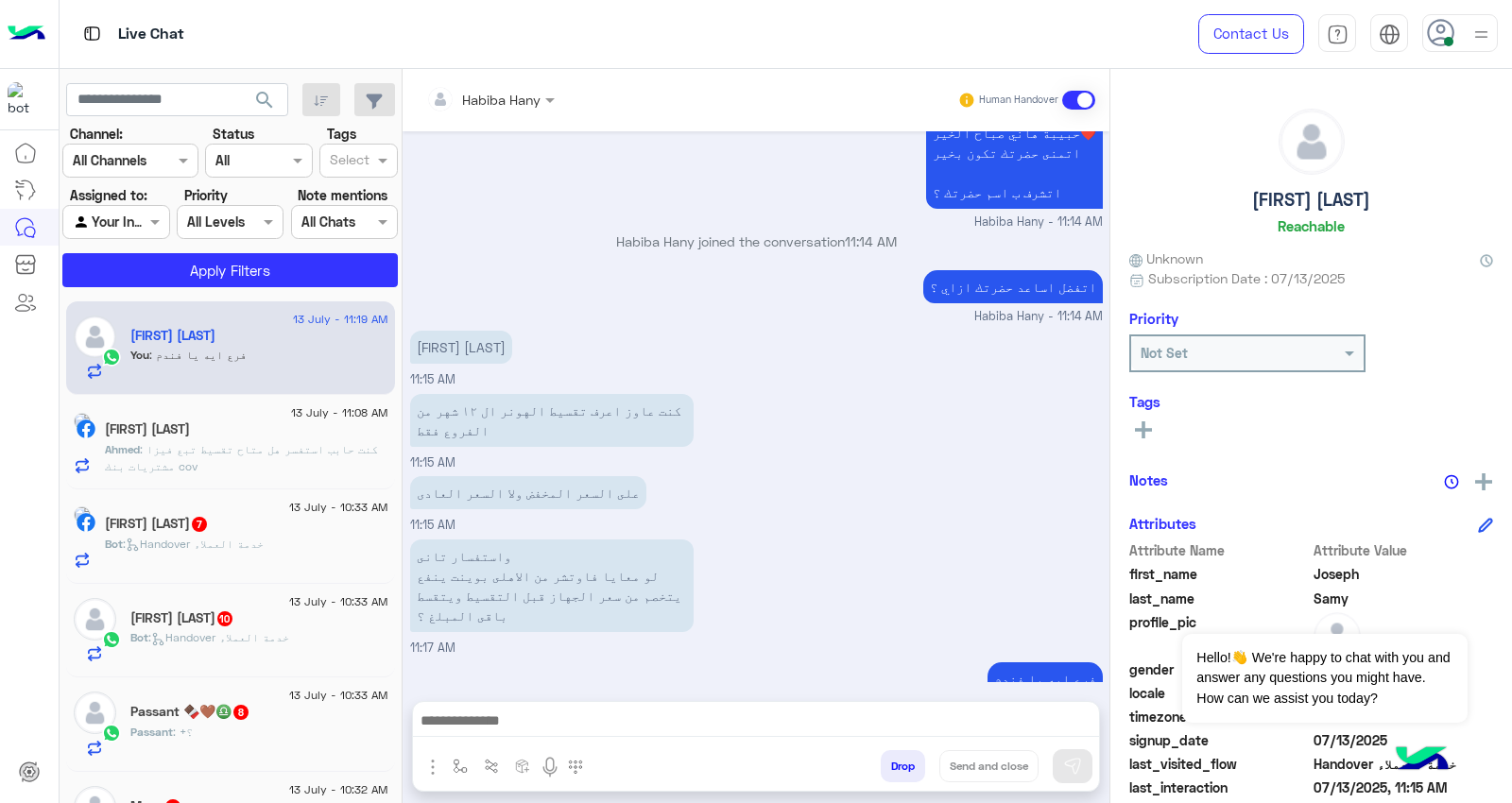 click at bounding box center [756, 726] 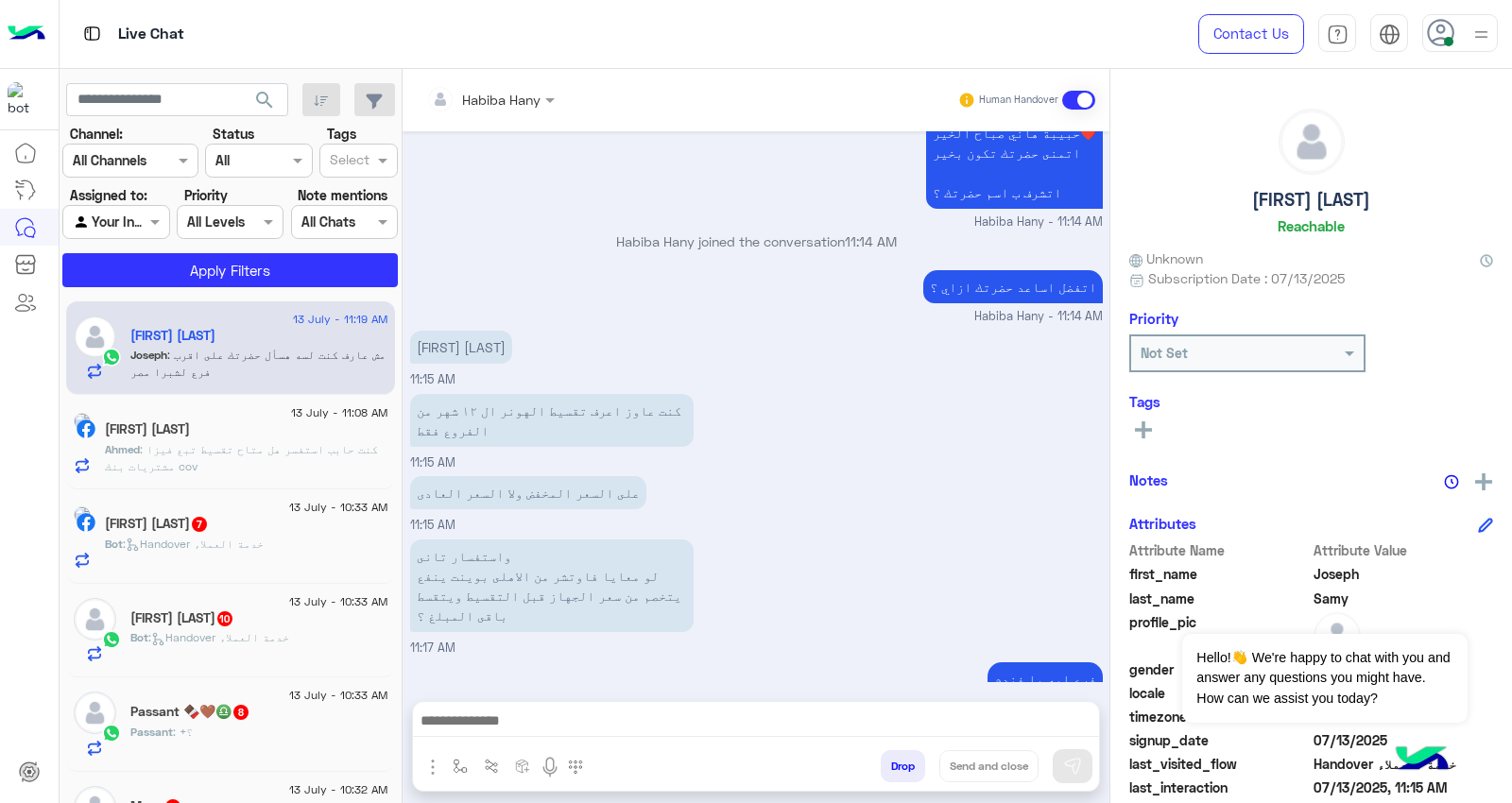 scroll, scrollTop: 1478, scrollLeft: 0, axis: vertical 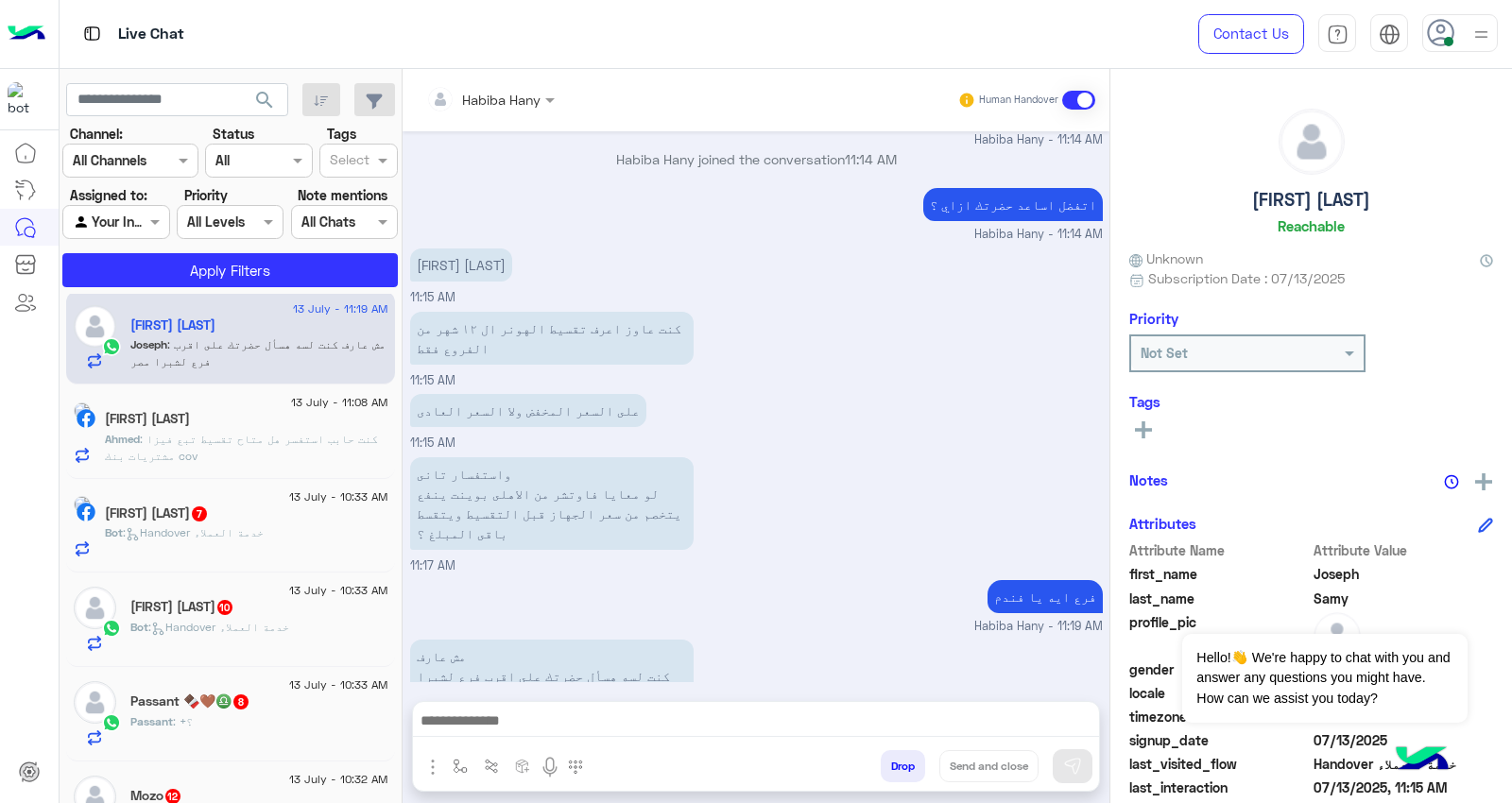 drag, startPoint x: 735, startPoint y: 725, endPoint x: 747, endPoint y: 709, distance: 20 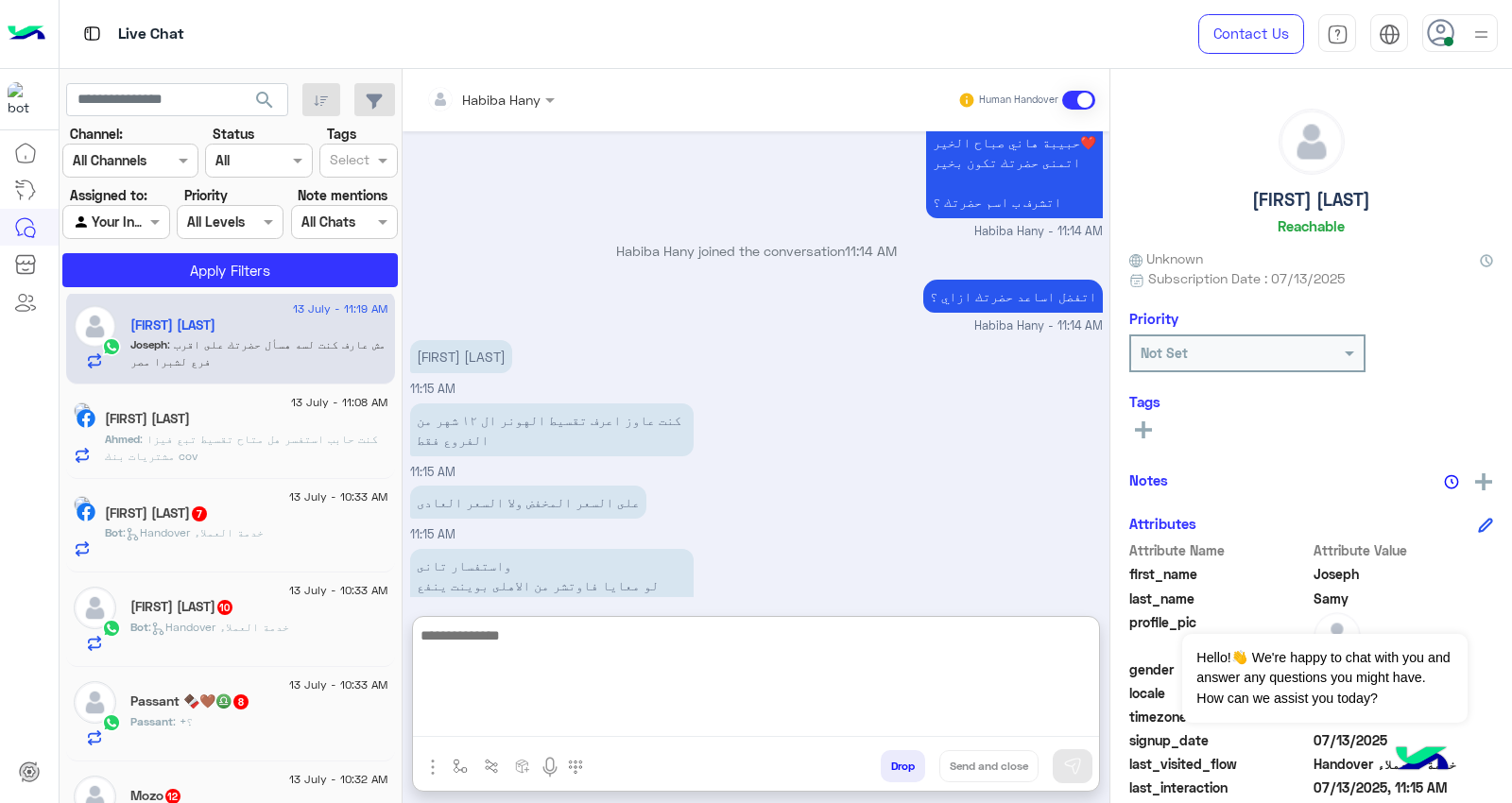 scroll, scrollTop: 1563, scrollLeft: 0, axis: vertical 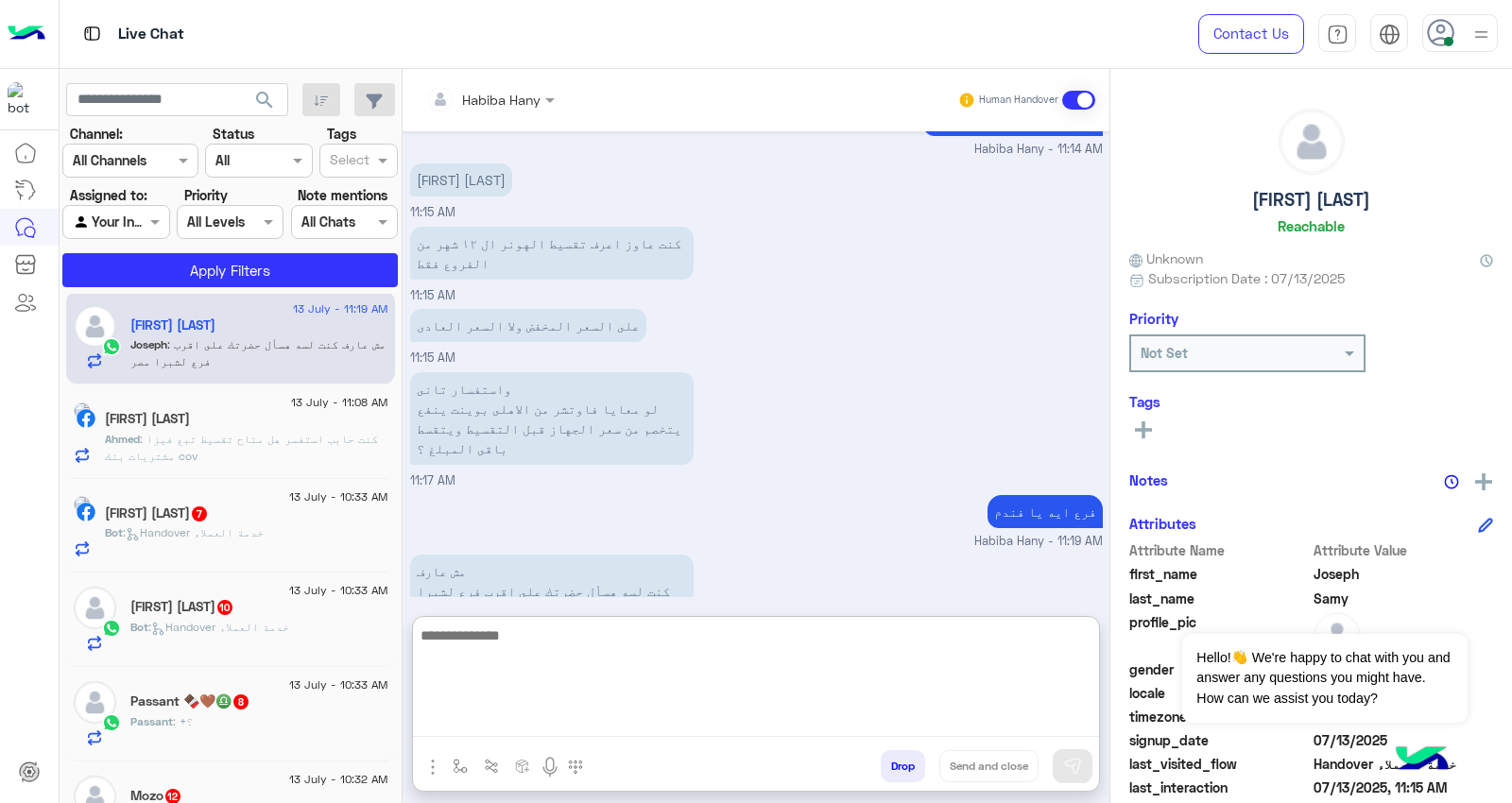 paste on "**********" 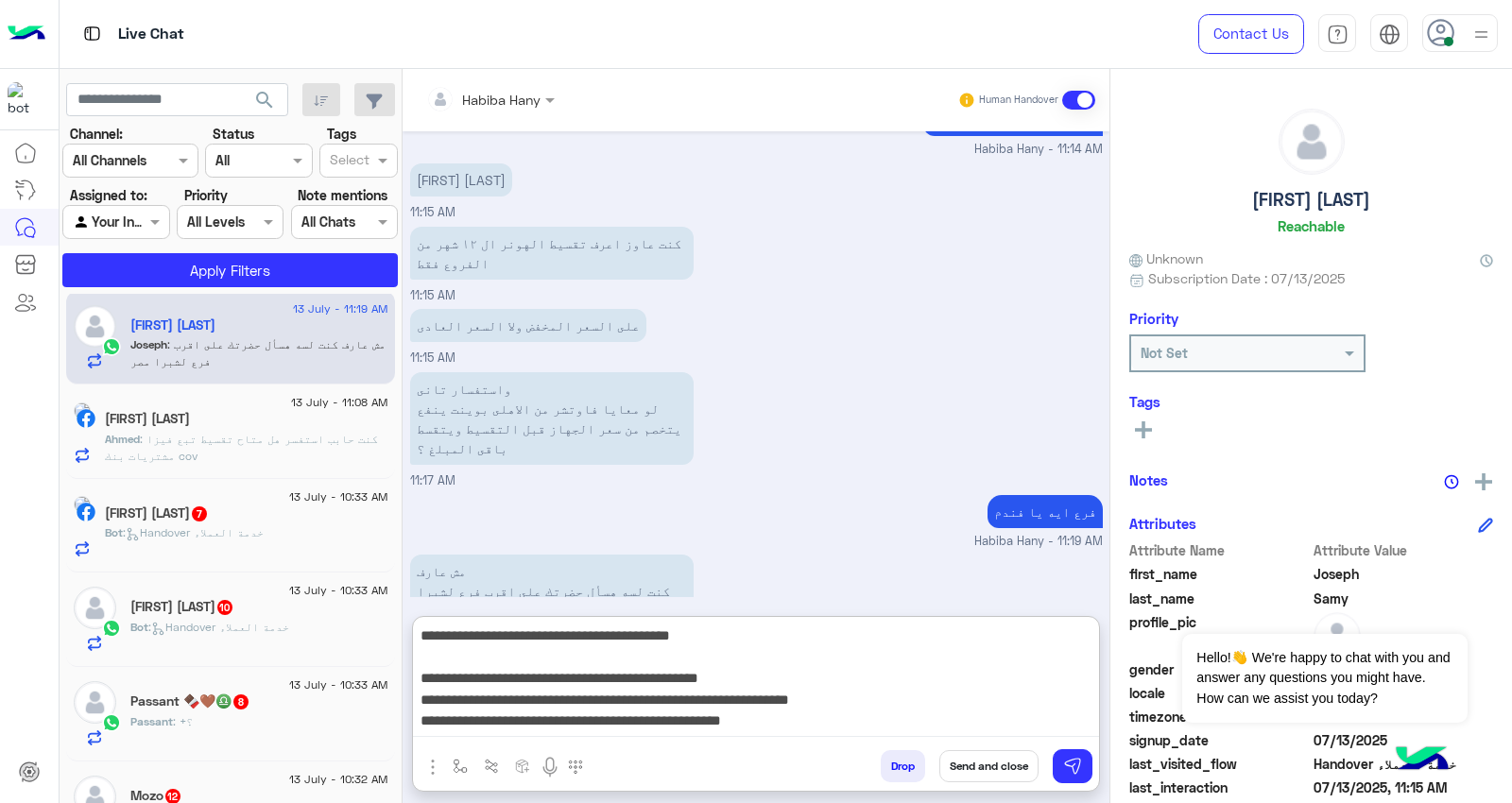 click on "**********" at bounding box center [756, 680] 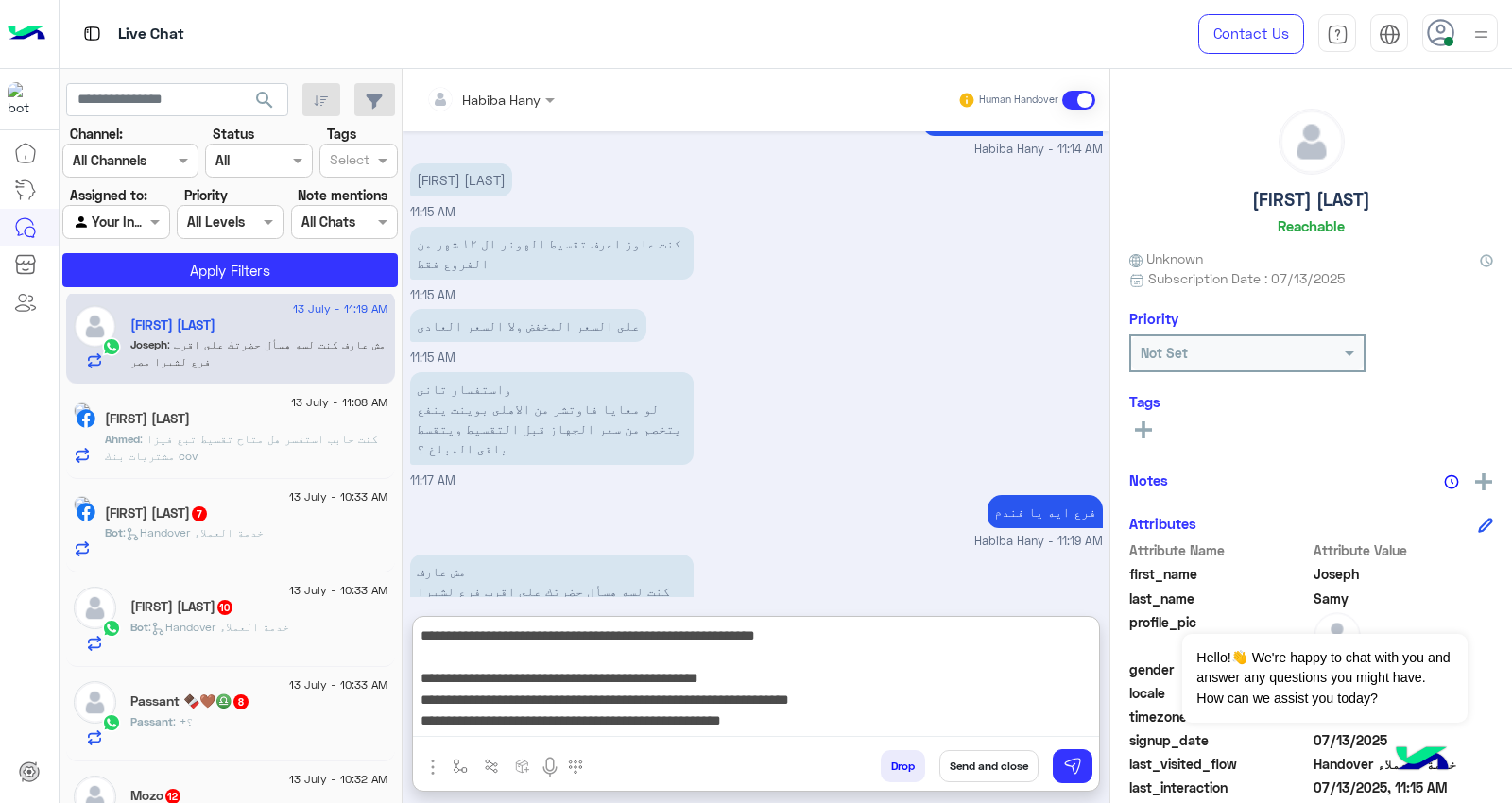 click on "**********" at bounding box center (756, 680) 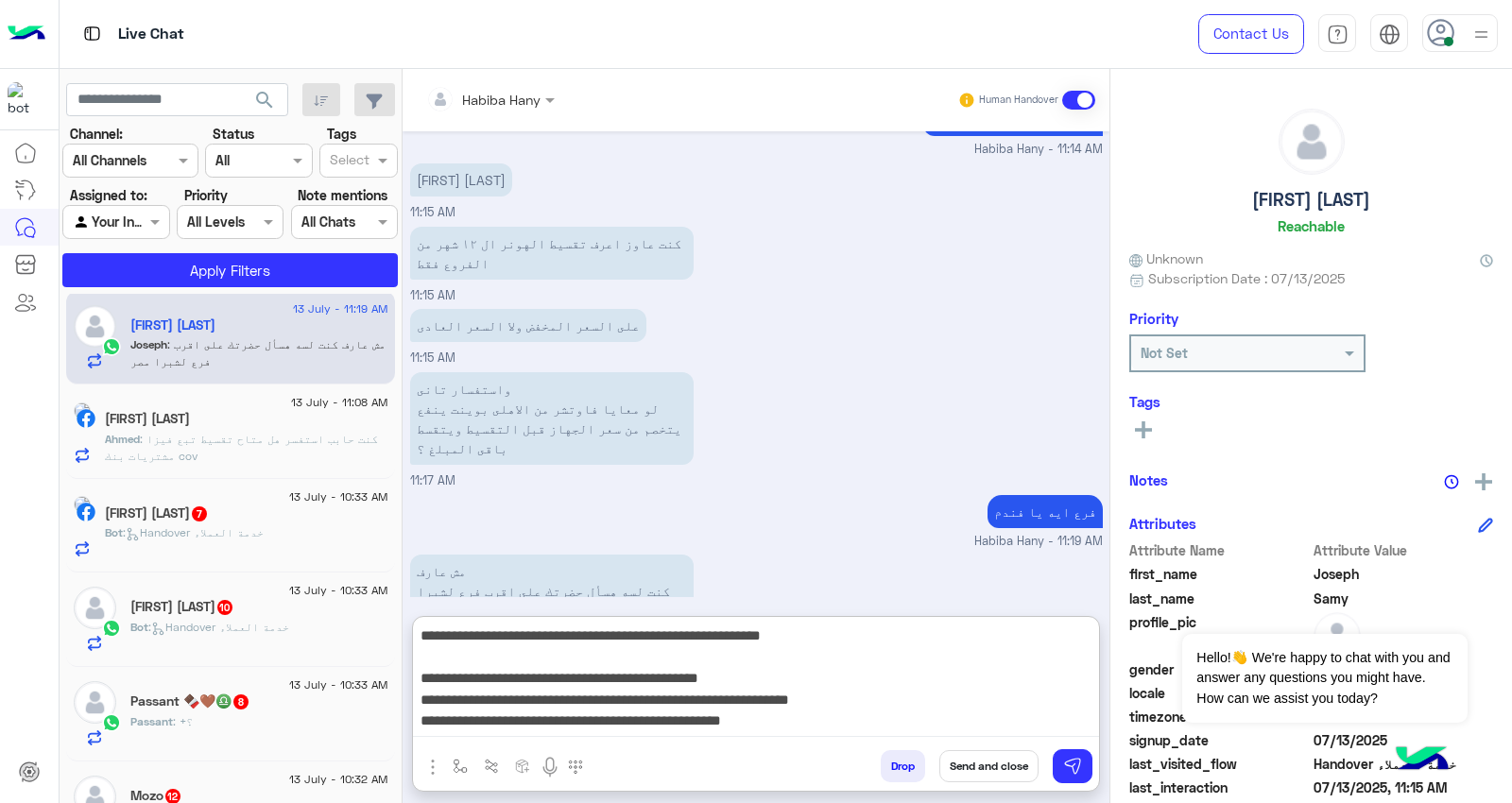 drag, startPoint x: 1045, startPoint y: 699, endPoint x: 720, endPoint y: 700, distance: 325.00154 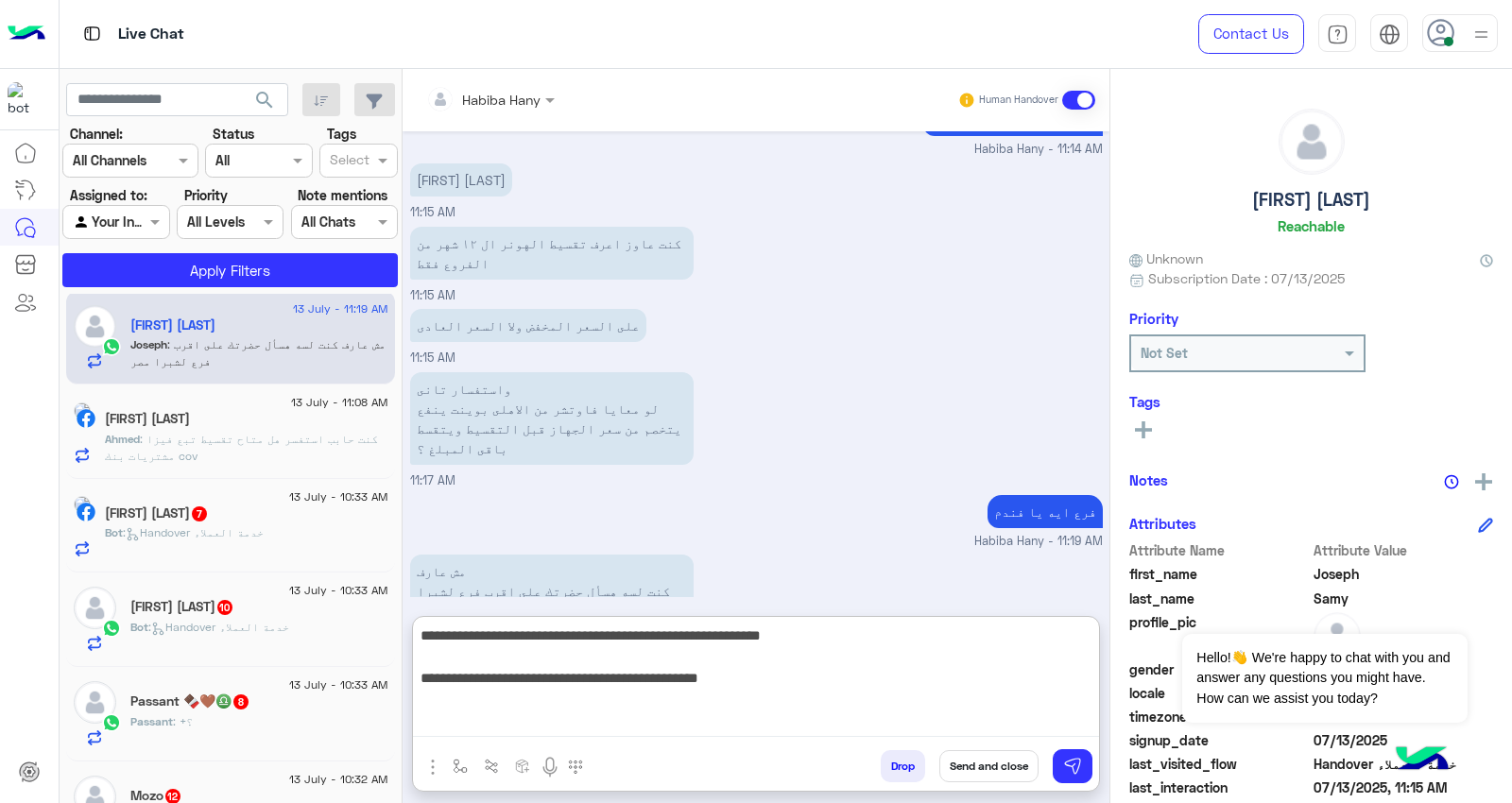 click on "**********" at bounding box center [756, 680] 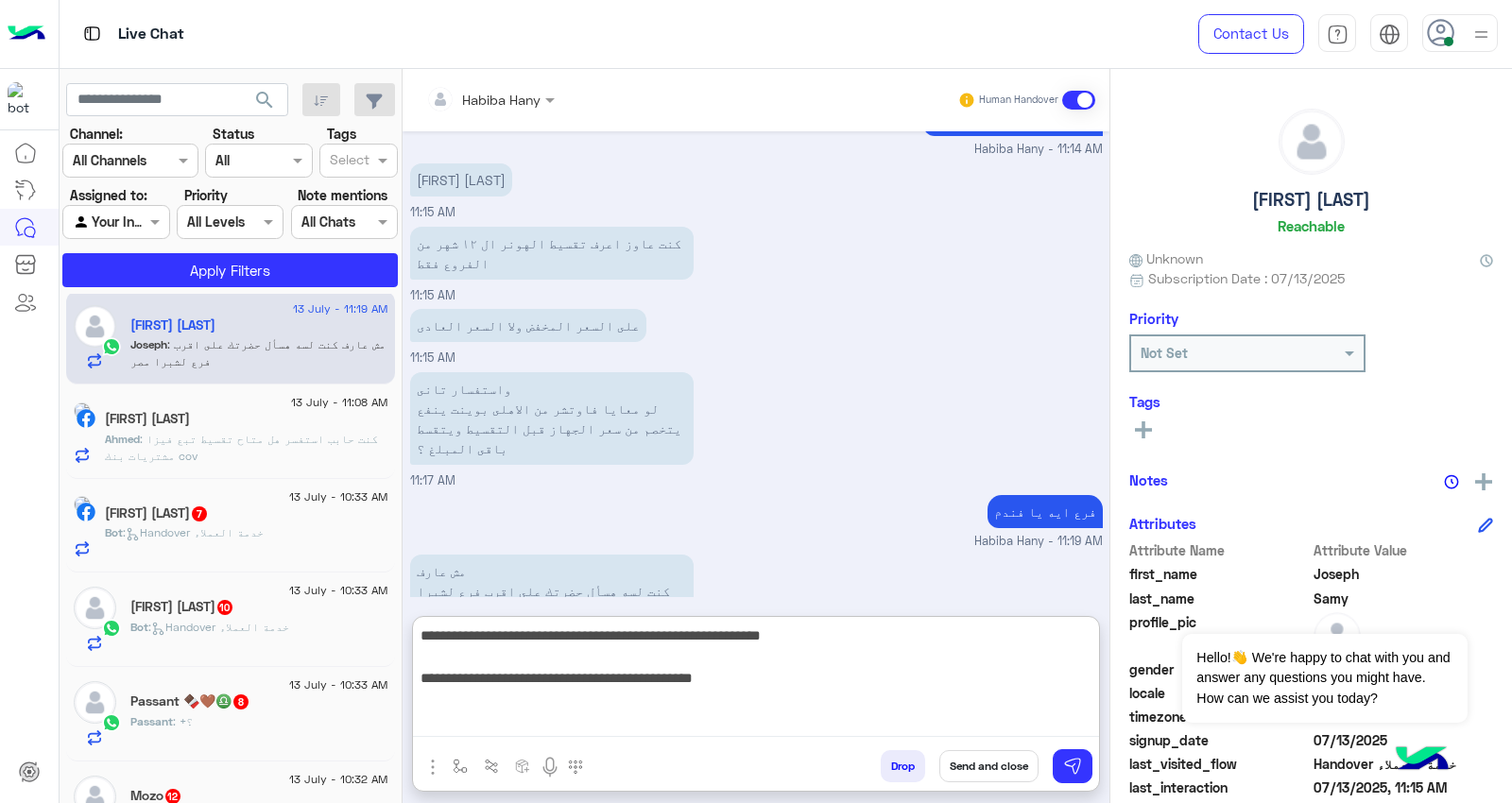 click on "**********" at bounding box center [756, 680] 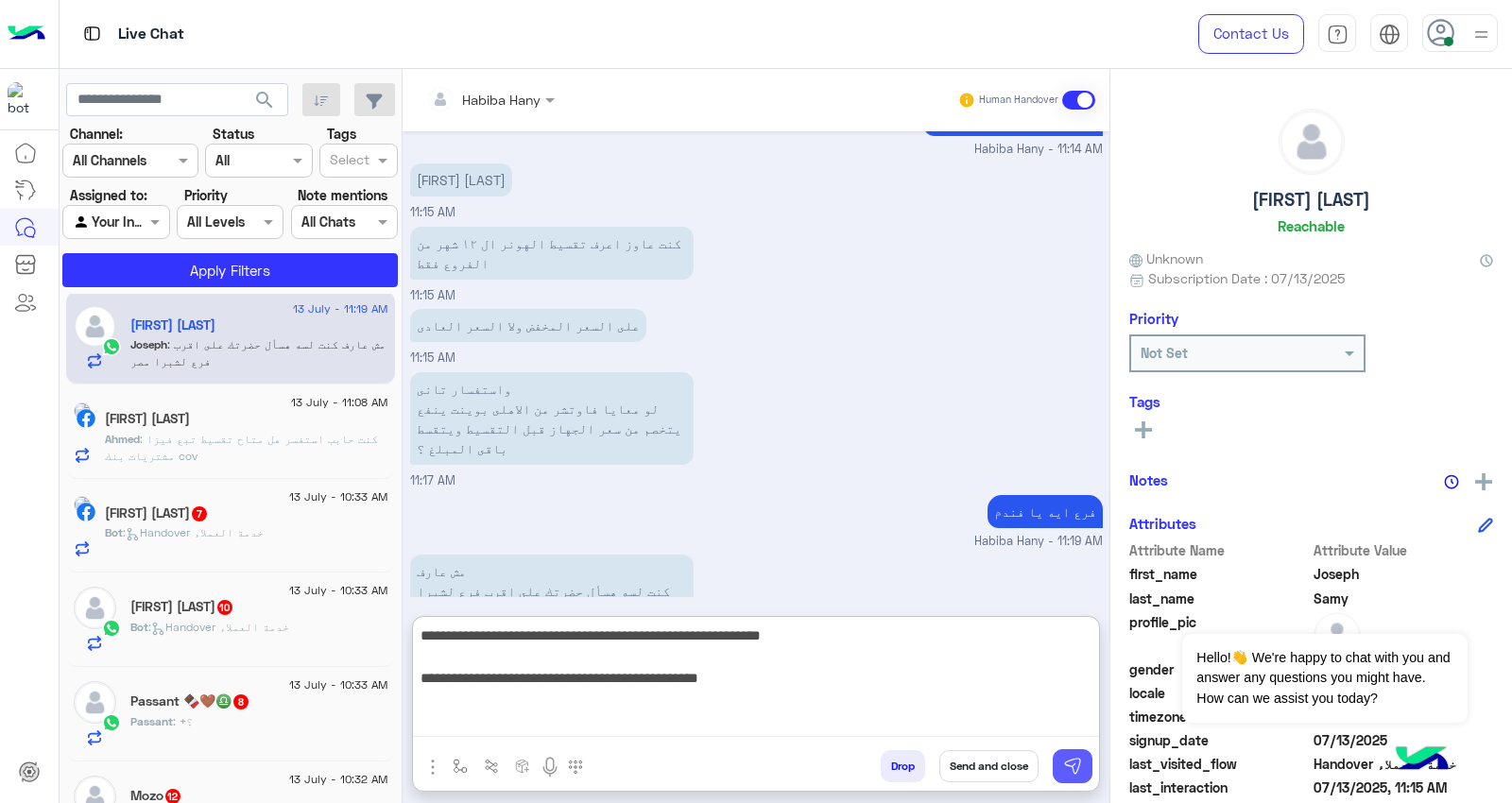 type on "**********" 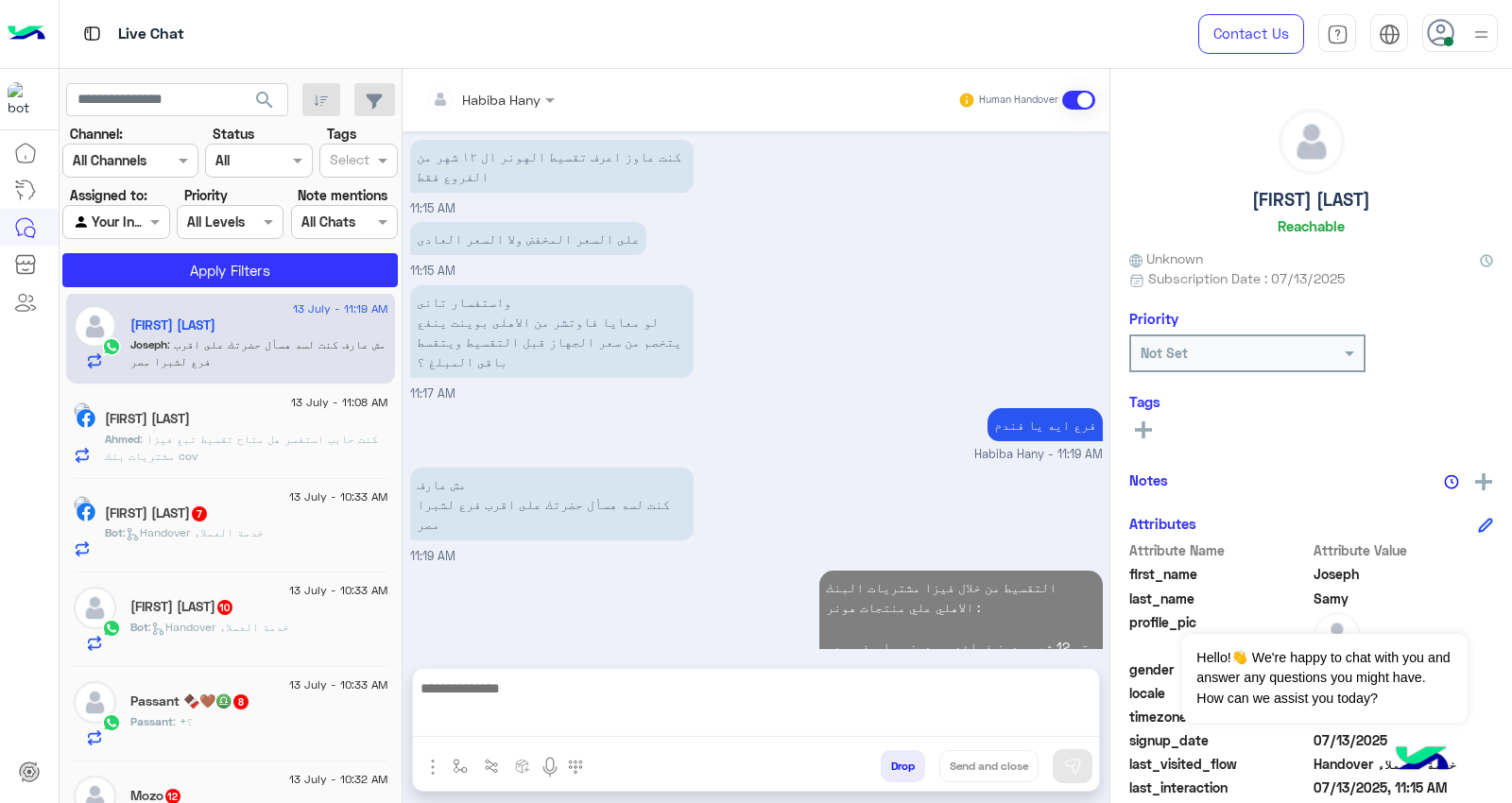 scroll, scrollTop: 1617, scrollLeft: 0, axis: vertical 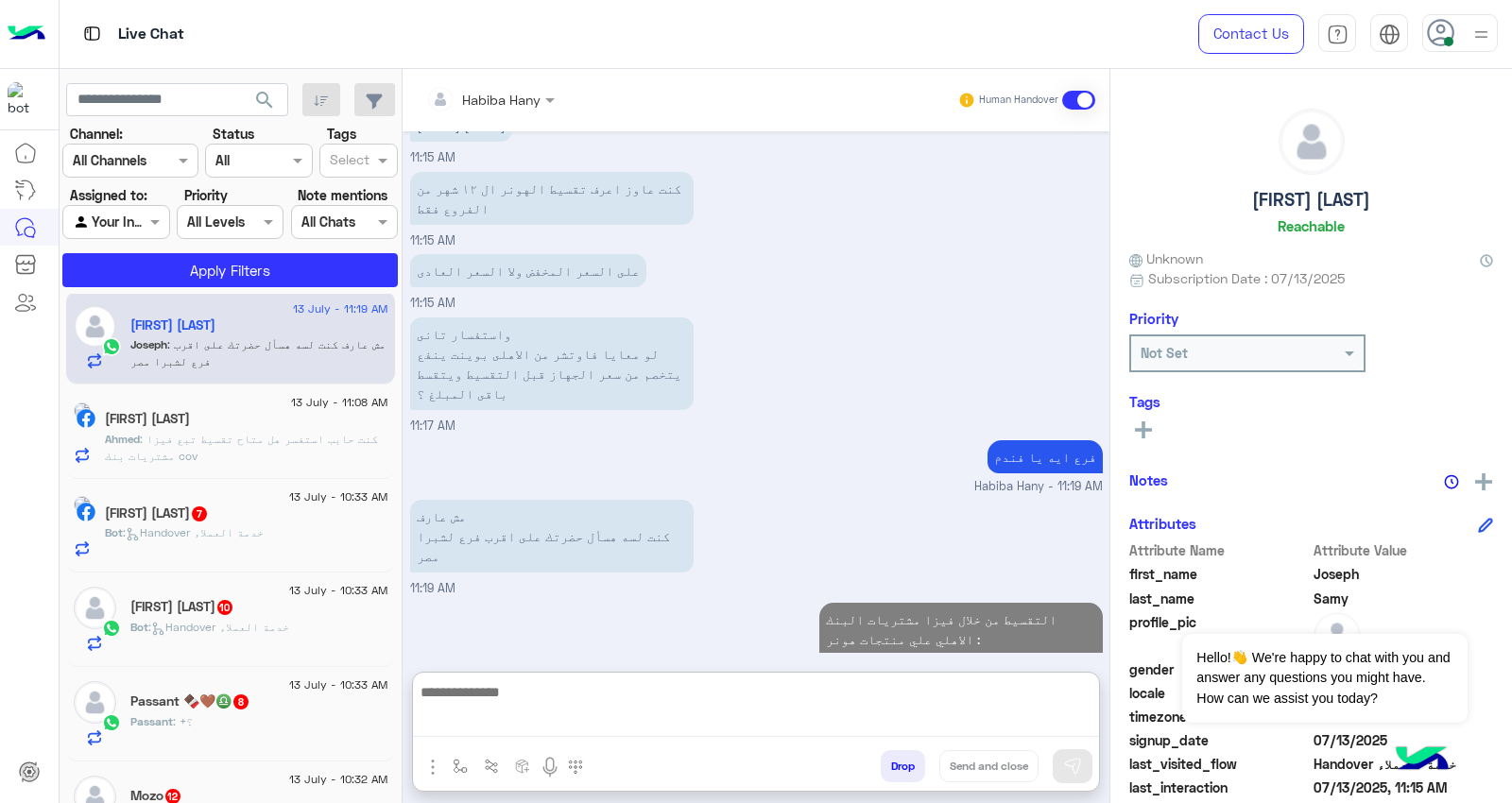 click at bounding box center [756, 709] 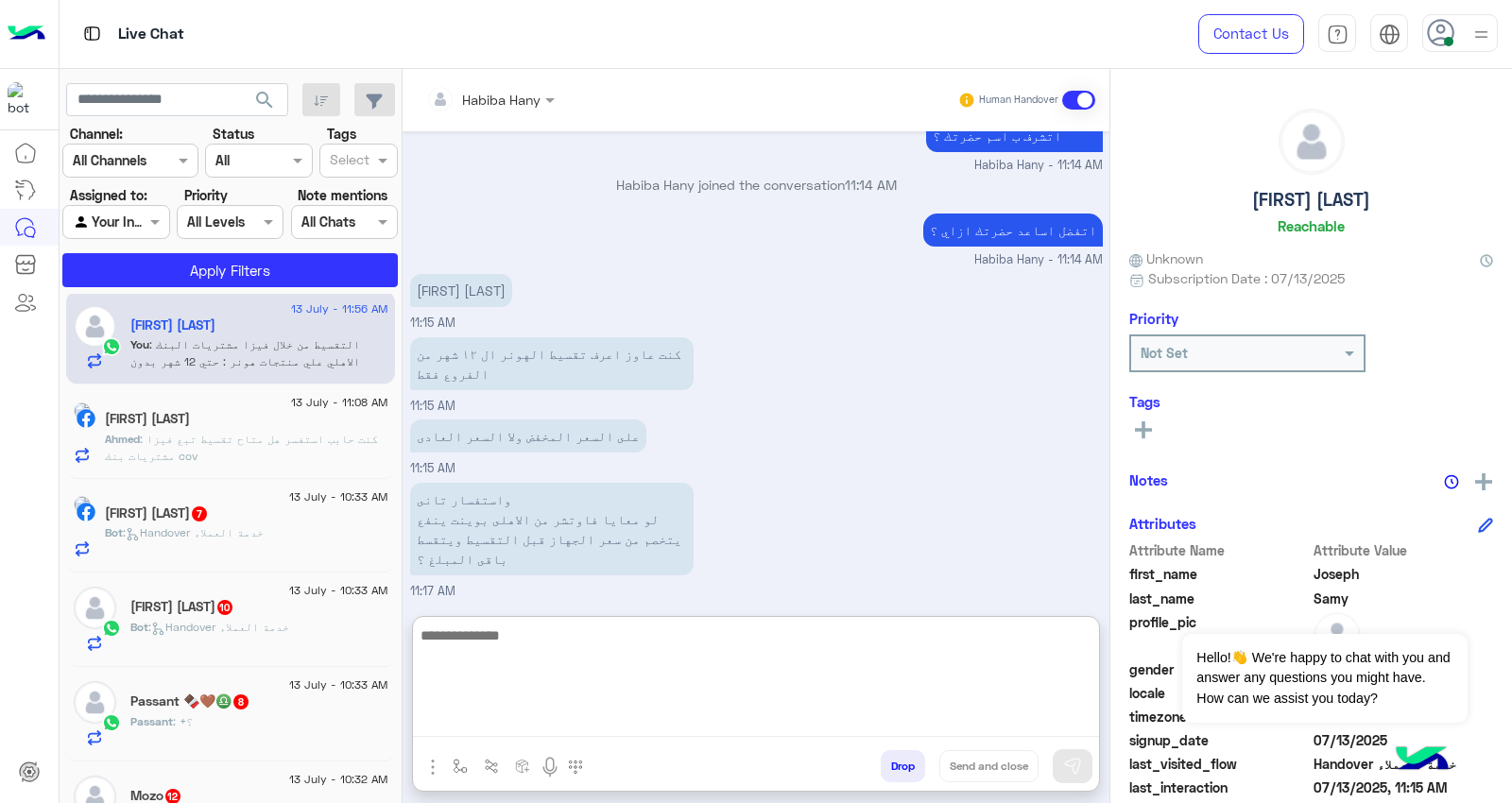 scroll, scrollTop: 1702, scrollLeft: 0, axis: vertical 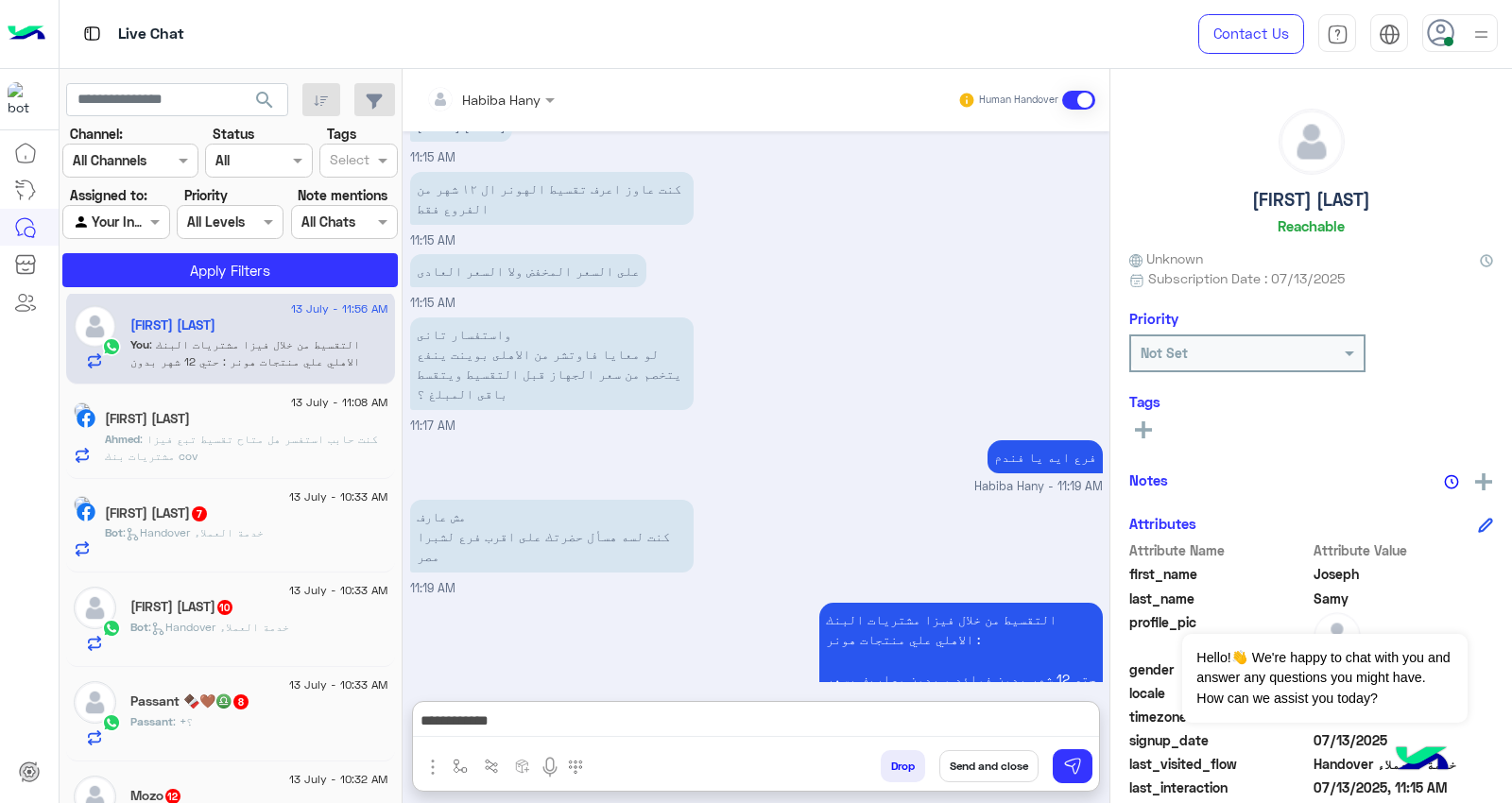 click on "**********" at bounding box center [756, 723] 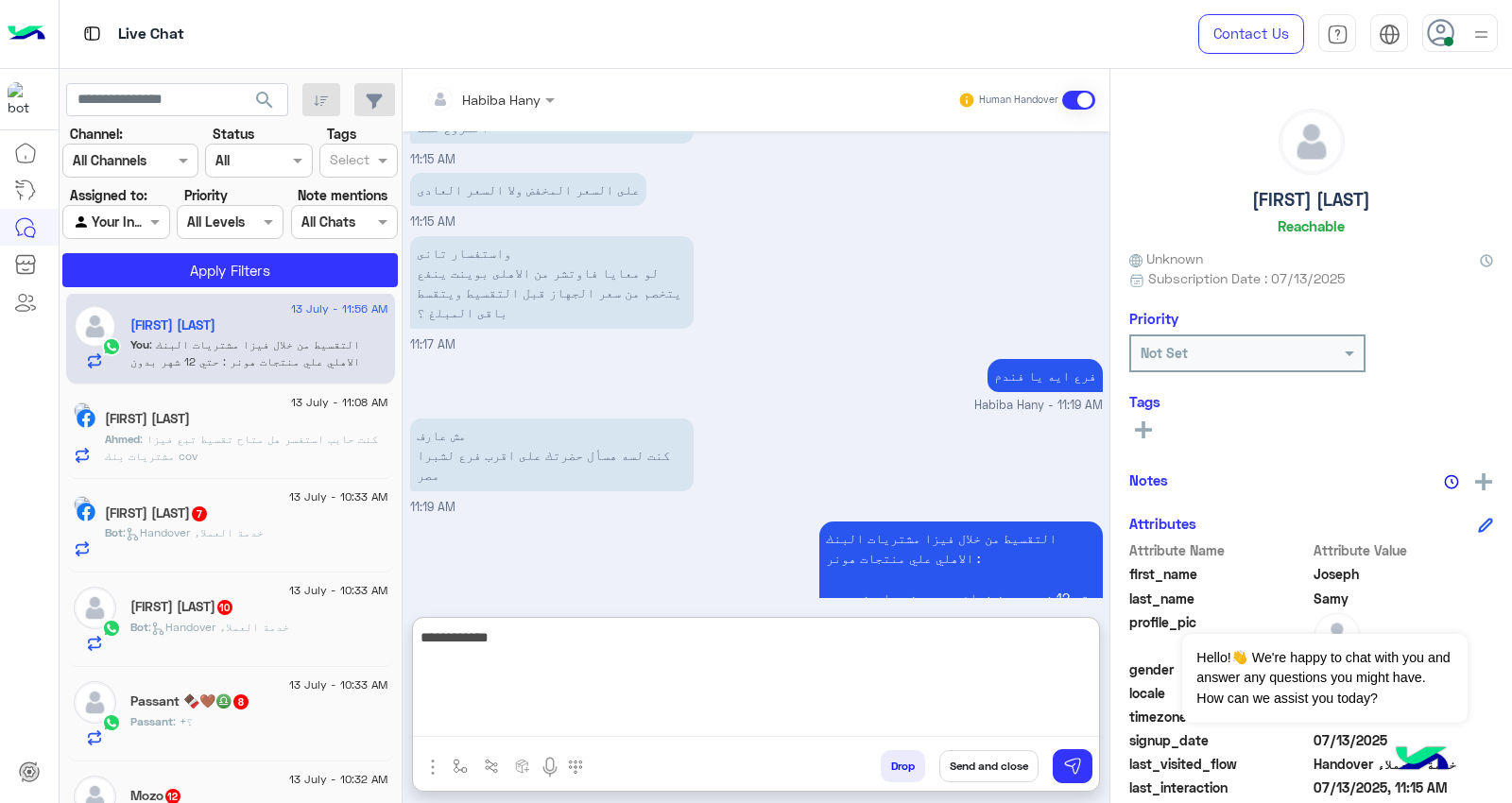 scroll, scrollTop: 1702, scrollLeft: 0, axis: vertical 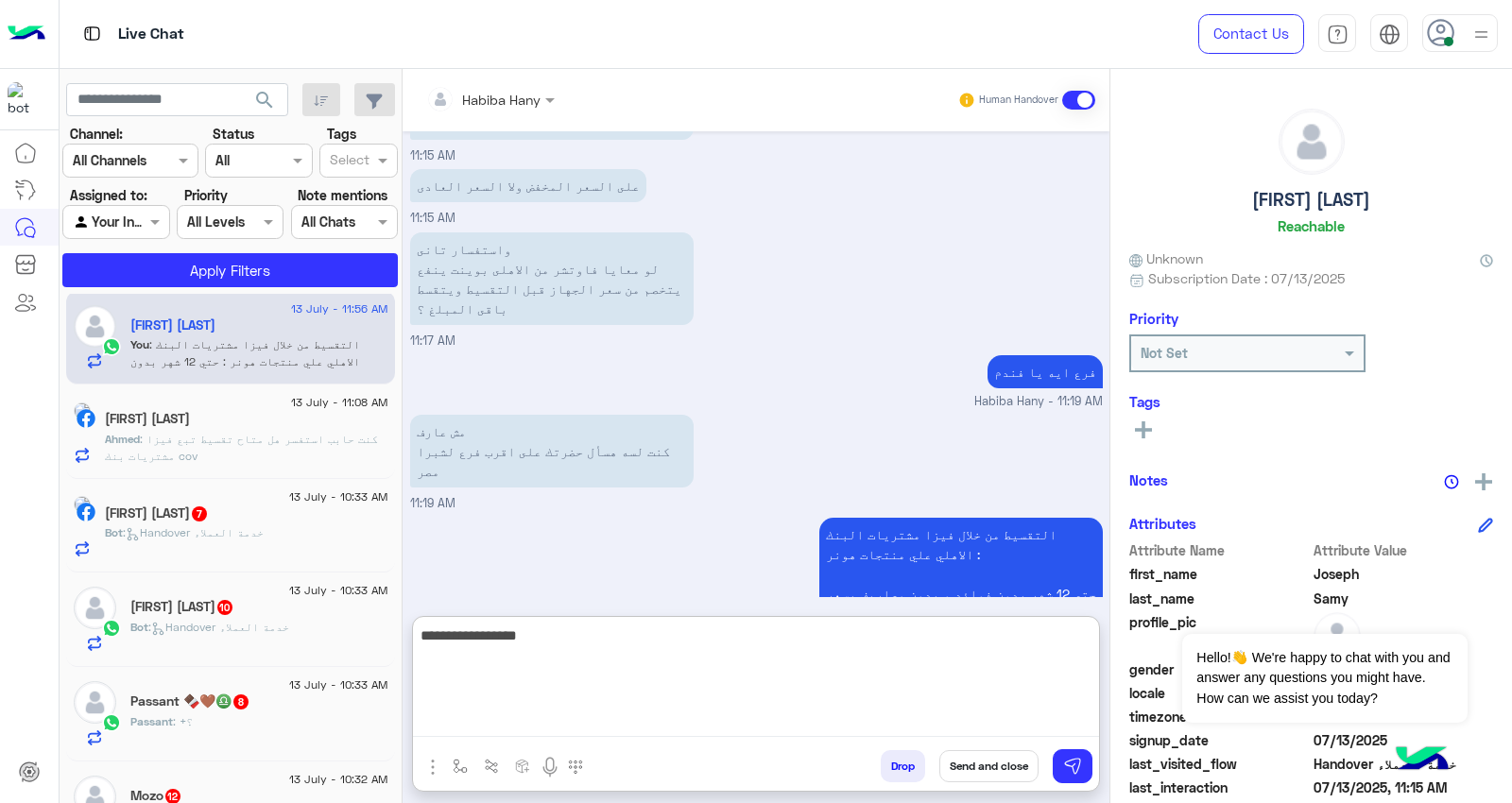type on "**********" 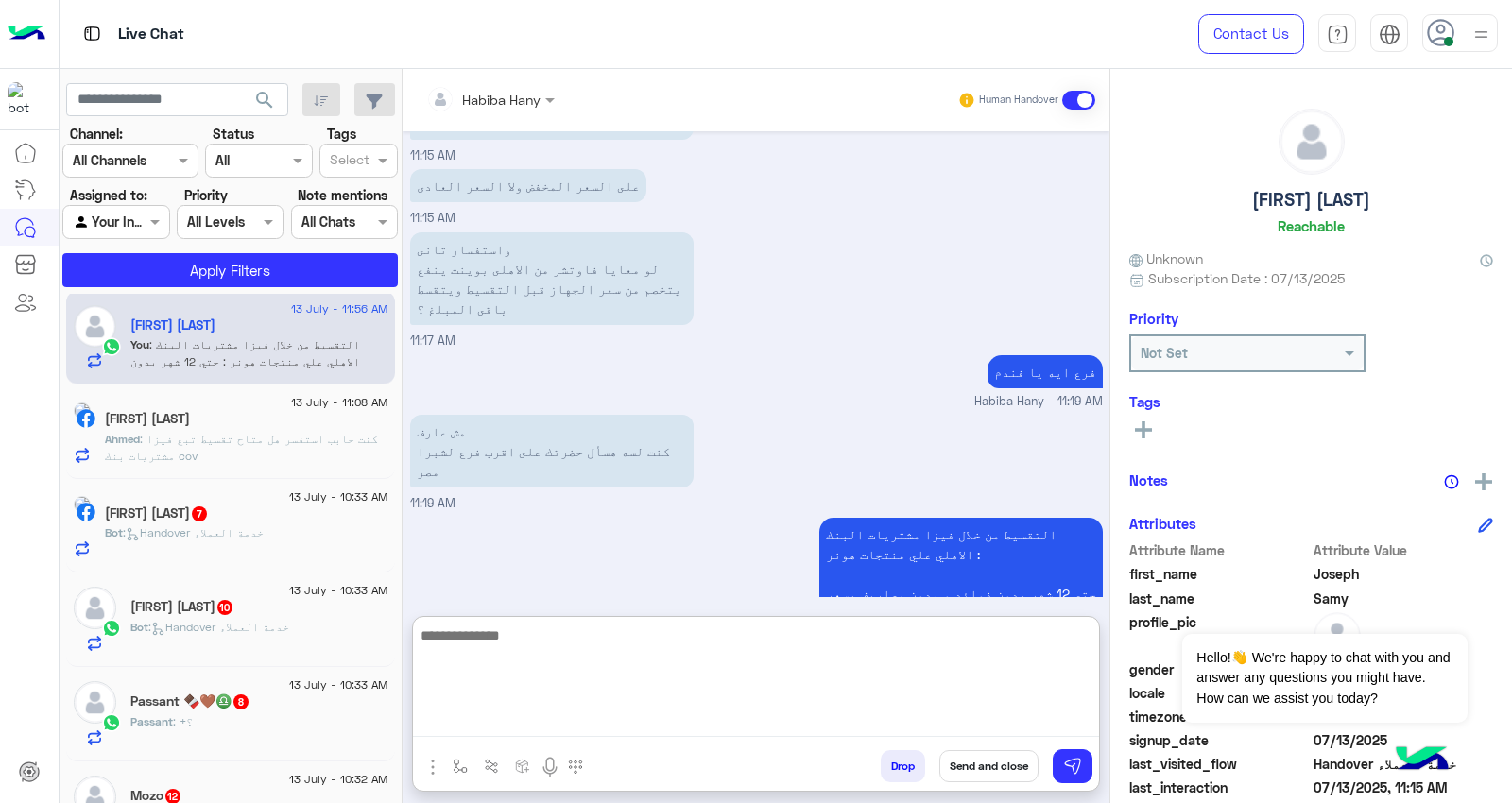 scroll, scrollTop: 1762, scrollLeft: 0, axis: vertical 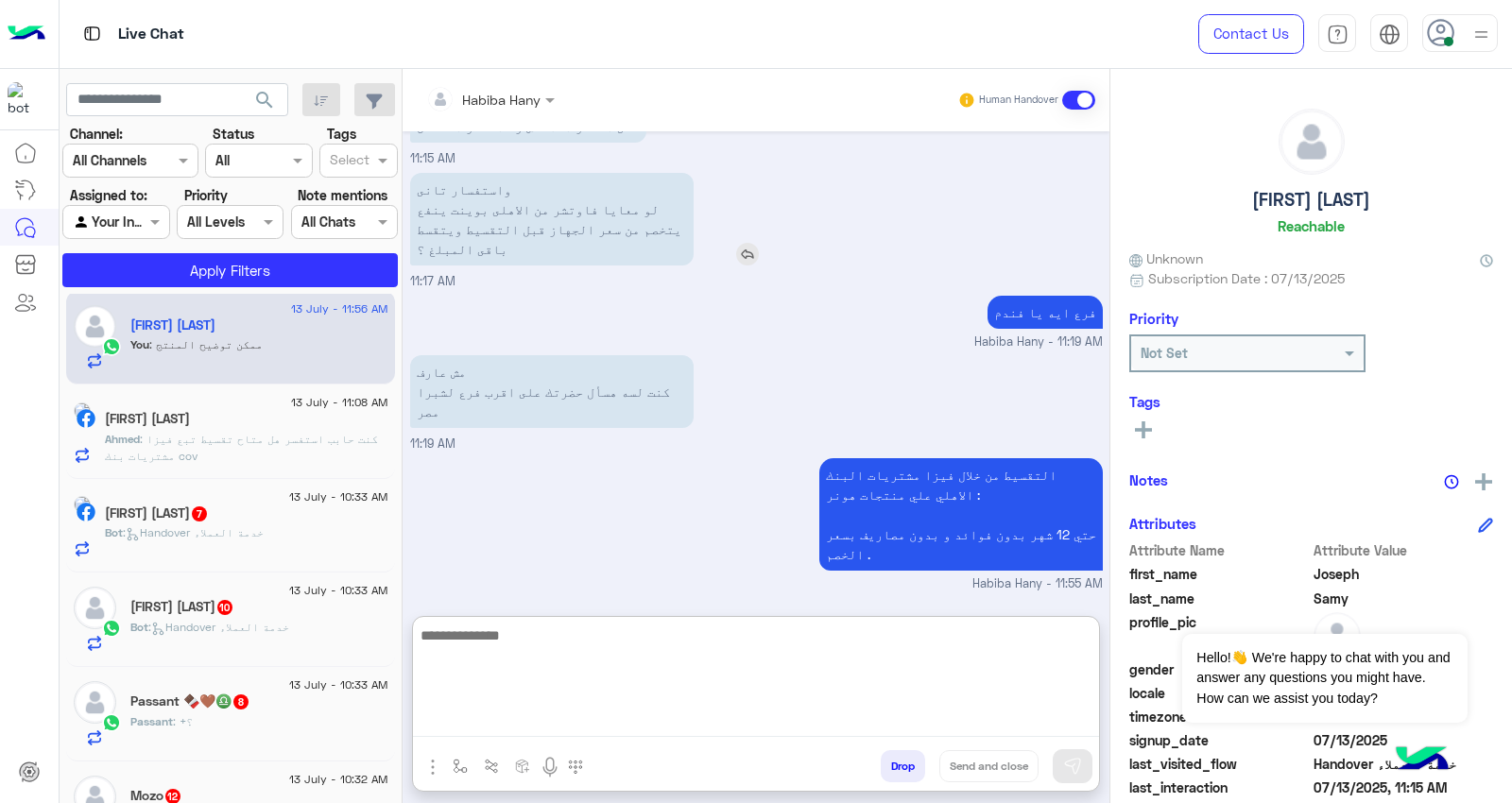 click on "واستفسار تانى لو معايا فاوتشر من الاهلى بوينت ينفع يتخصم من سعر الجهاز قبل التقسيط ويتقسط باقى المبلغ ؟" at bounding box center [606, 219] 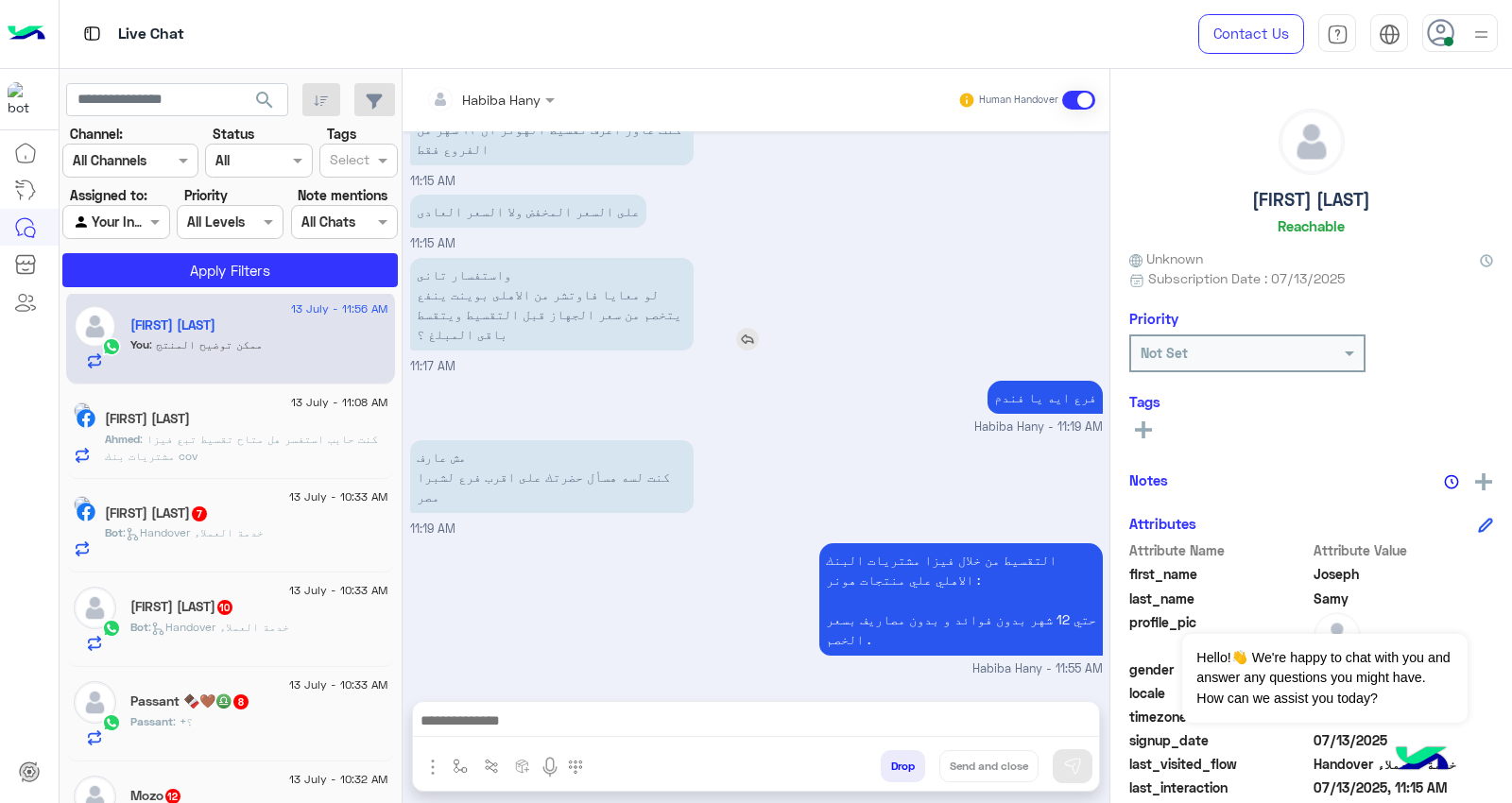 click at bounding box center (747, 339) 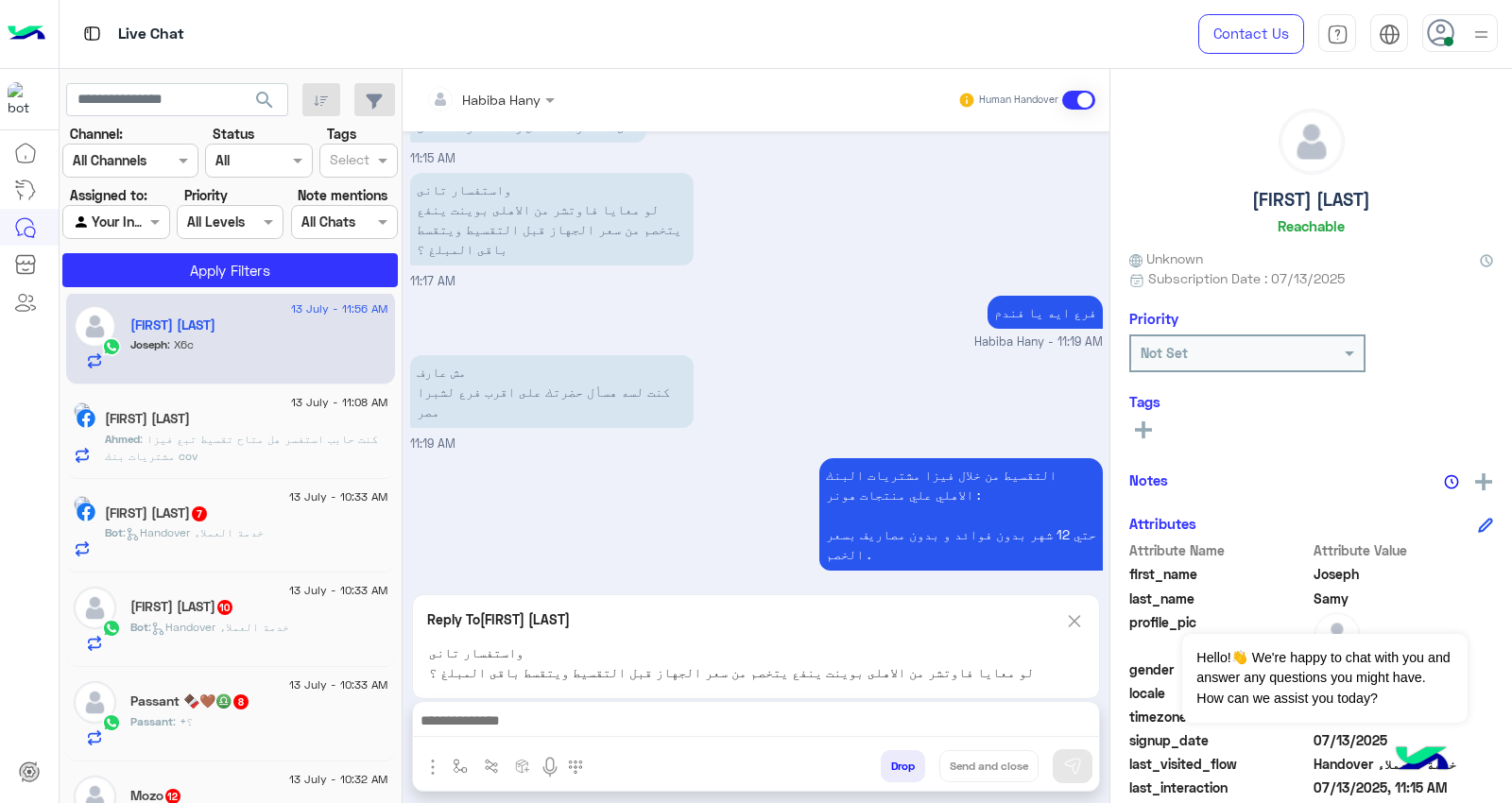 scroll, scrollTop: 1847, scrollLeft: 0, axis: vertical 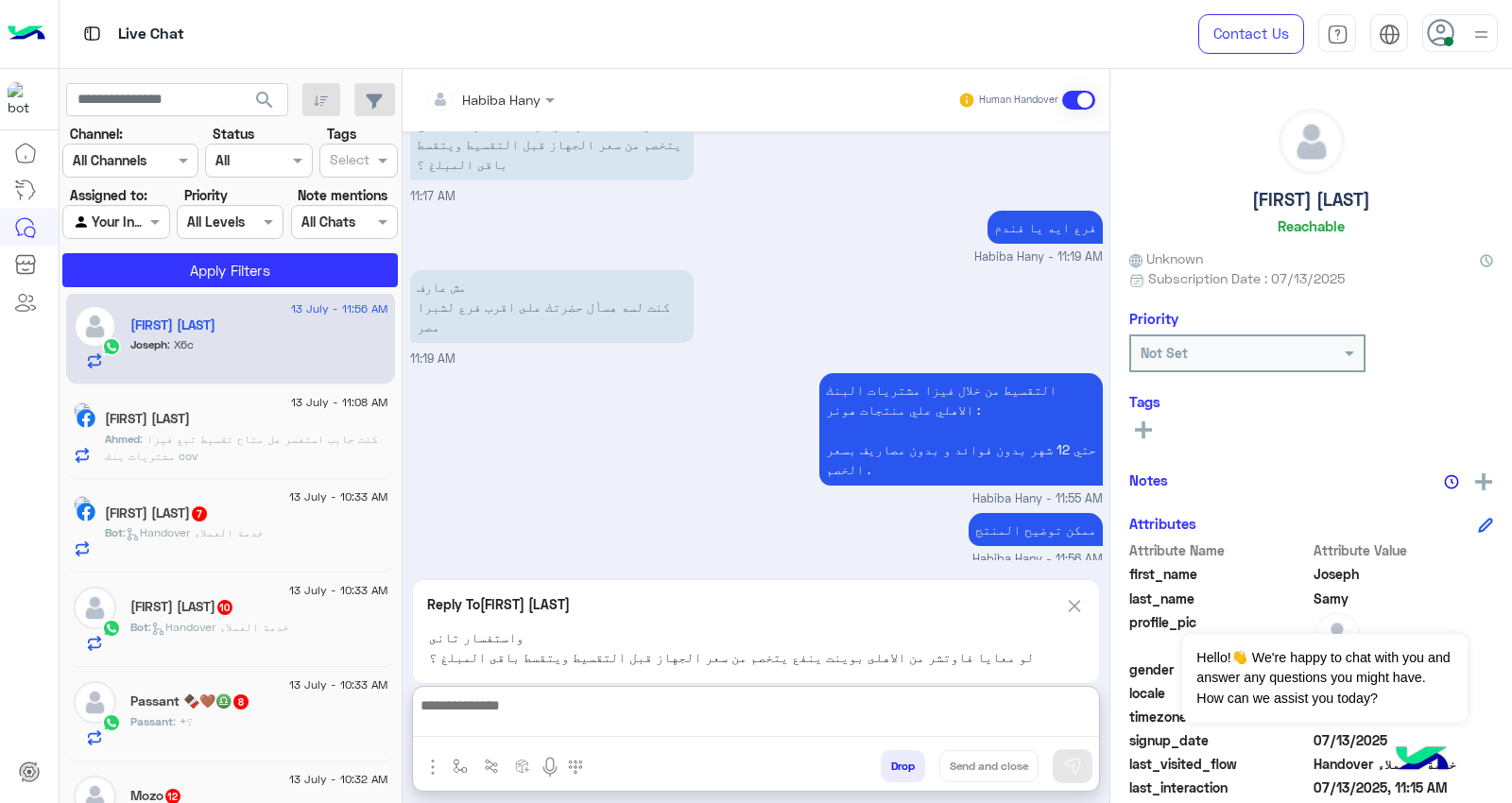 click at bounding box center (756, 715) 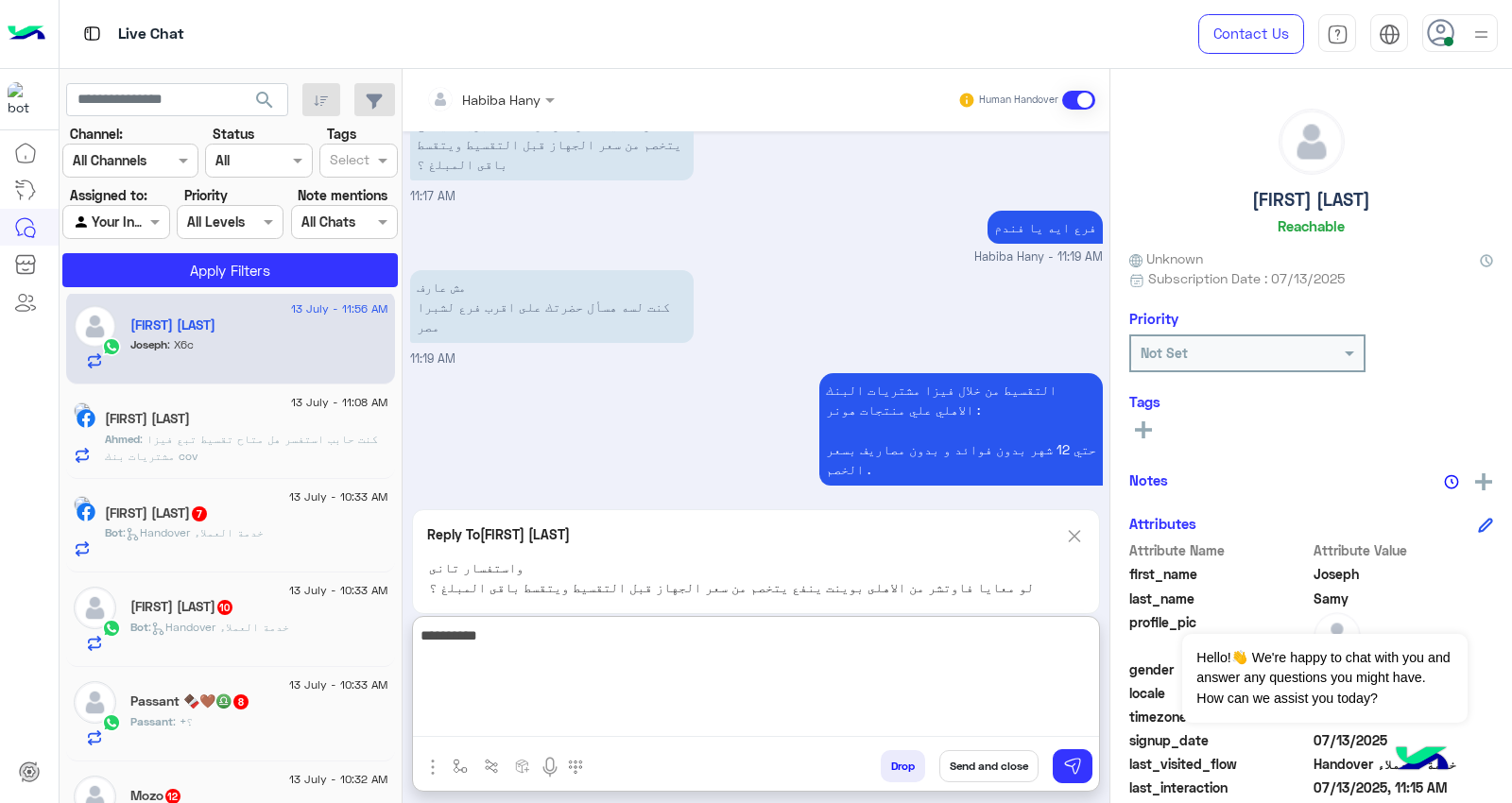 type on "**********" 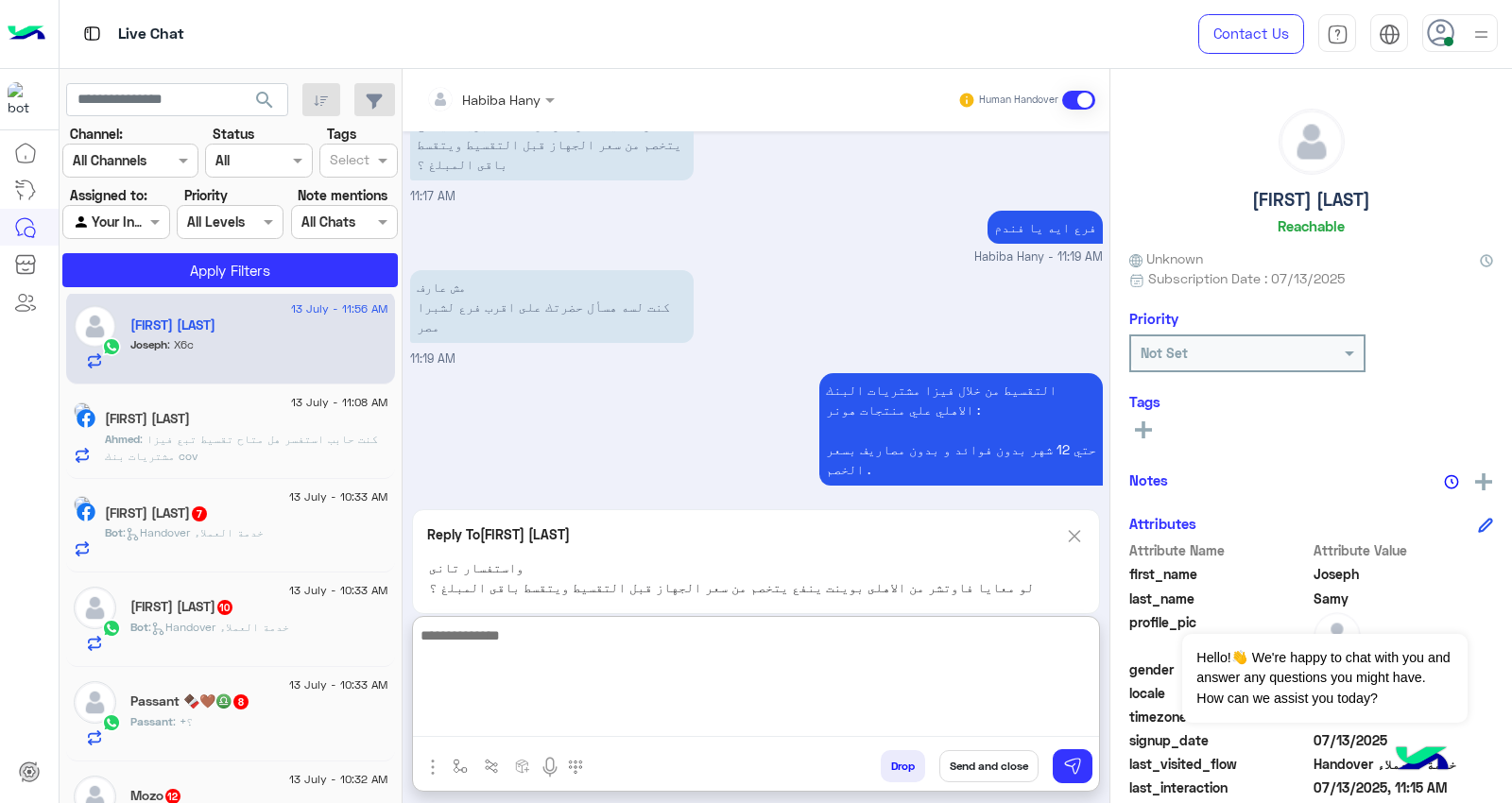 scroll, scrollTop: 1957, scrollLeft: 0, axis: vertical 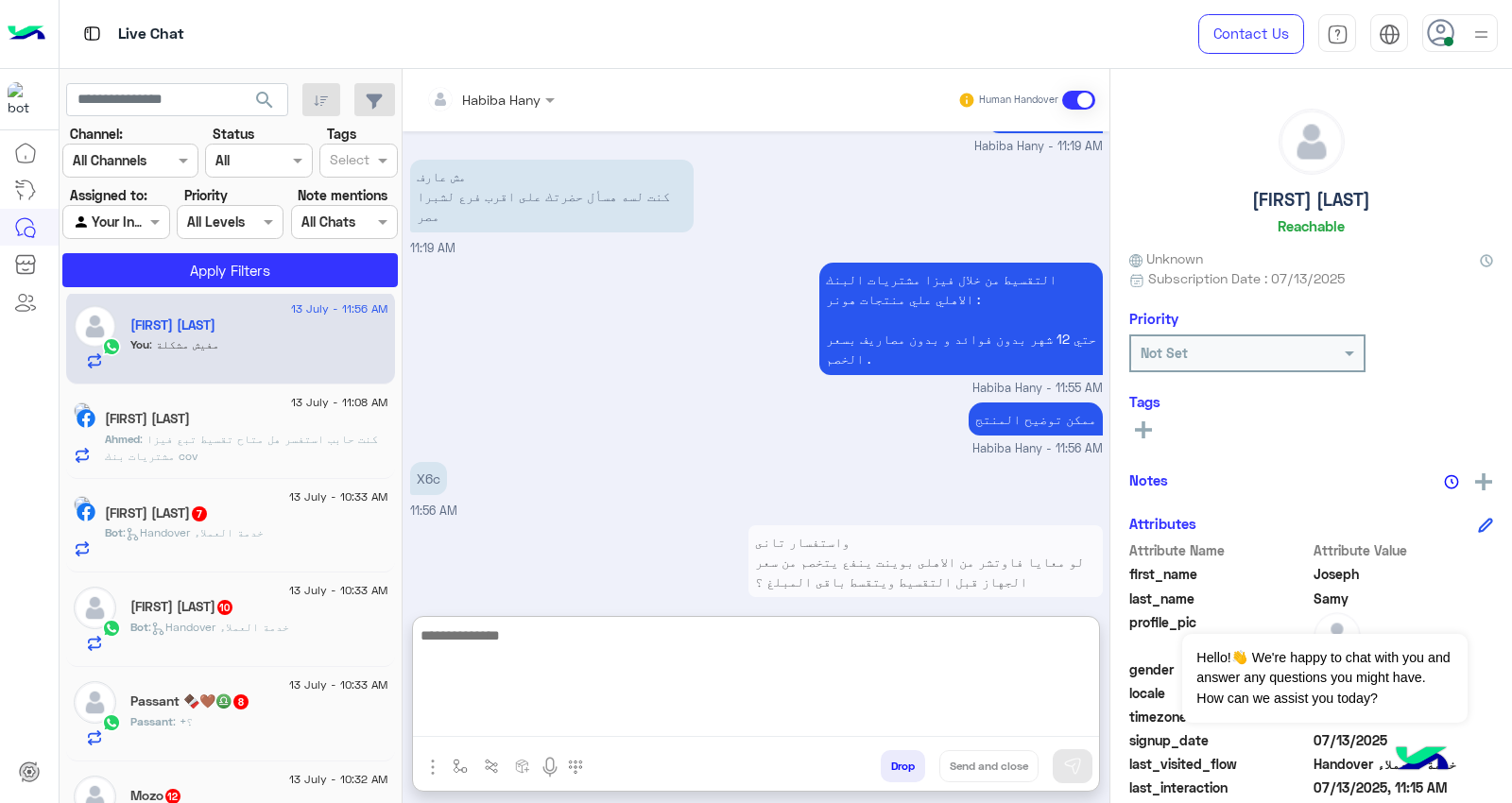 paste on "**********" 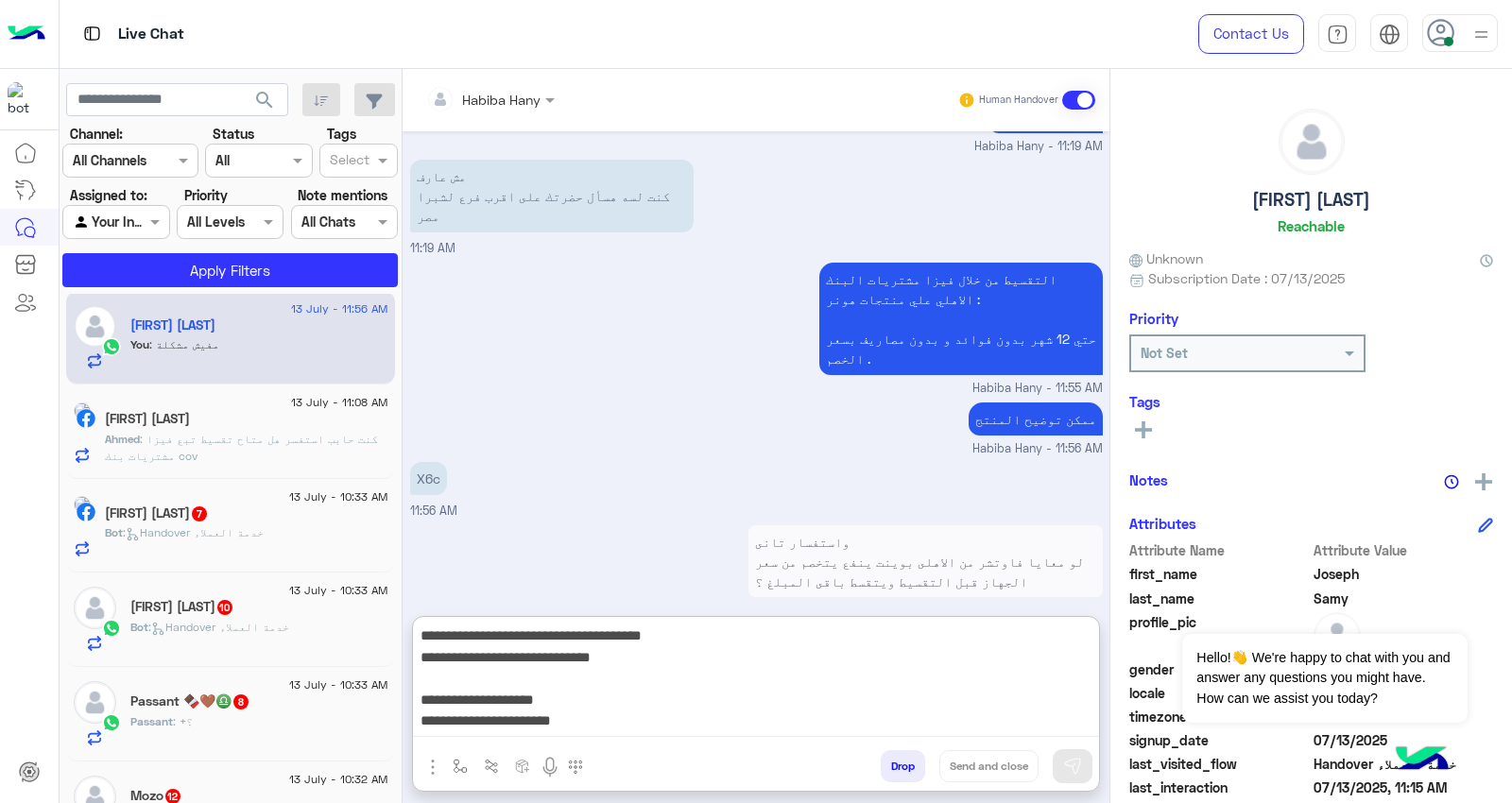 scroll, scrollTop: 15, scrollLeft: 0, axis: vertical 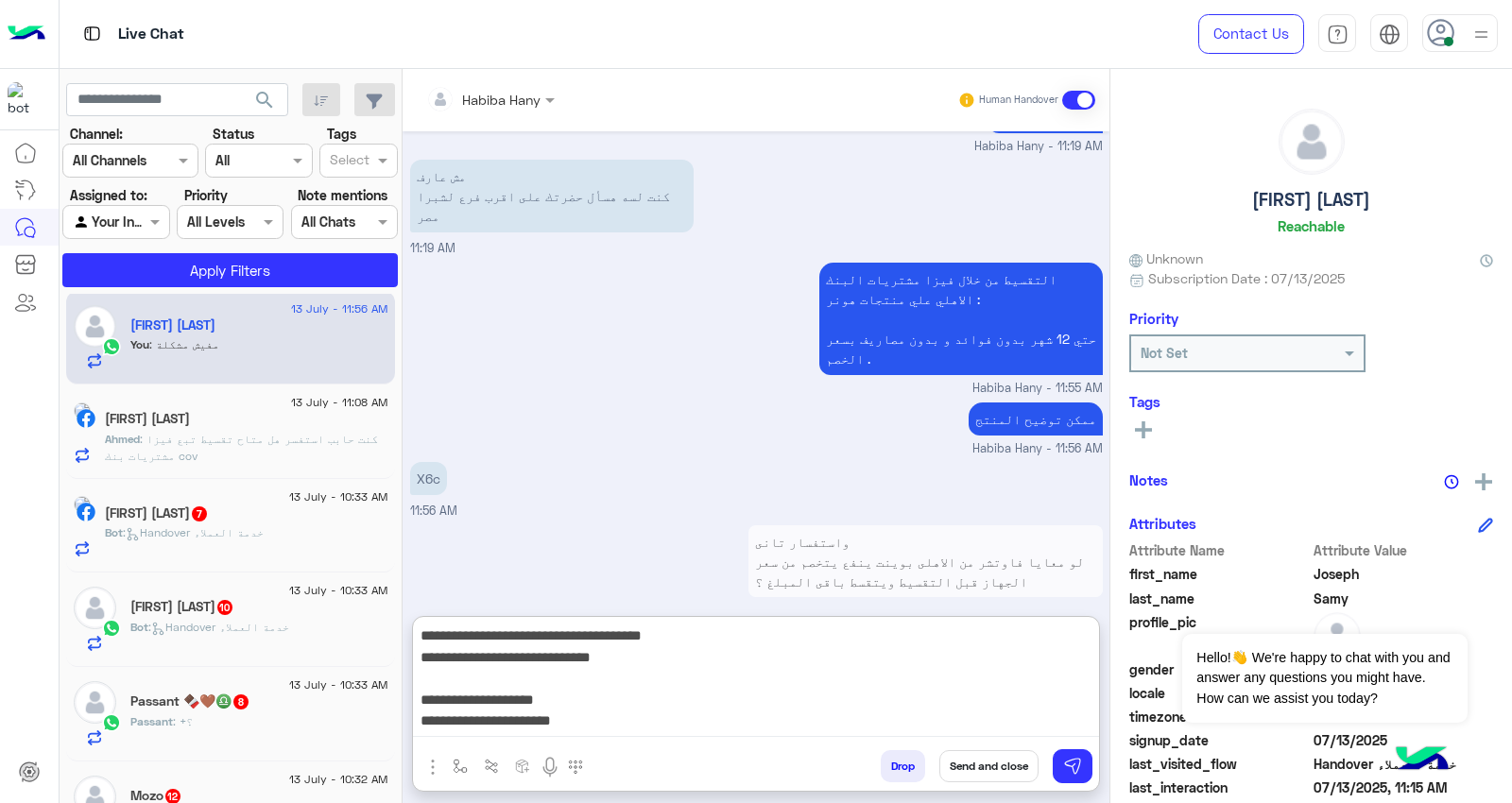click on "**********" at bounding box center [756, 680] 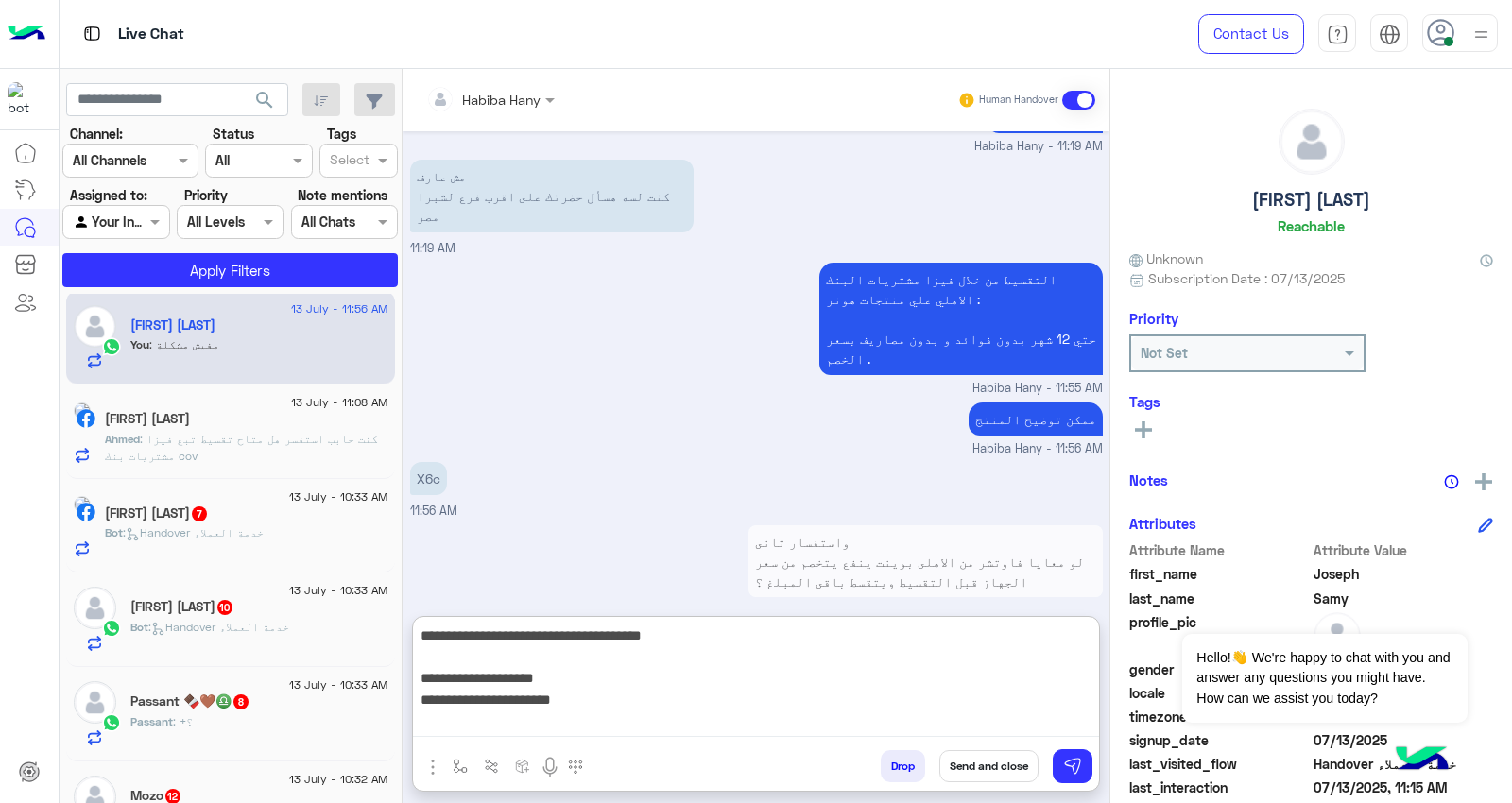 scroll, scrollTop: 0, scrollLeft: 0, axis: both 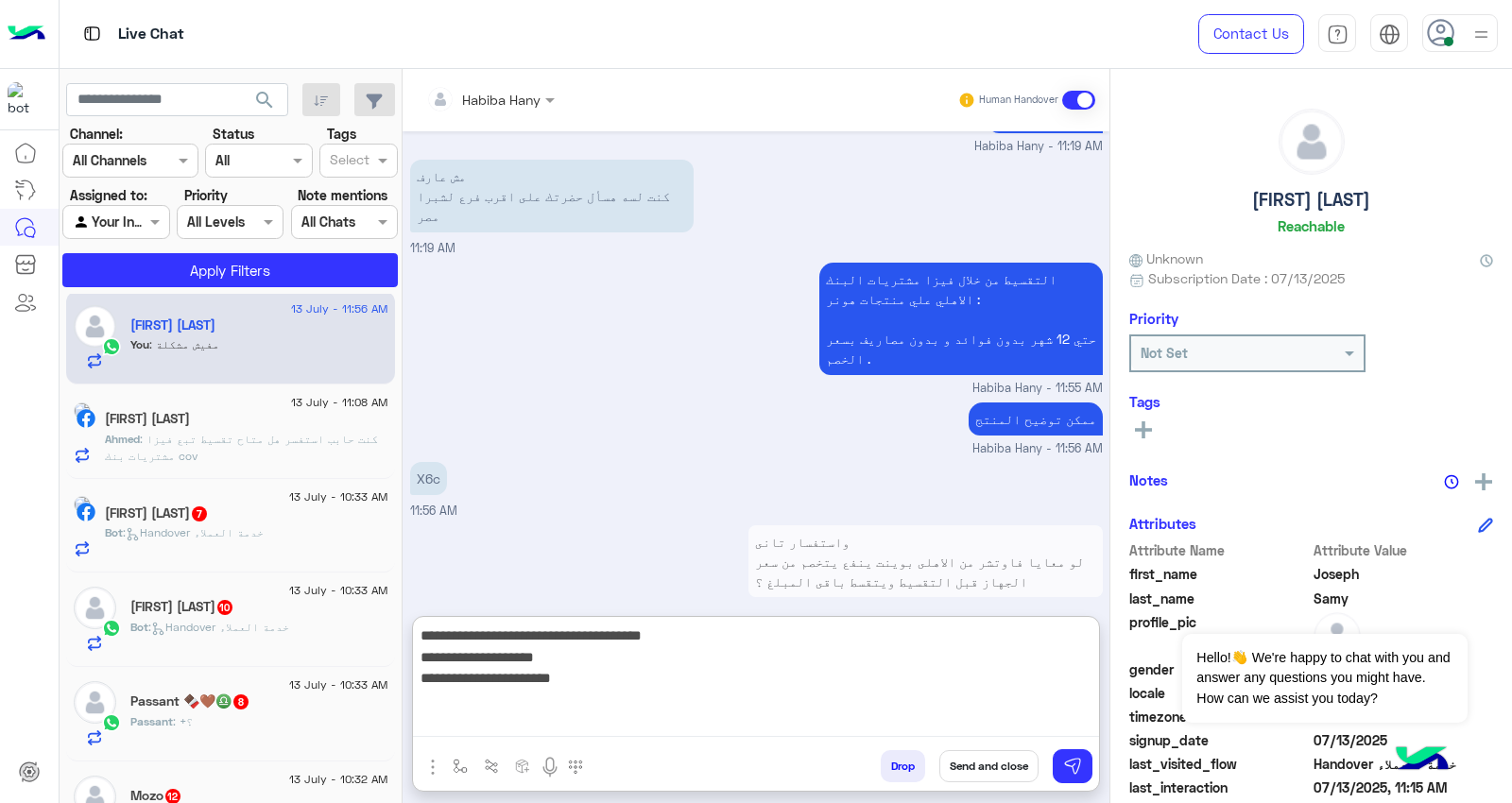 drag, startPoint x: 469, startPoint y: 657, endPoint x: 612, endPoint y: 650, distance: 143.1712 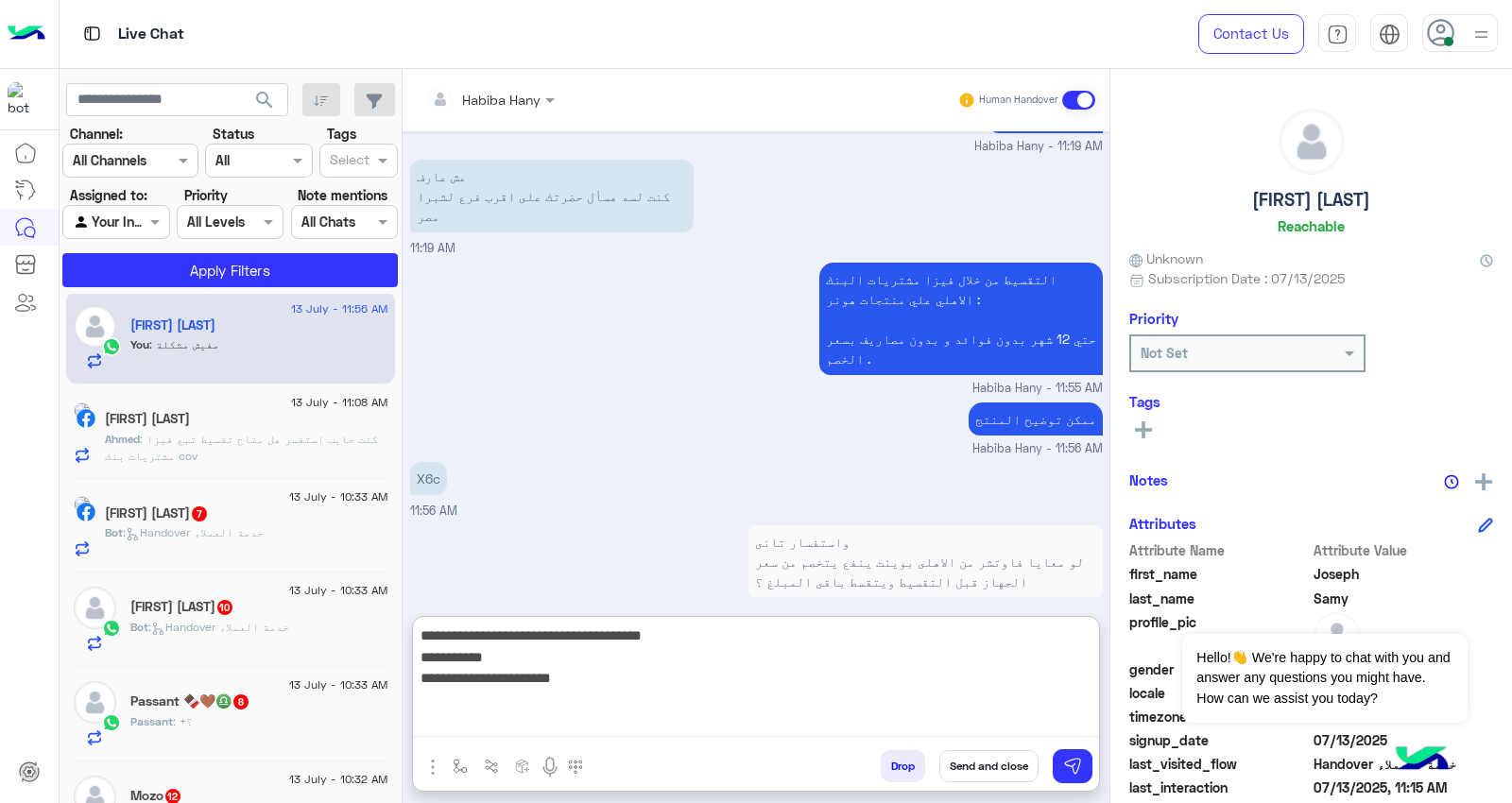drag, startPoint x: 465, startPoint y: 681, endPoint x: 660, endPoint y: 678, distance: 195.02308 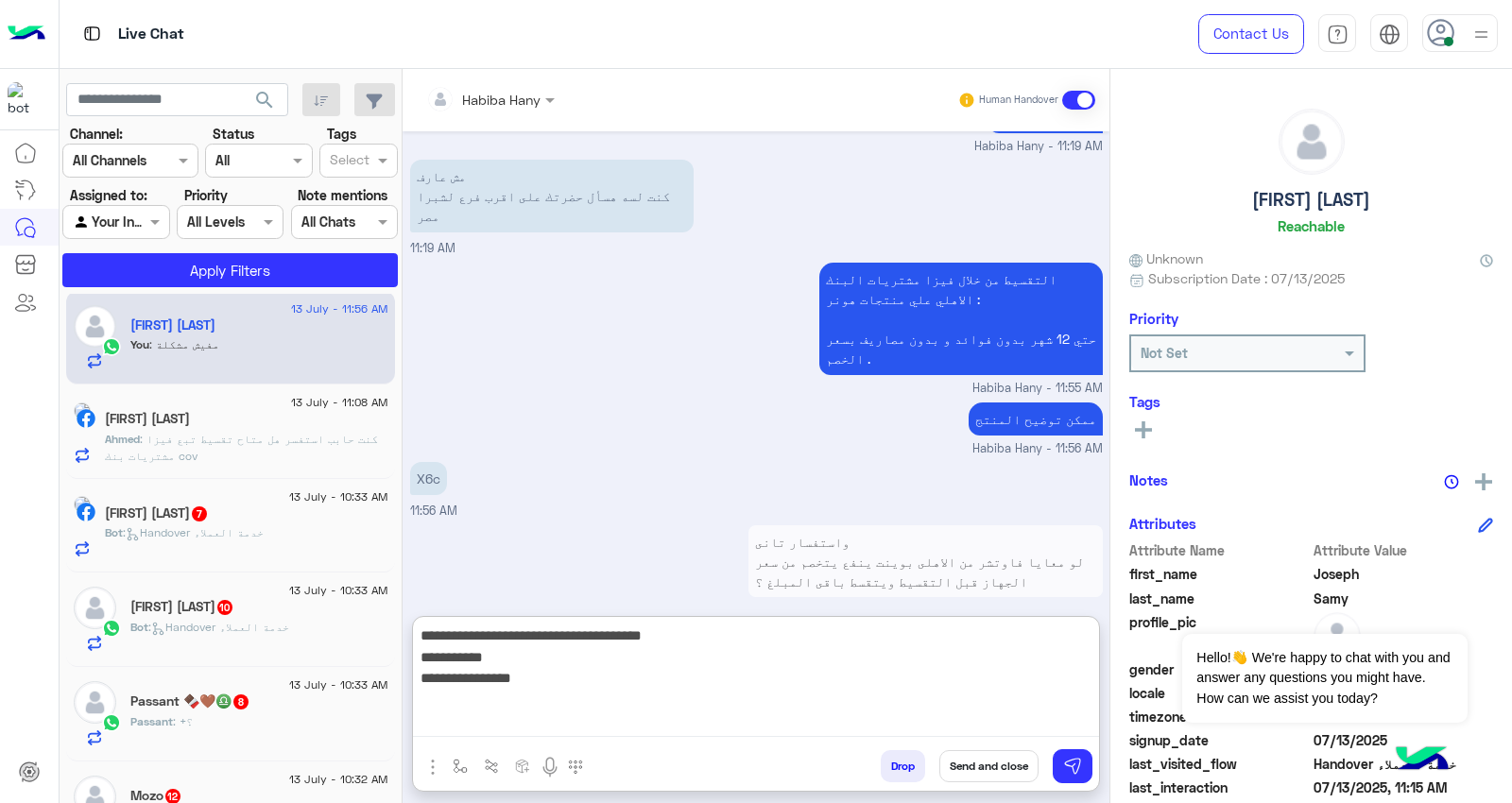 paste on "**********" 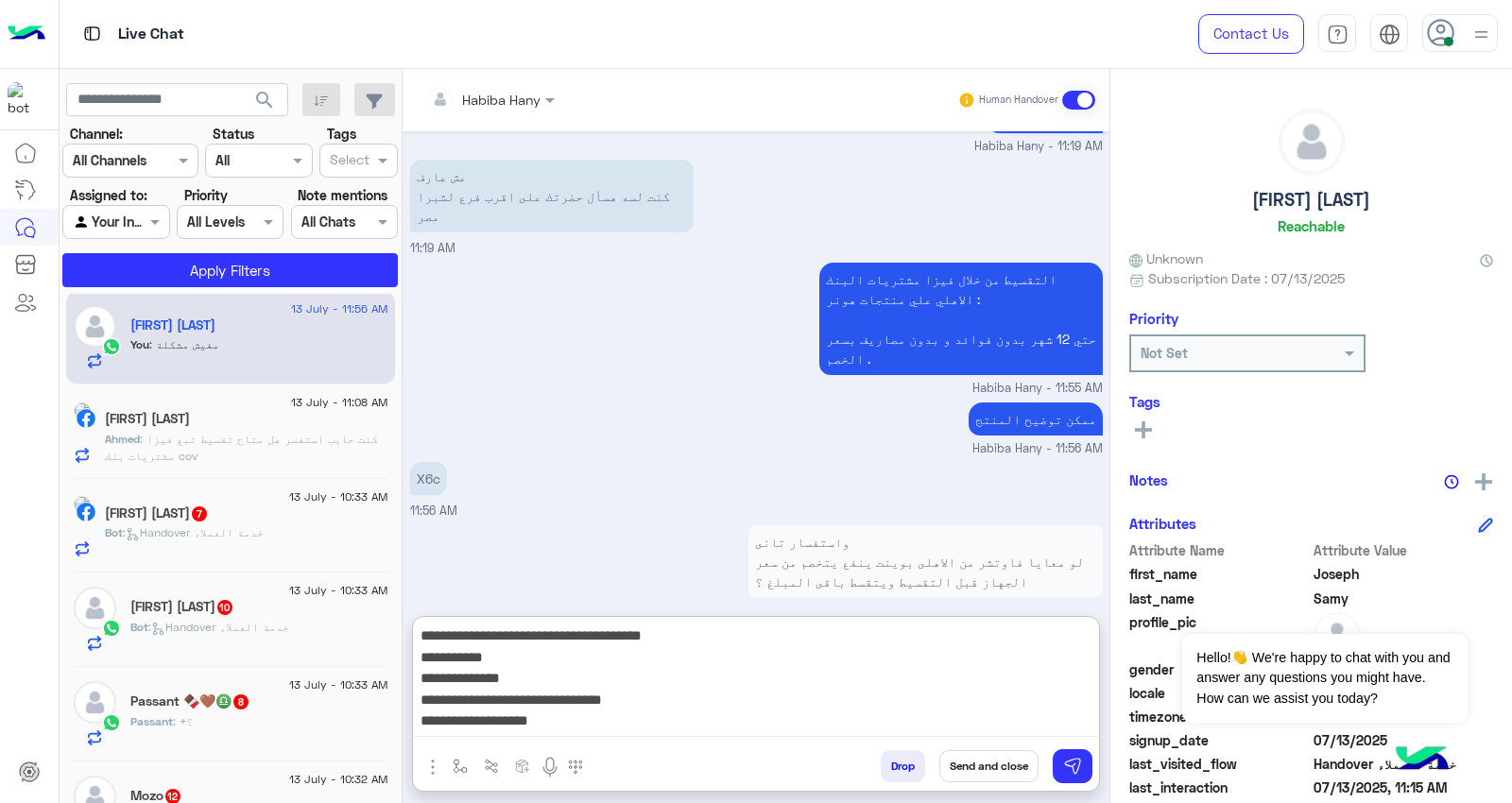 scroll, scrollTop: 36, scrollLeft: 0, axis: vertical 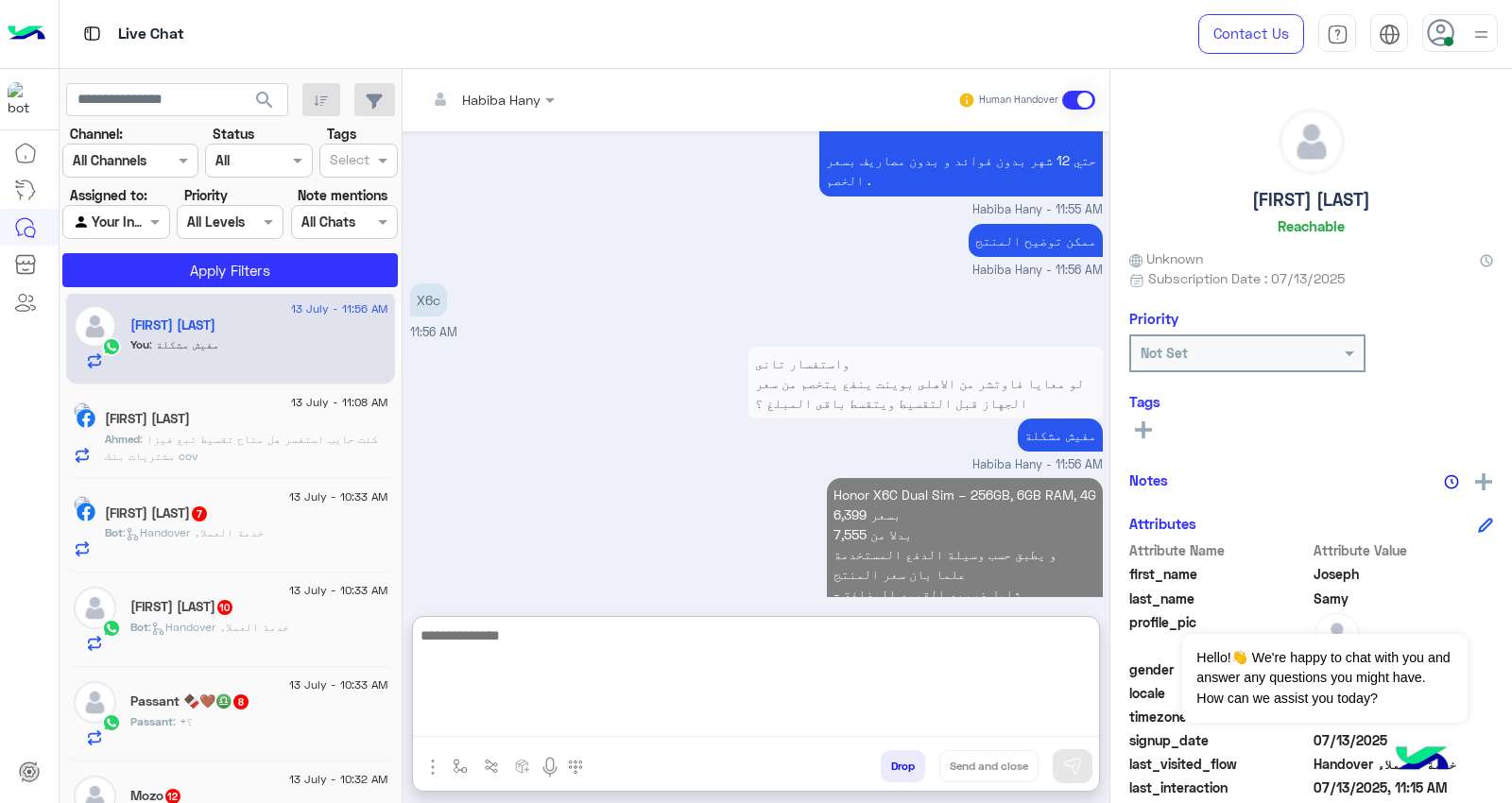 click on "X6c   11:56 AM" at bounding box center [756, 310] 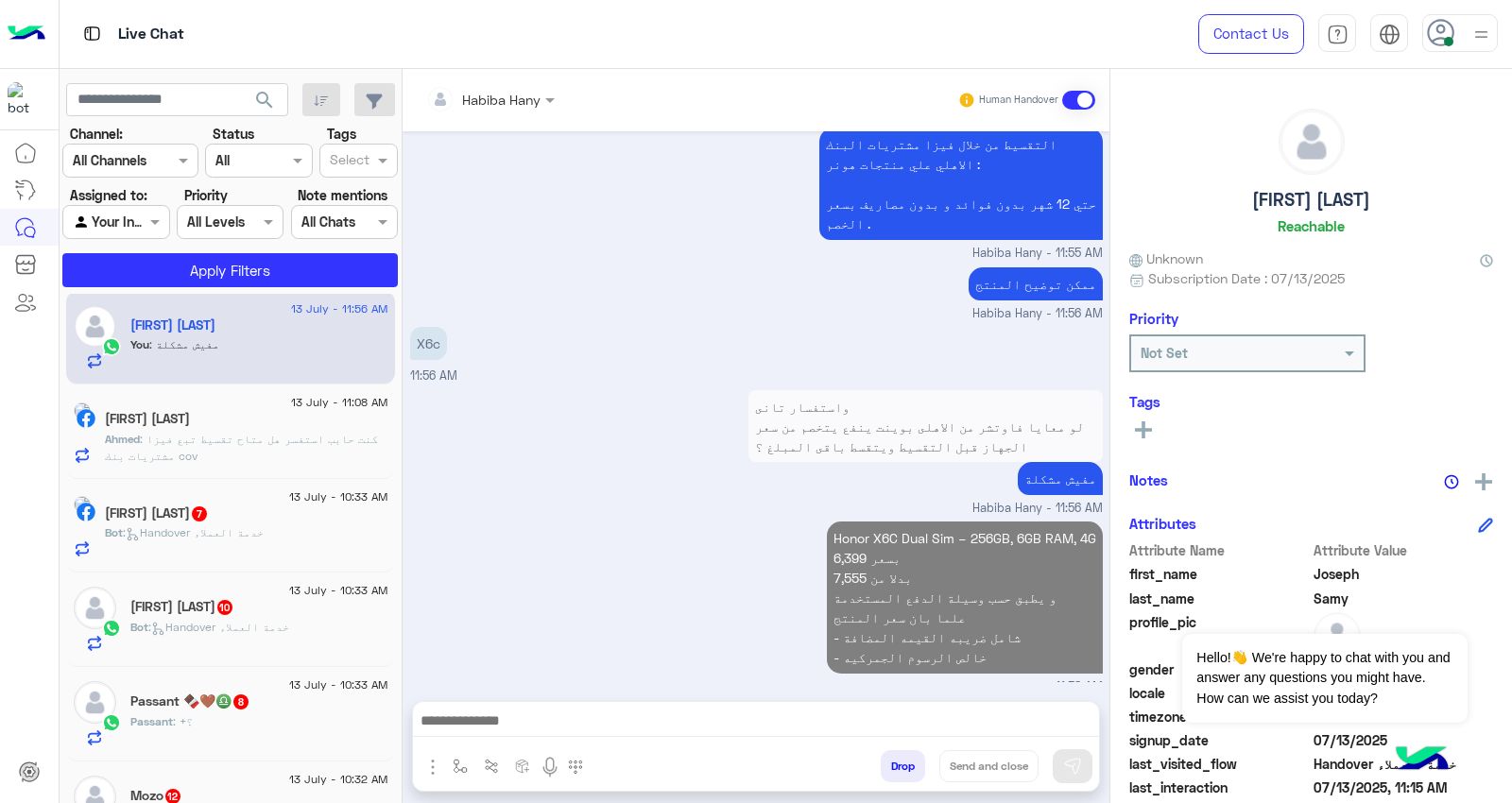 scroll, scrollTop: 2051, scrollLeft: 0, axis: vertical 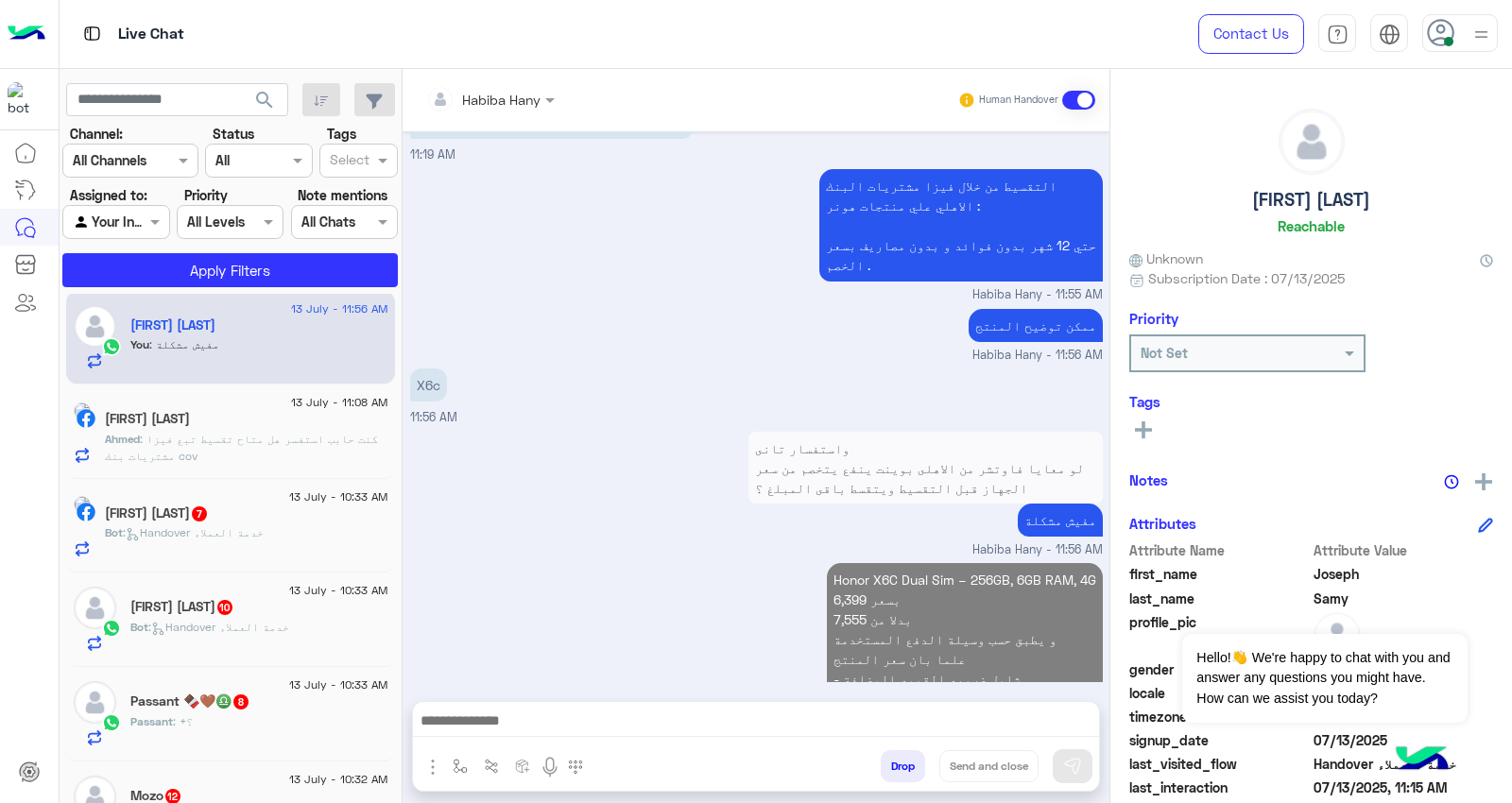 click on "Honor X6C Dual Sim – 256GB, 6GB RAM, 4G 6,399 بسعر  7,555 بدلا من  و يطبق حسب وسيلة الدفع المستخدمة علما بان سعر المنتج - شامل ضريبه القيمه المضافة - خالص الرسوم الجمركيه" at bounding box center (965, 639) 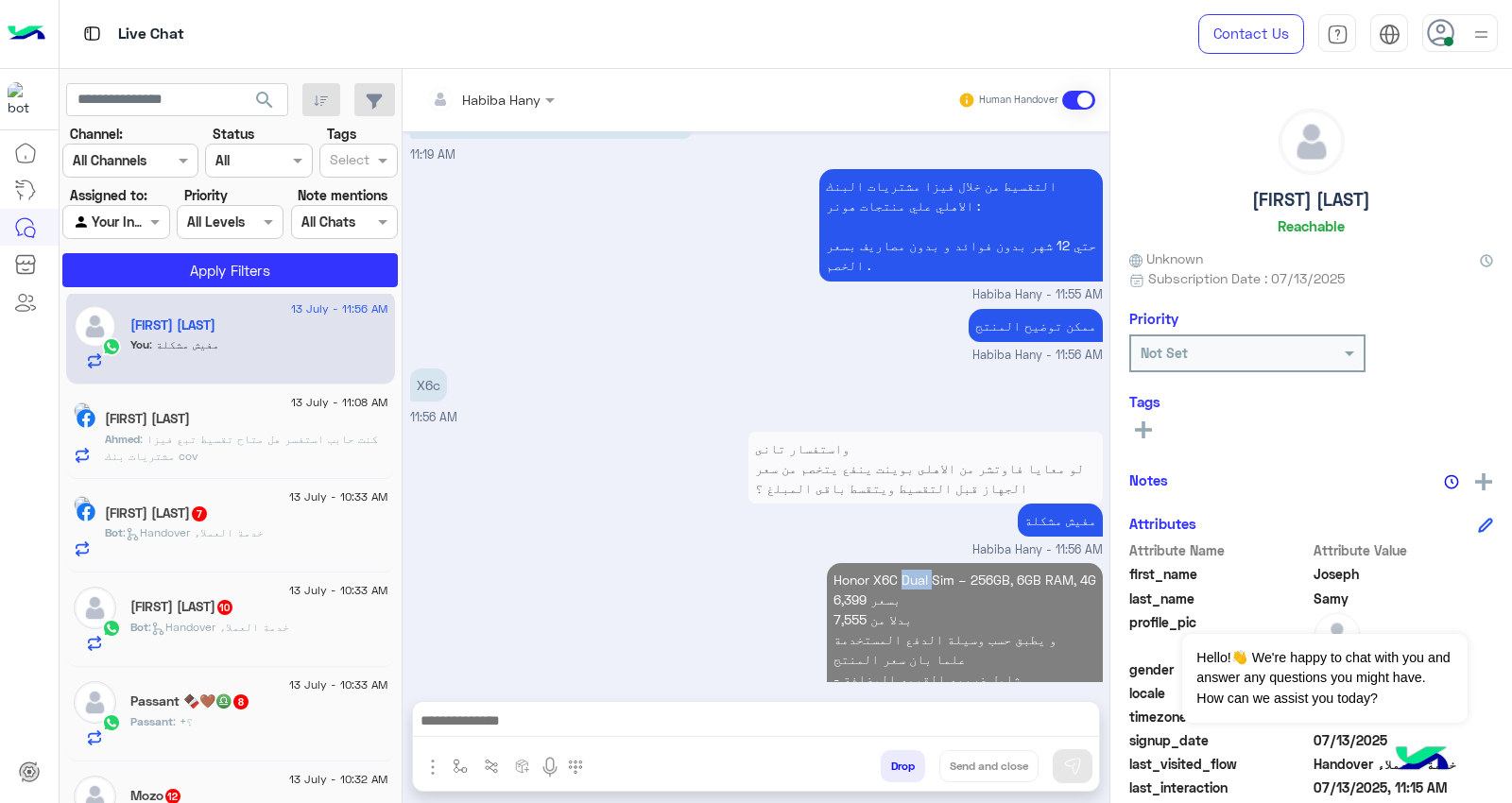 click on "Honor X6C Dual Sim – 256GB, 6GB RAM, 4G 6,399 بسعر  7,555 بدلا من  و يطبق حسب وسيلة الدفع المستخدمة علما بان سعر المنتج - شامل ضريبه القيمه المضافة - خالص الرسوم الجمركيه" at bounding box center [965, 639] 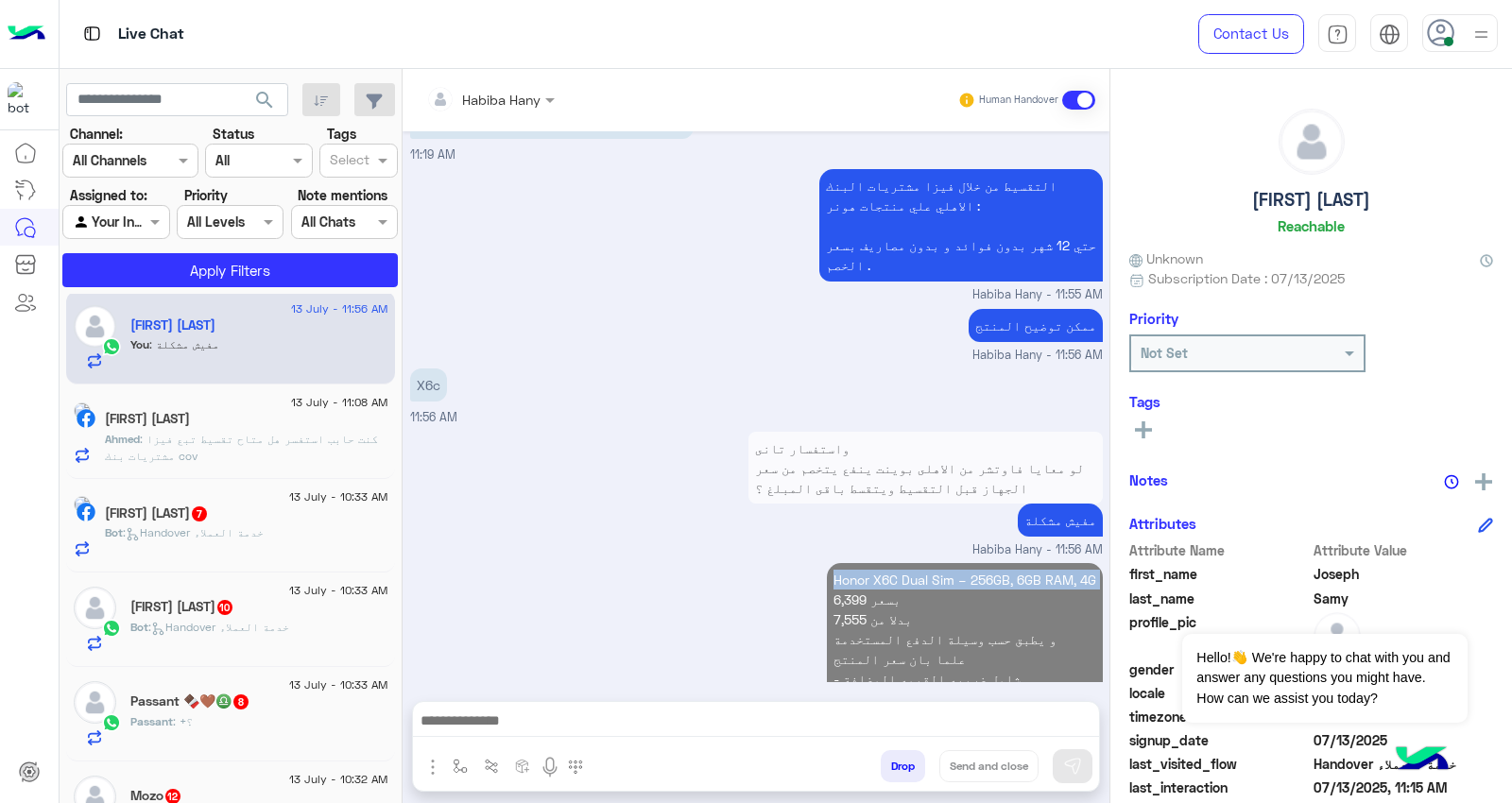 click on "Honor X6C Dual Sim – 256GB, 6GB RAM, 4G 6,399 بسعر  7,555 بدلا من  و يطبق حسب وسيلة الدفع المستخدمة علما بان سعر المنتج - شامل ضريبه القيمه المضافة - خالص الرسوم الجمركيه" at bounding box center [965, 639] 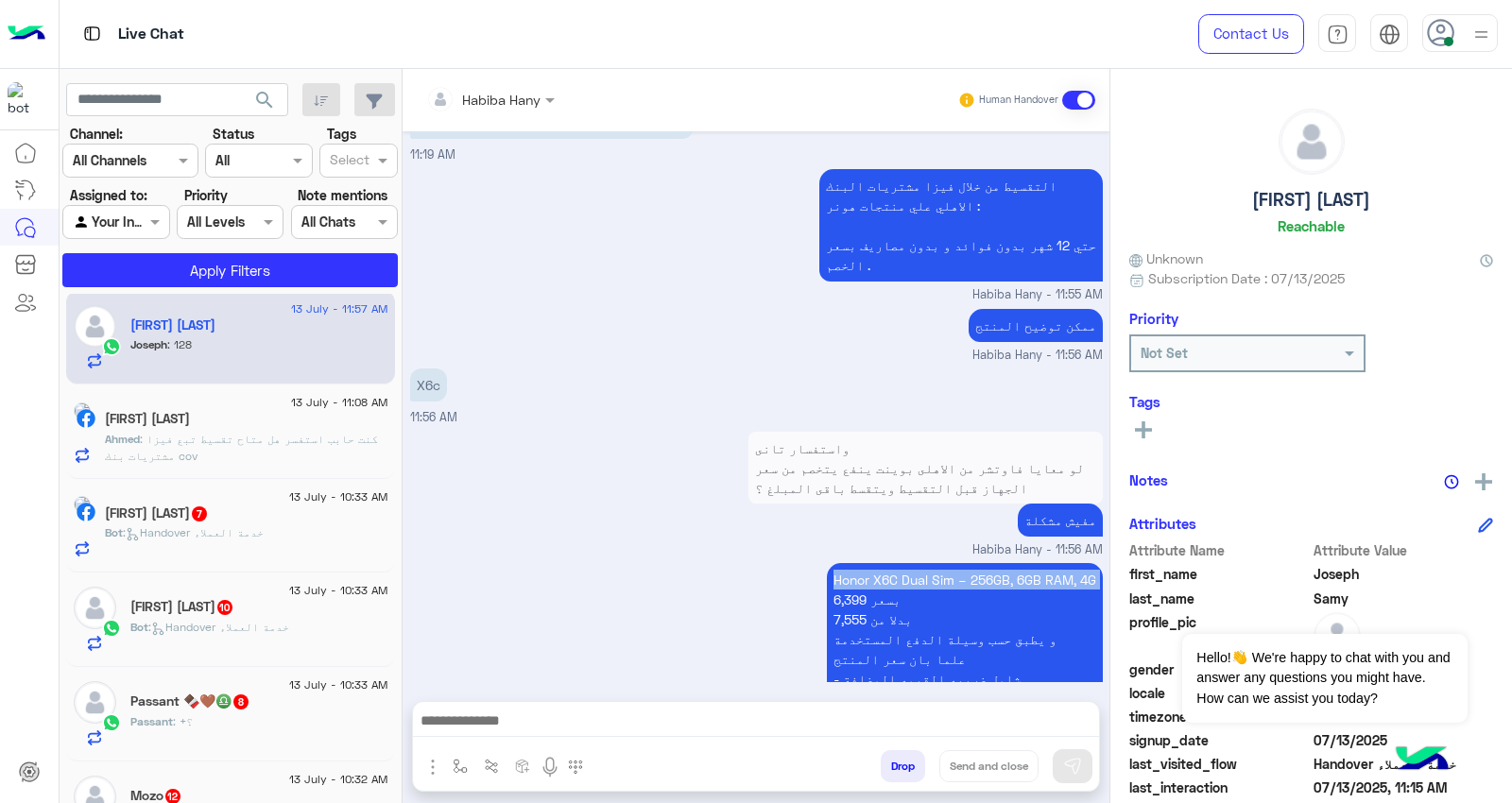scroll, scrollTop: 2113, scrollLeft: 0, axis: vertical 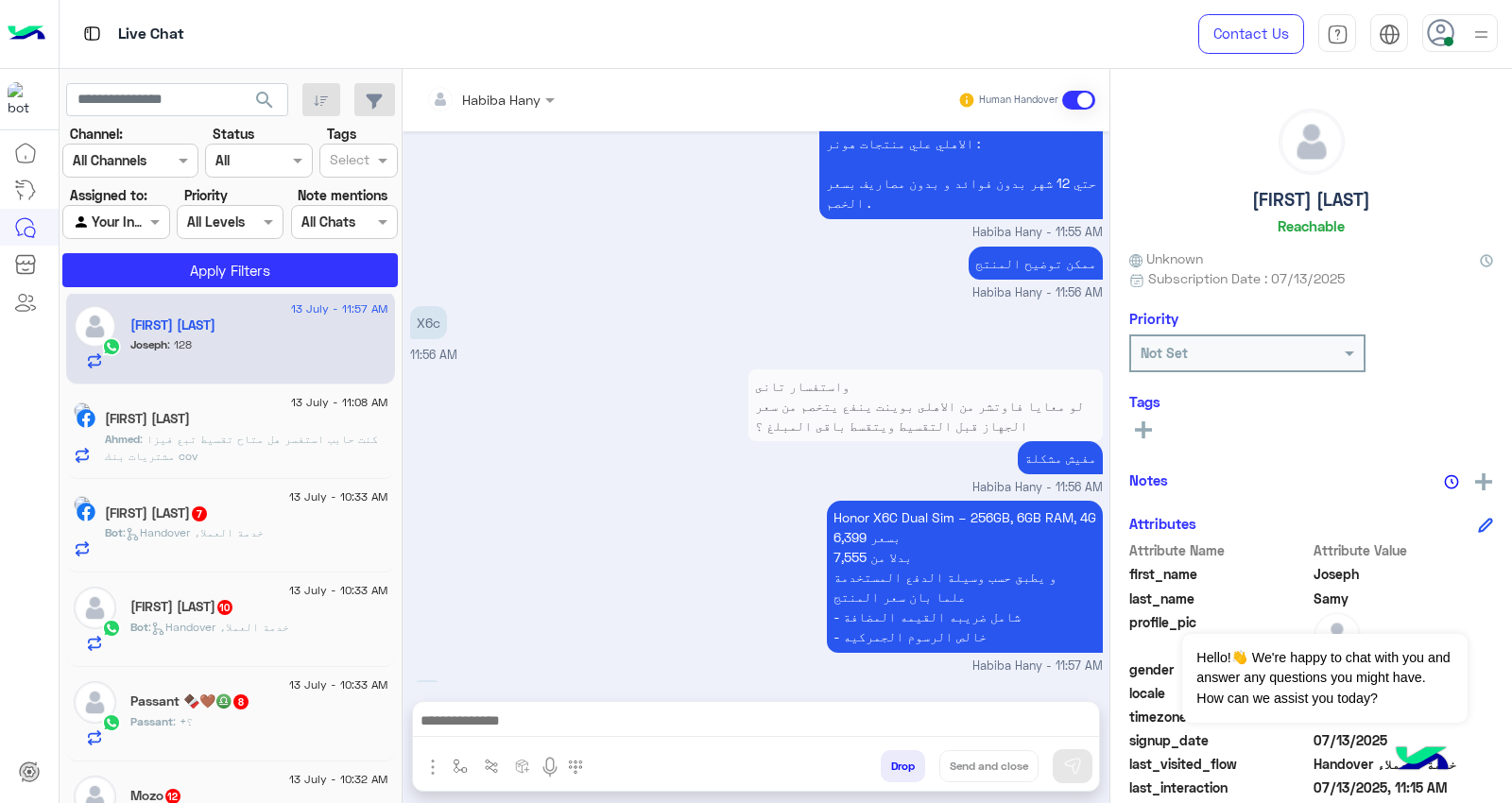 click at bounding box center (756, 726) 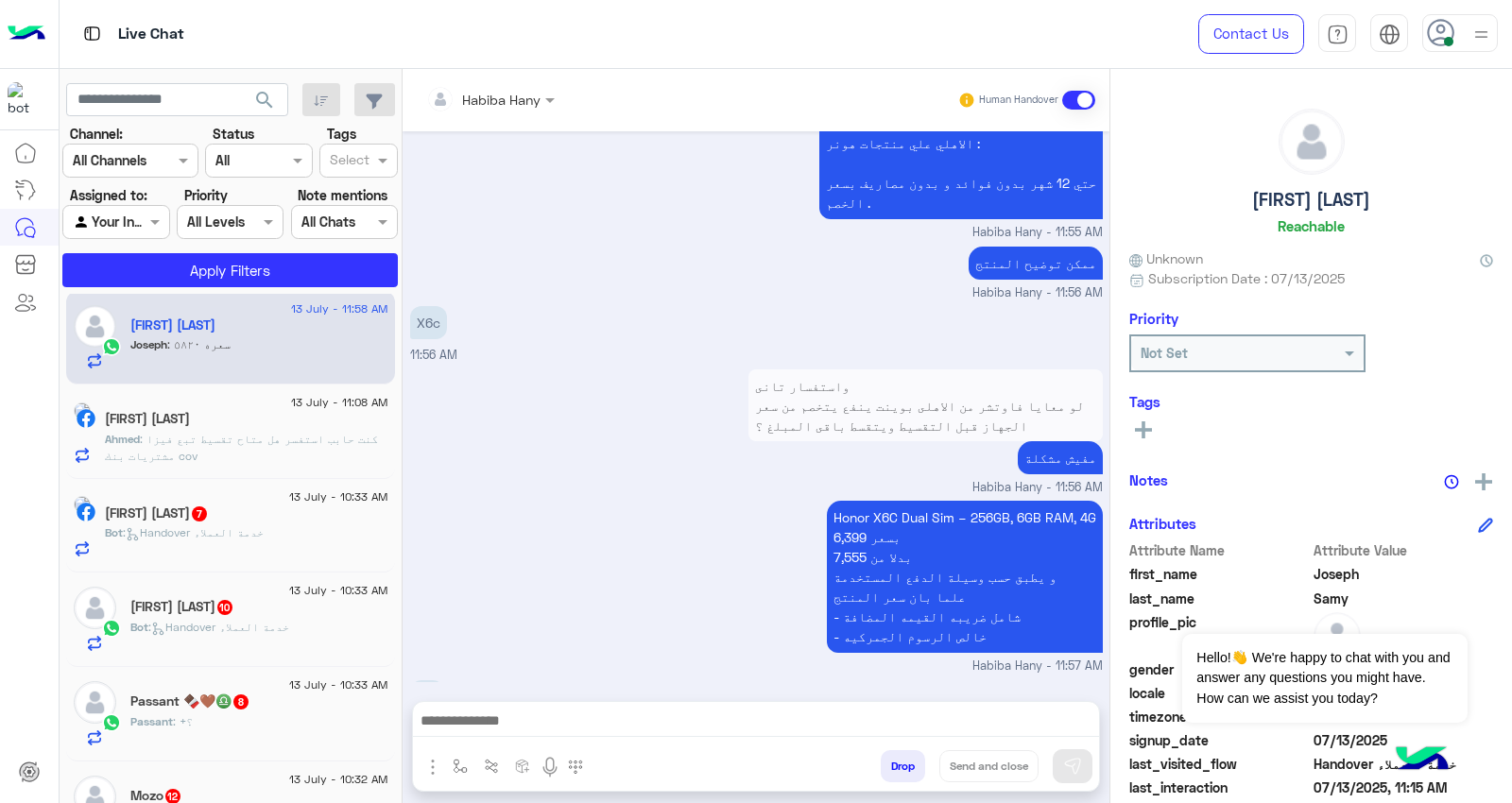 scroll, scrollTop: 2177, scrollLeft: 0, axis: vertical 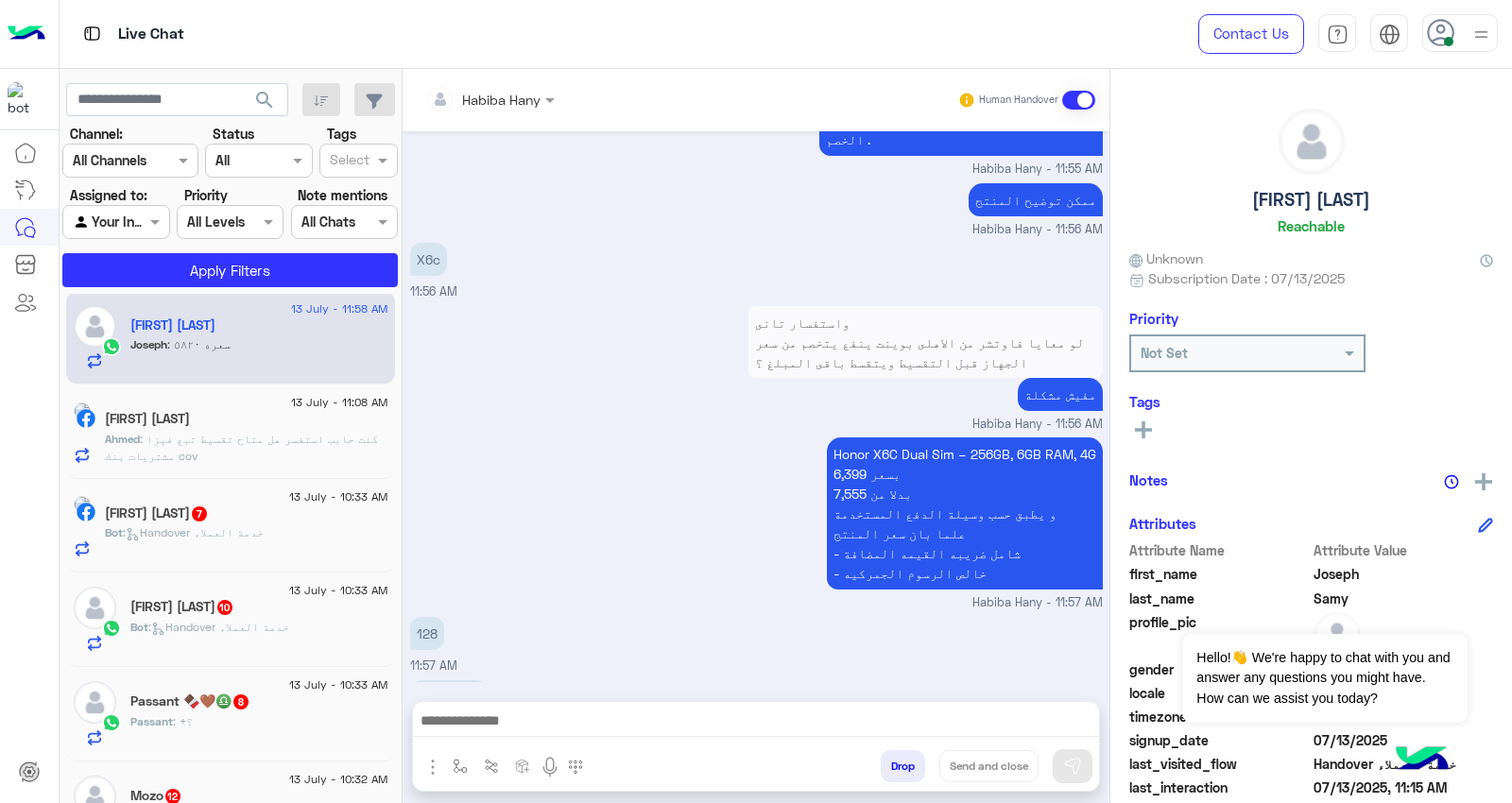 click at bounding box center (756, 726) 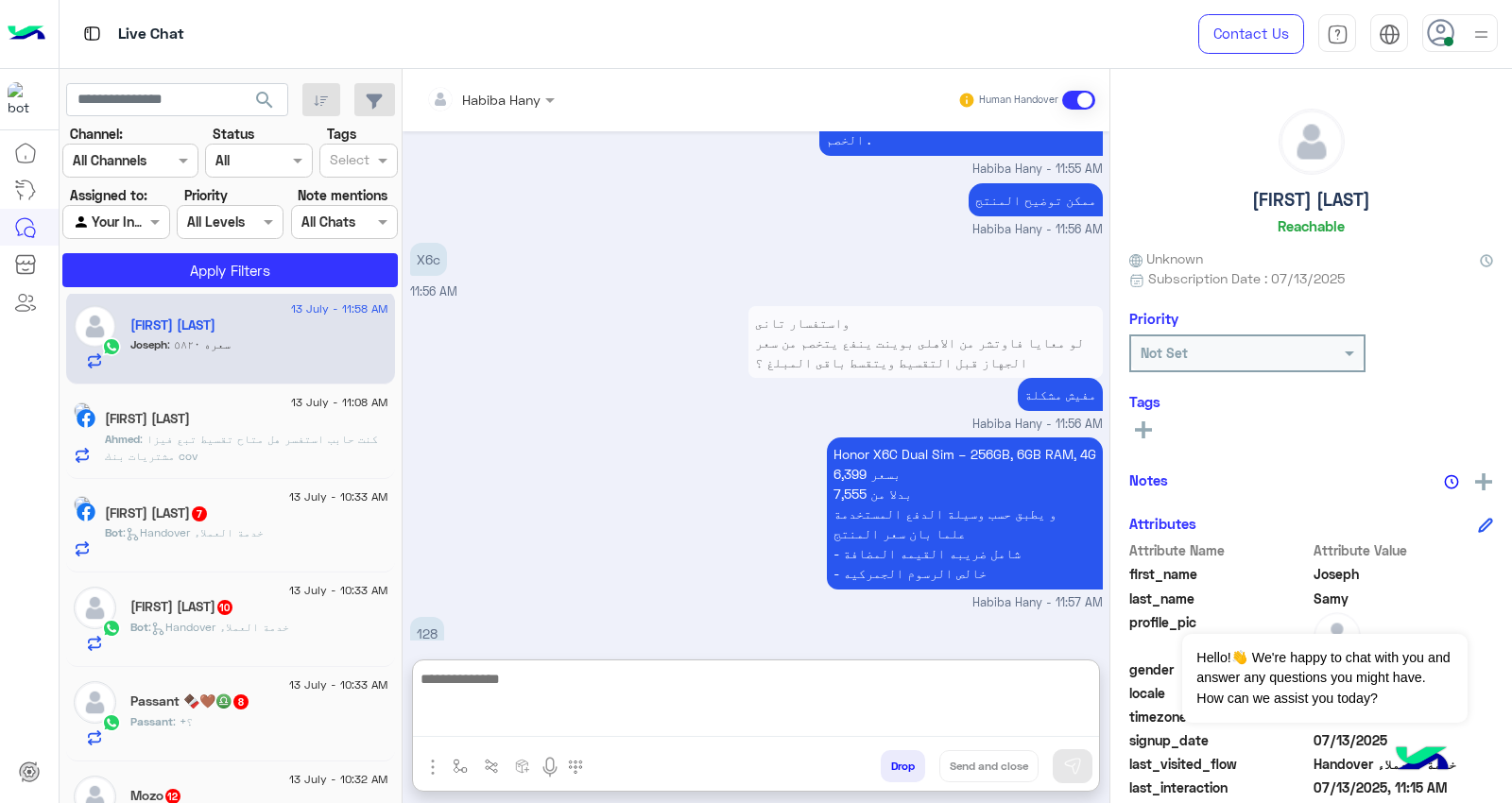 click at bounding box center (756, 702) 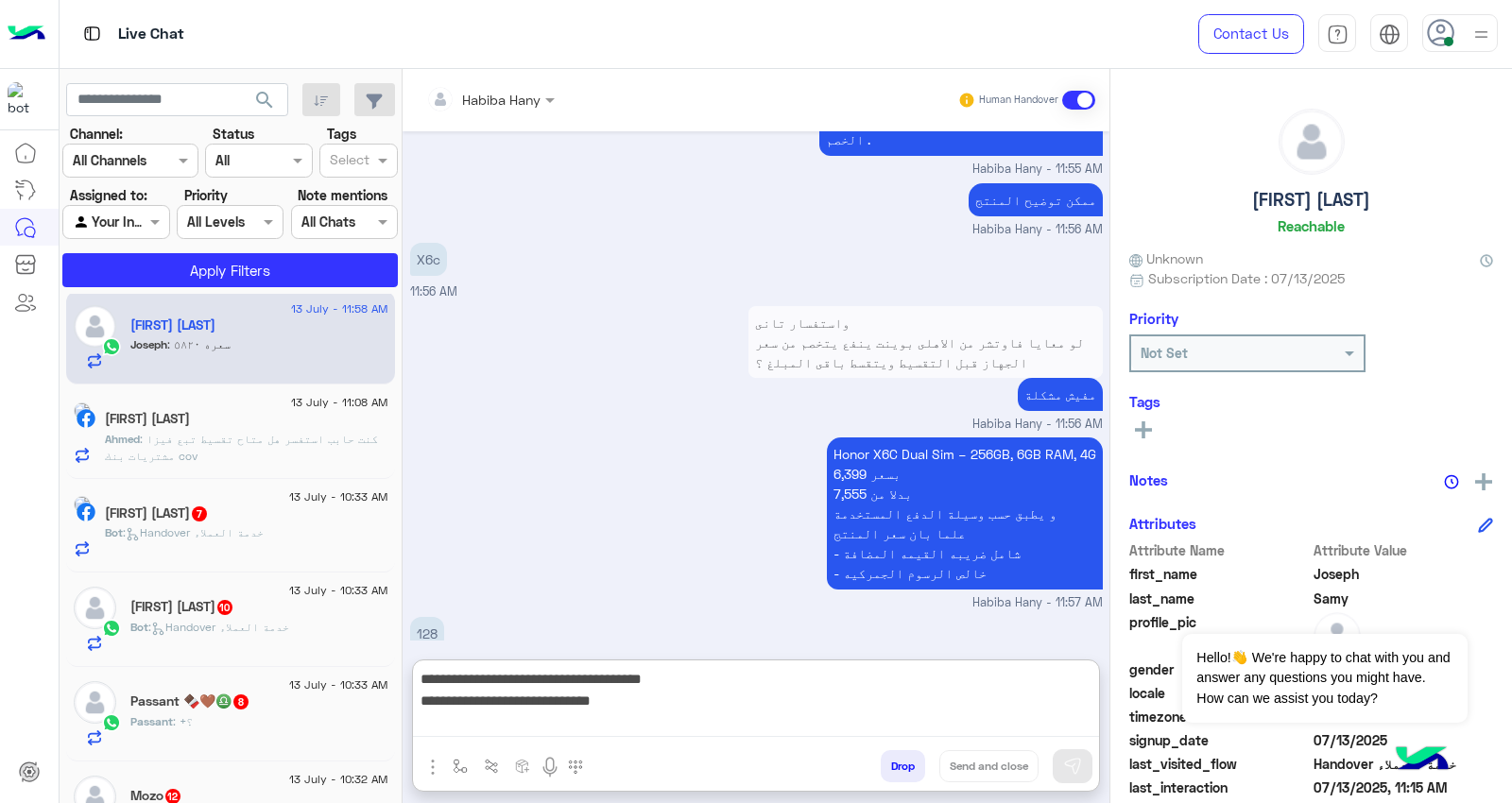 scroll, scrollTop: 19, scrollLeft: 0, axis: vertical 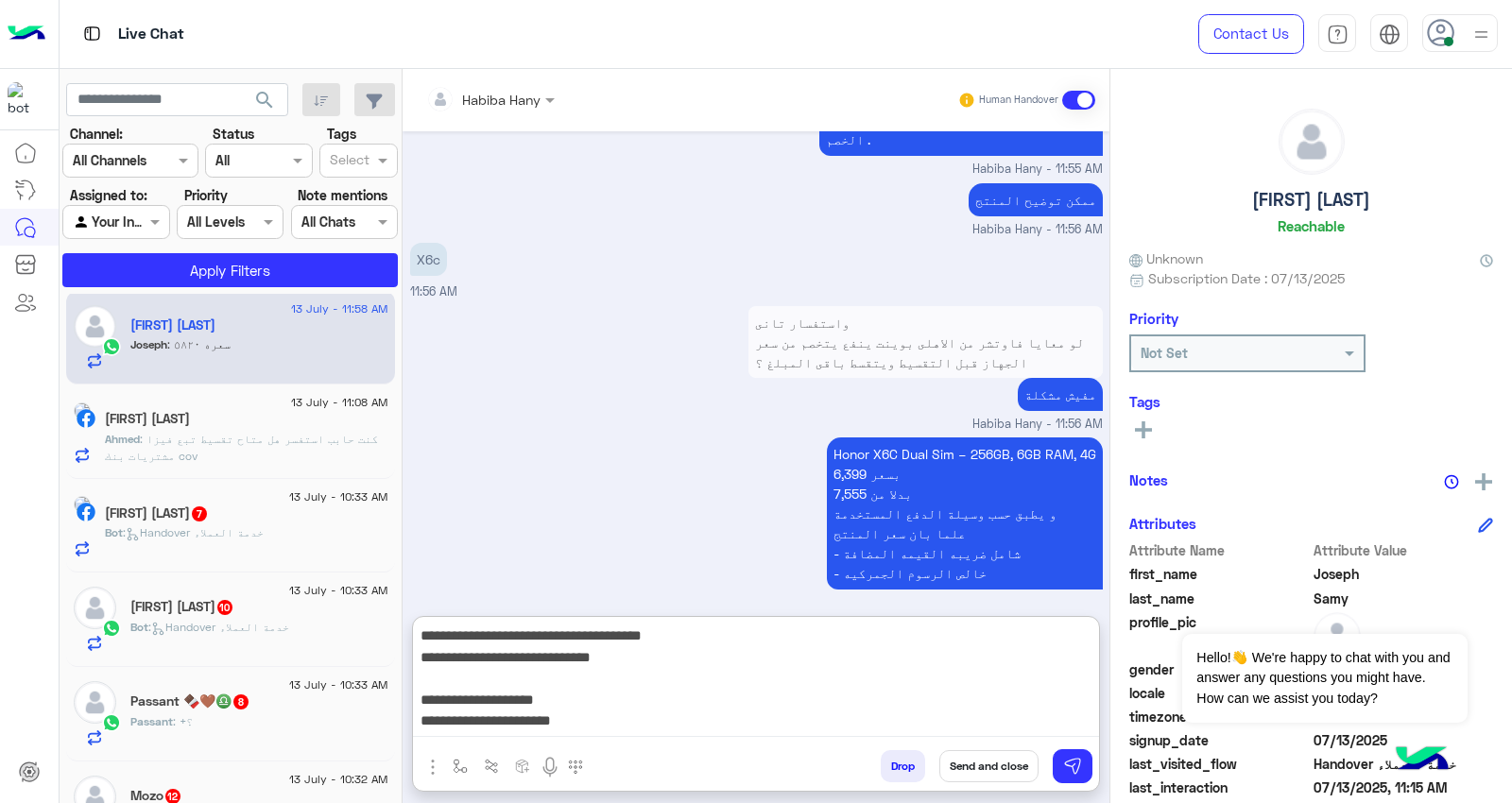 click on "**********" at bounding box center (756, 680) 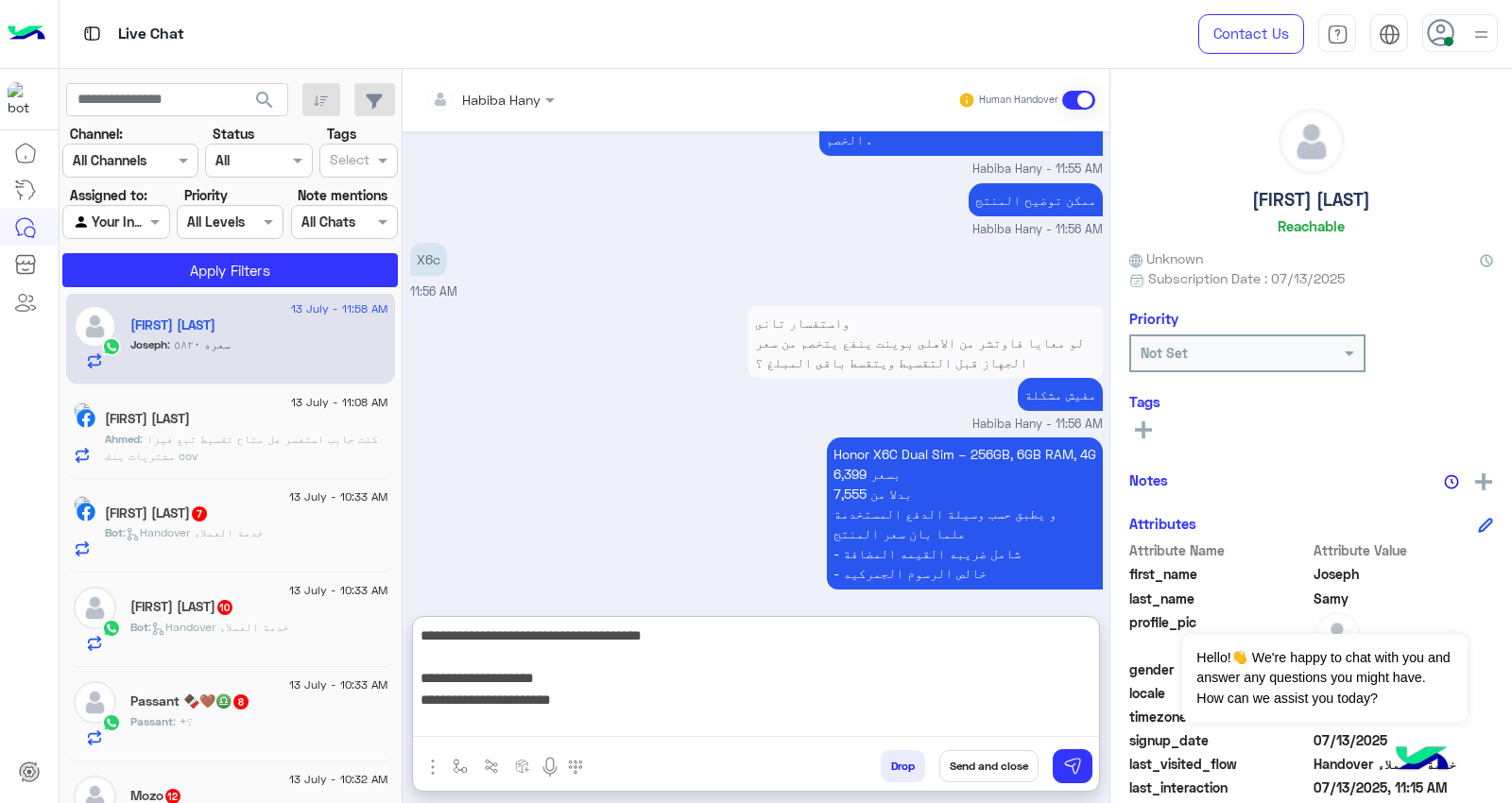 scroll, scrollTop: 0, scrollLeft: 0, axis: both 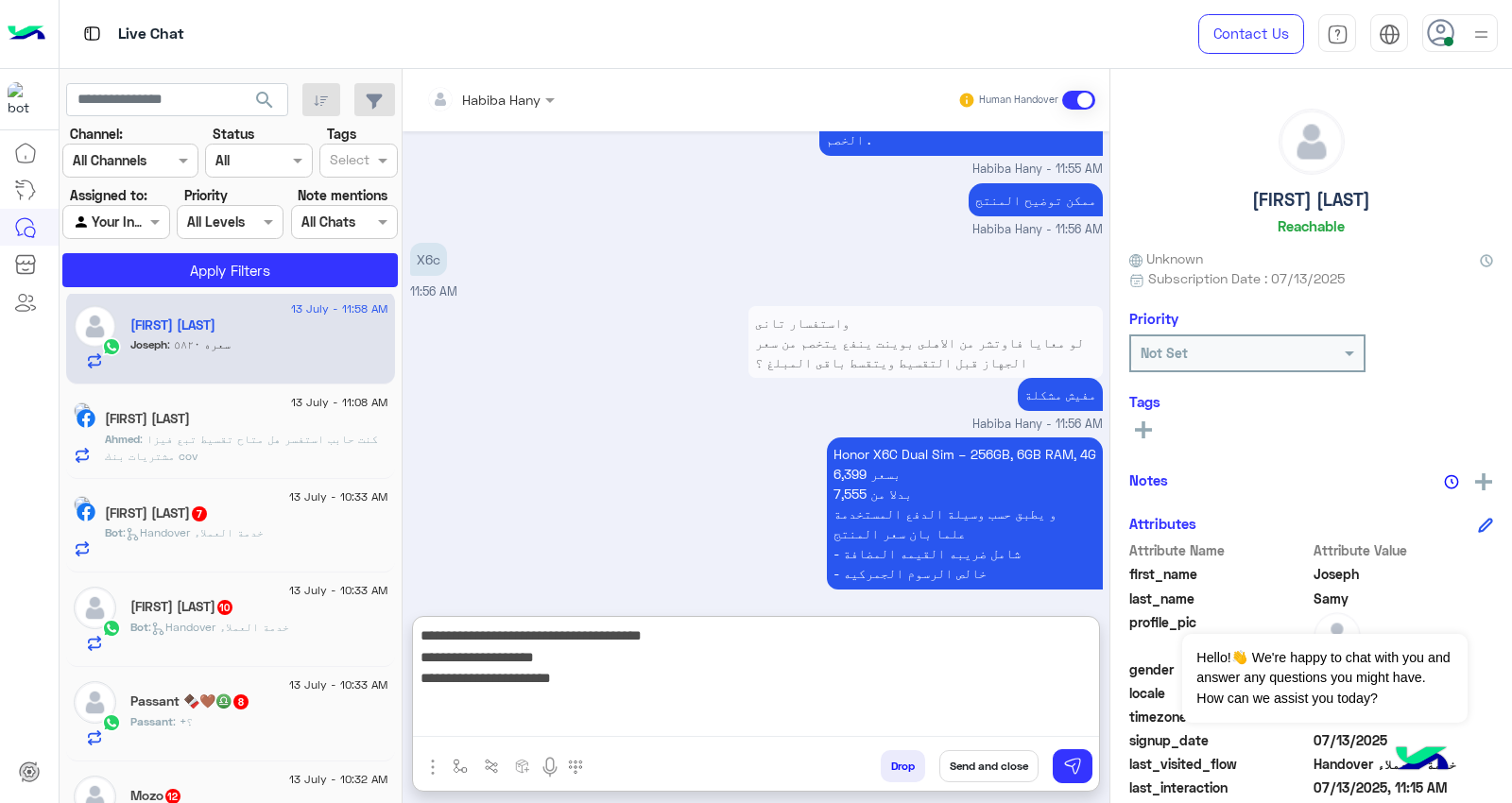 drag, startPoint x: 458, startPoint y: 655, endPoint x: 641, endPoint y: 657, distance: 183.01093 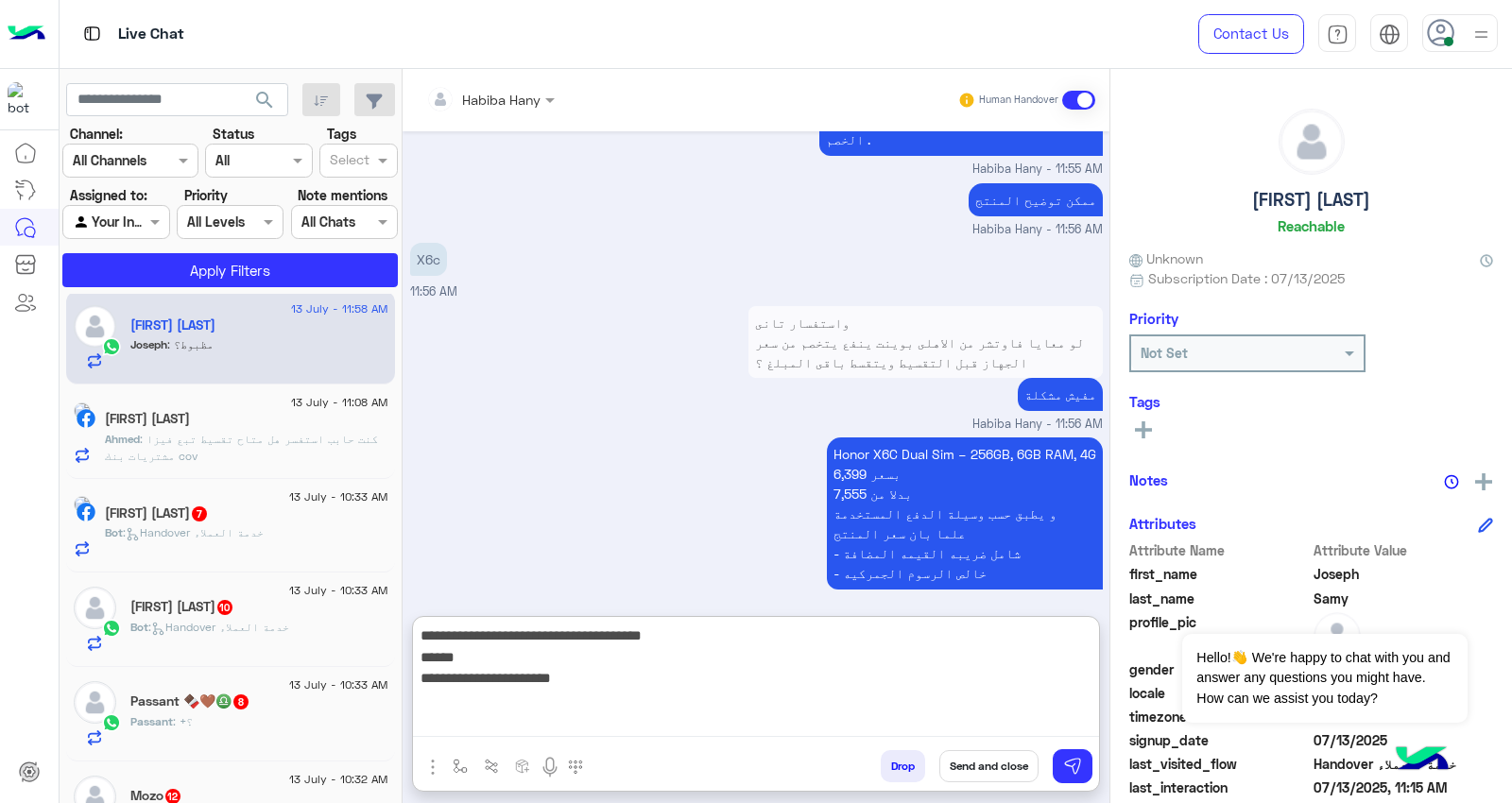 scroll, scrollTop: 2324, scrollLeft: 0, axis: vertical 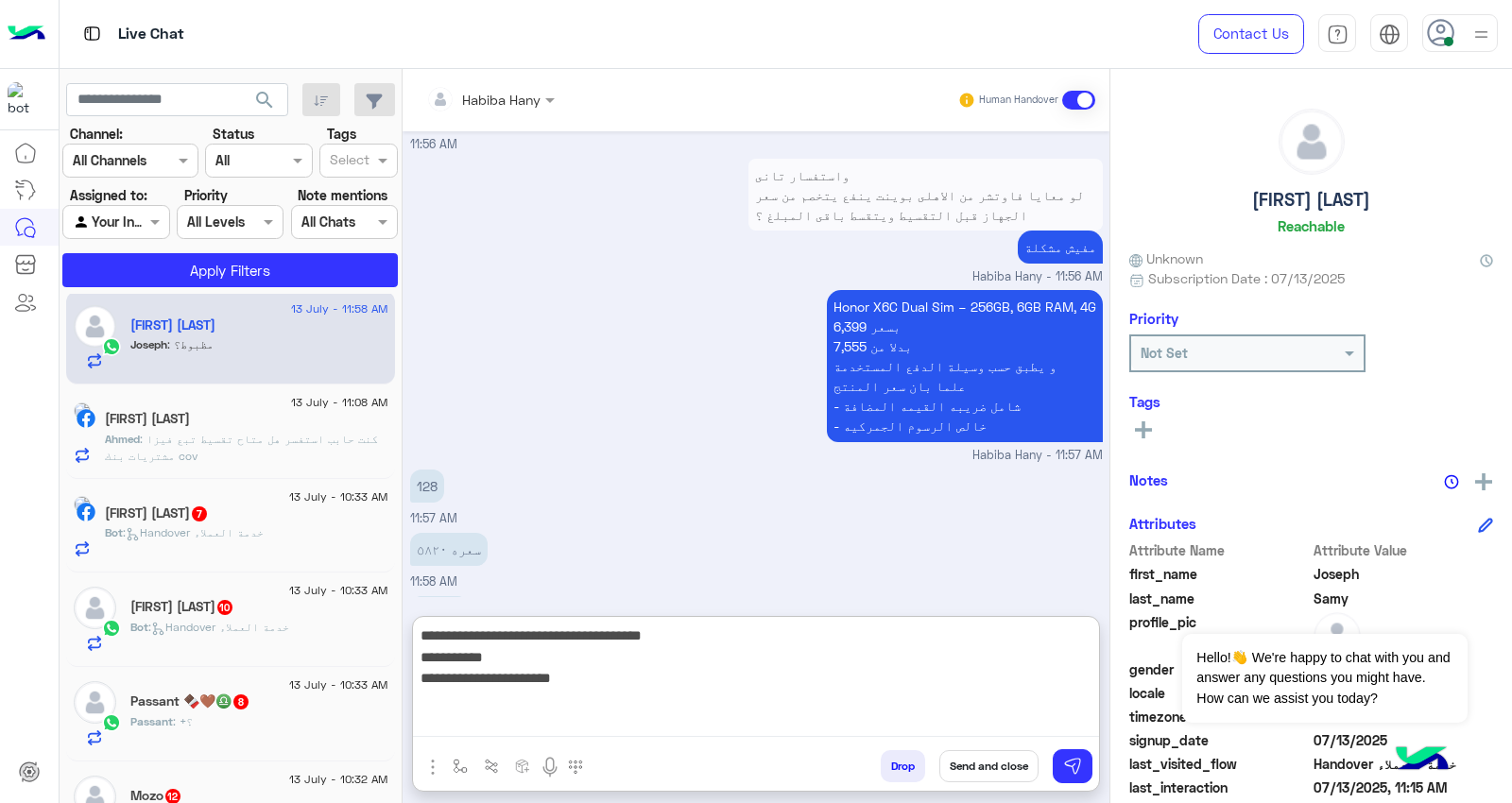 drag, startPoint x: 460, startPoint y: 673, endPoint x: 721, endPoint y: 673, distance: 261 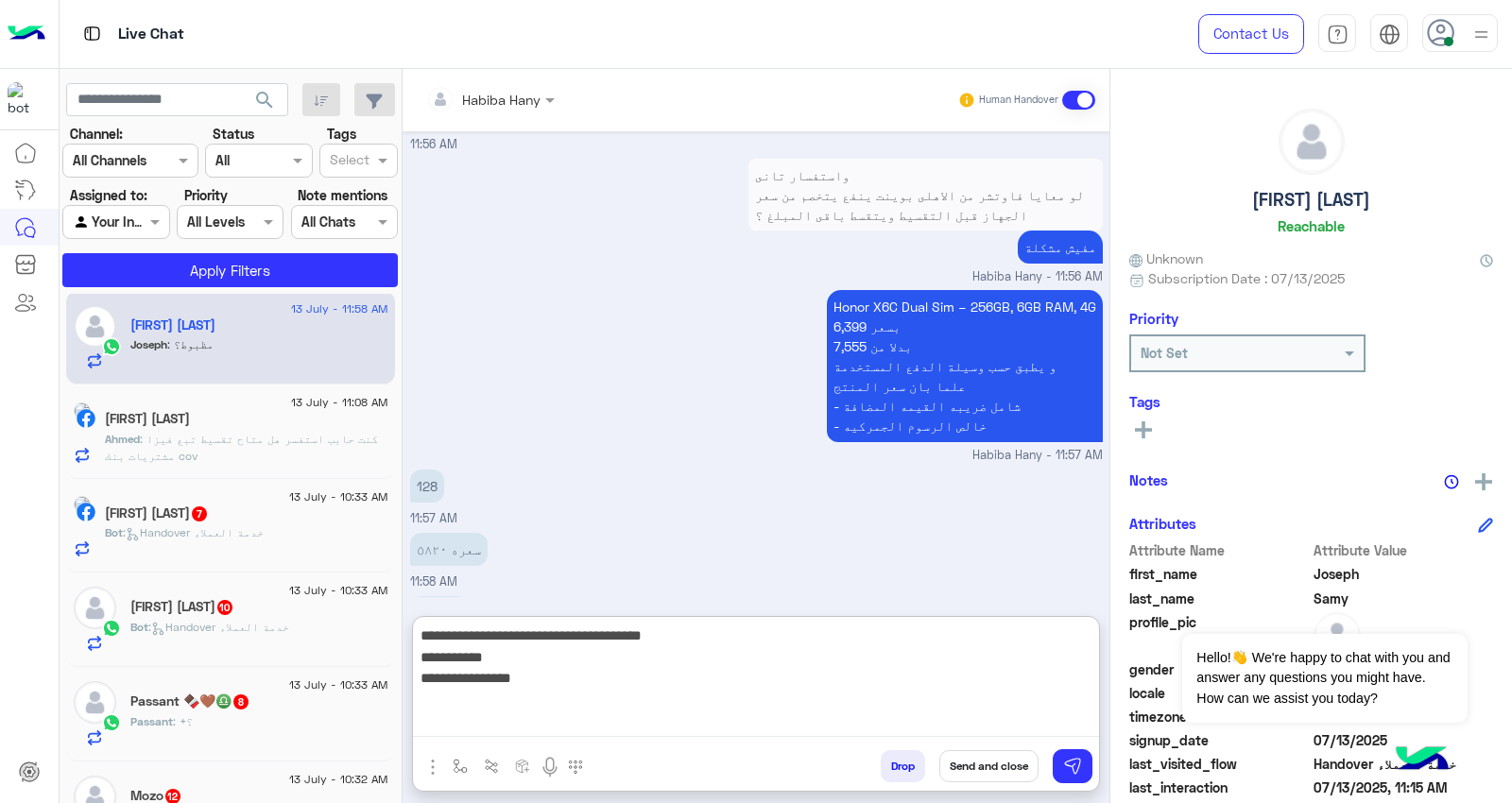 paste on "**********" 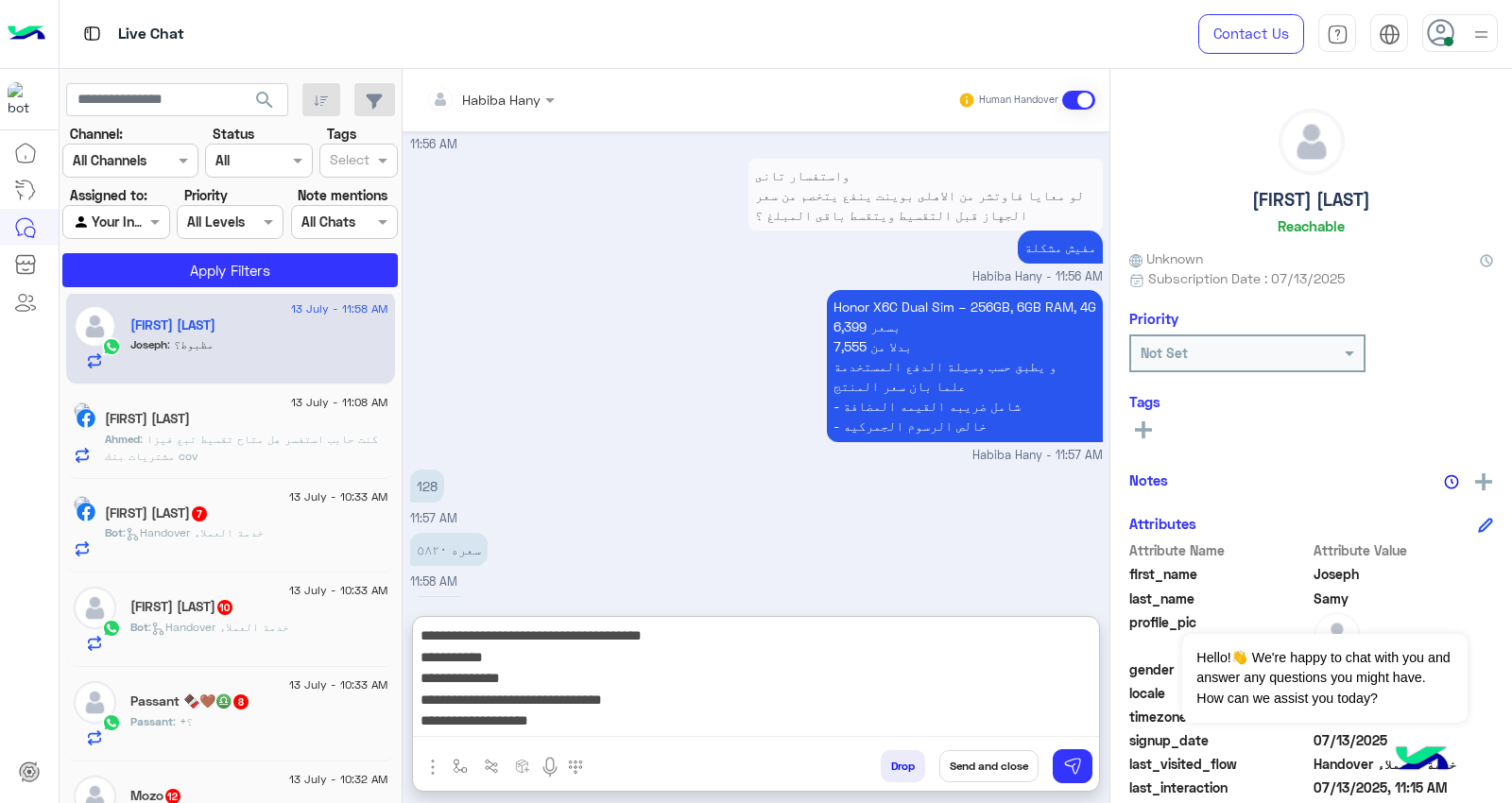 scroll, scrollTop: 36, scrollLeft: 0, axis: vertical 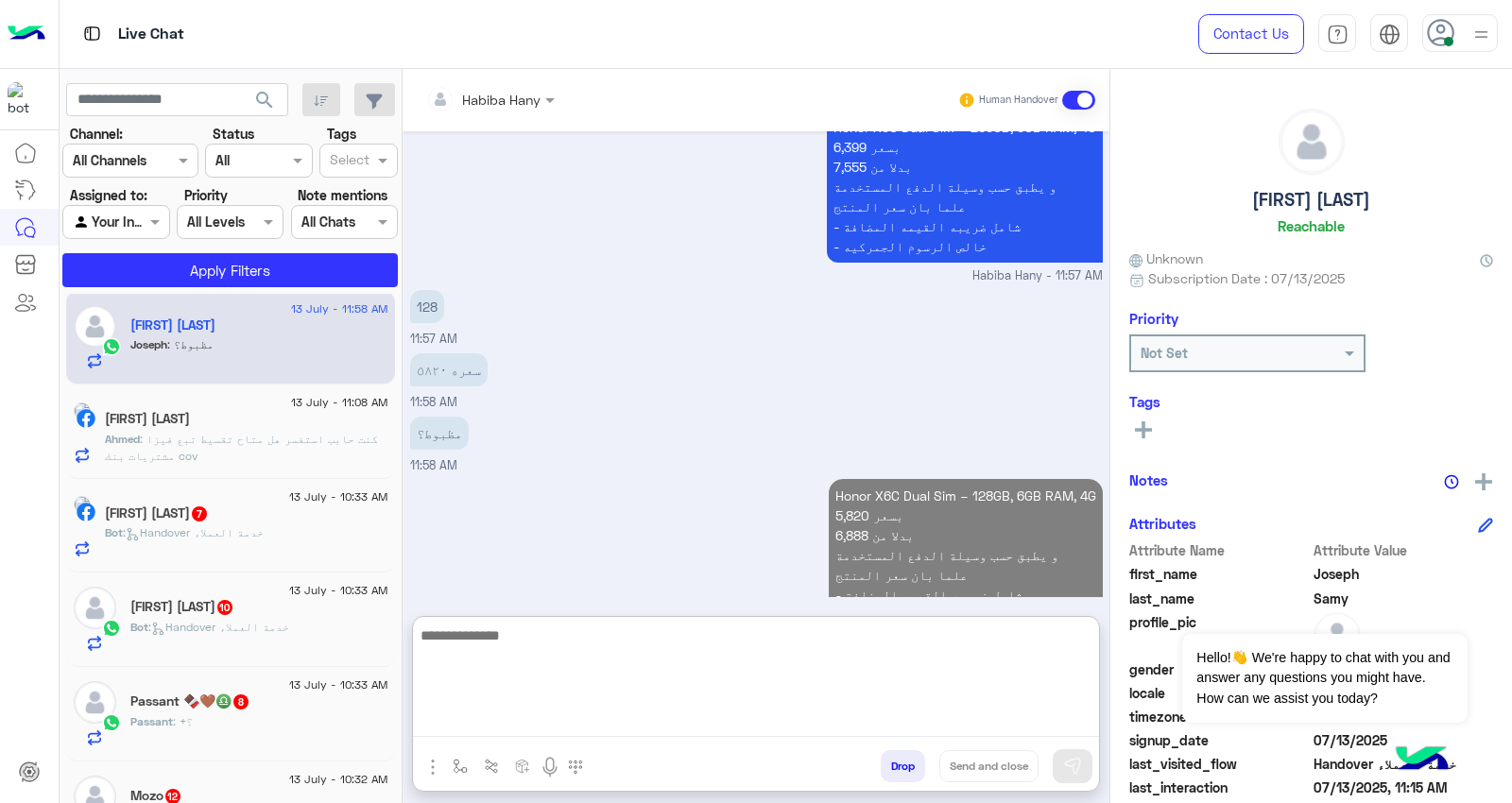 click on "Honor X6C Dual Sim – 256GB, 6GB RAM, 4G 6,399 بسعر 7,555 بدلا من و يطبق حسب وسيلة الدفع المستخدمة علما بان سعر المنتج - شامل ضريبه القيمه المضافة - خالص الرسوم الجمركيه [FIRST] [LAST] - 11:57 AM" at bounding box center [756, 196] 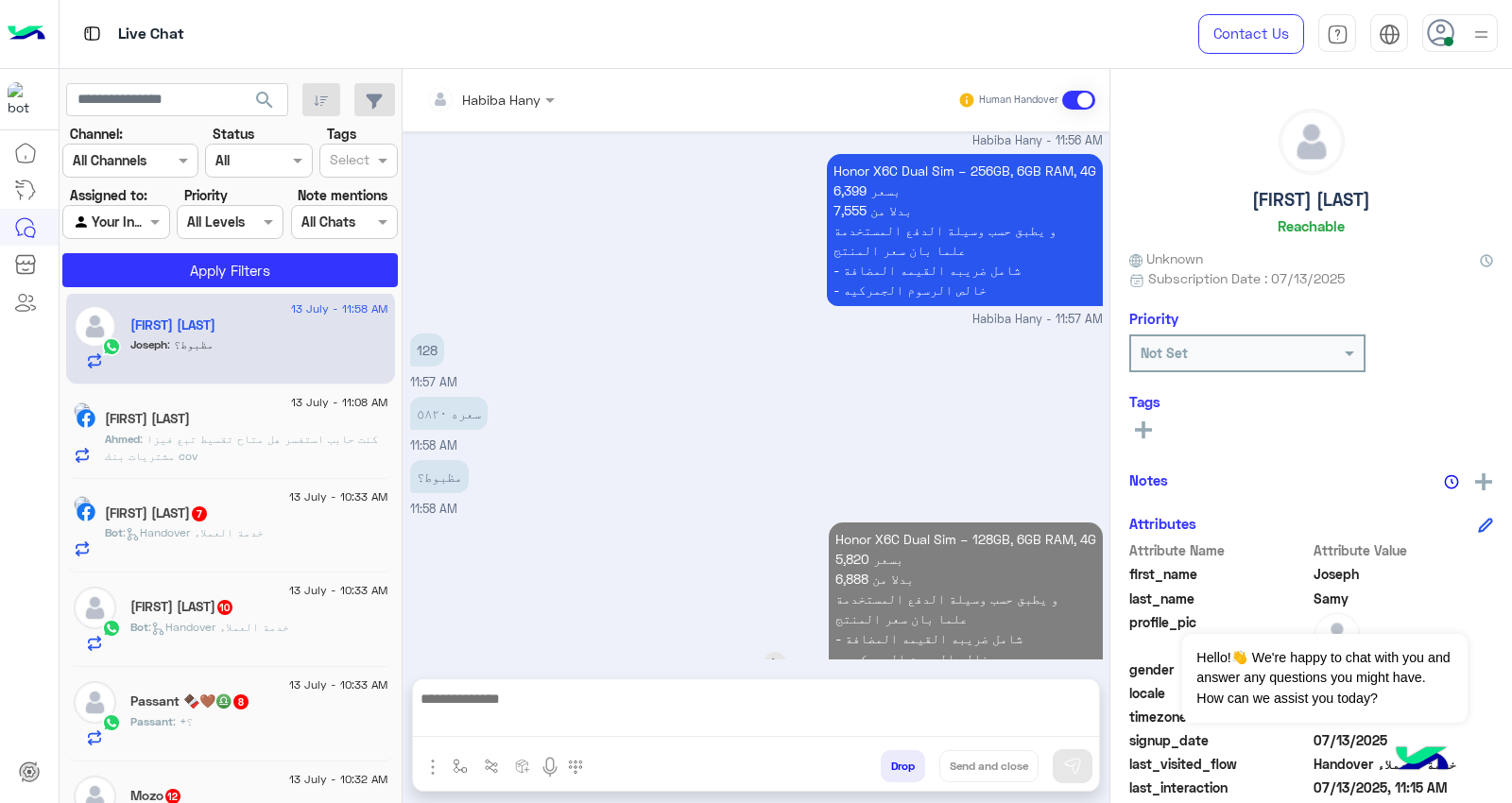 scroll, scrollTop: 2418, scrollLeft: 0, axis: vertical 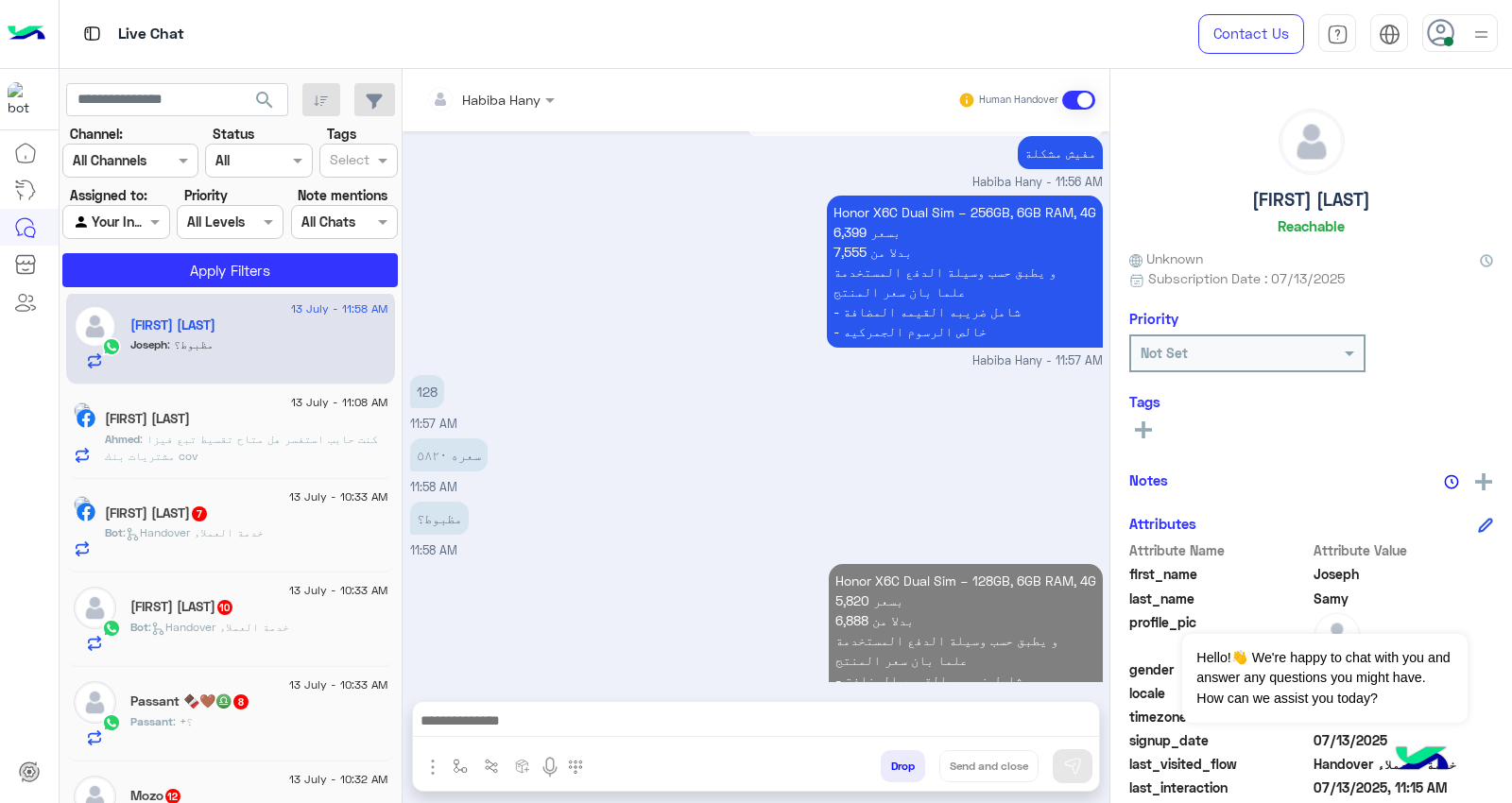 click on "Honor X6C Dual Sim – 128GB, 6GB RAM, 4G 5,820 بسعر  6,888 بدلا من  و يطبق حسب وسيلة الدفع المستخدمة علما بان سعر المنتج - شامل ضريبه القيمه المضافة - خالص الرسوم الجمركيه" at bounding box center [966, 640] 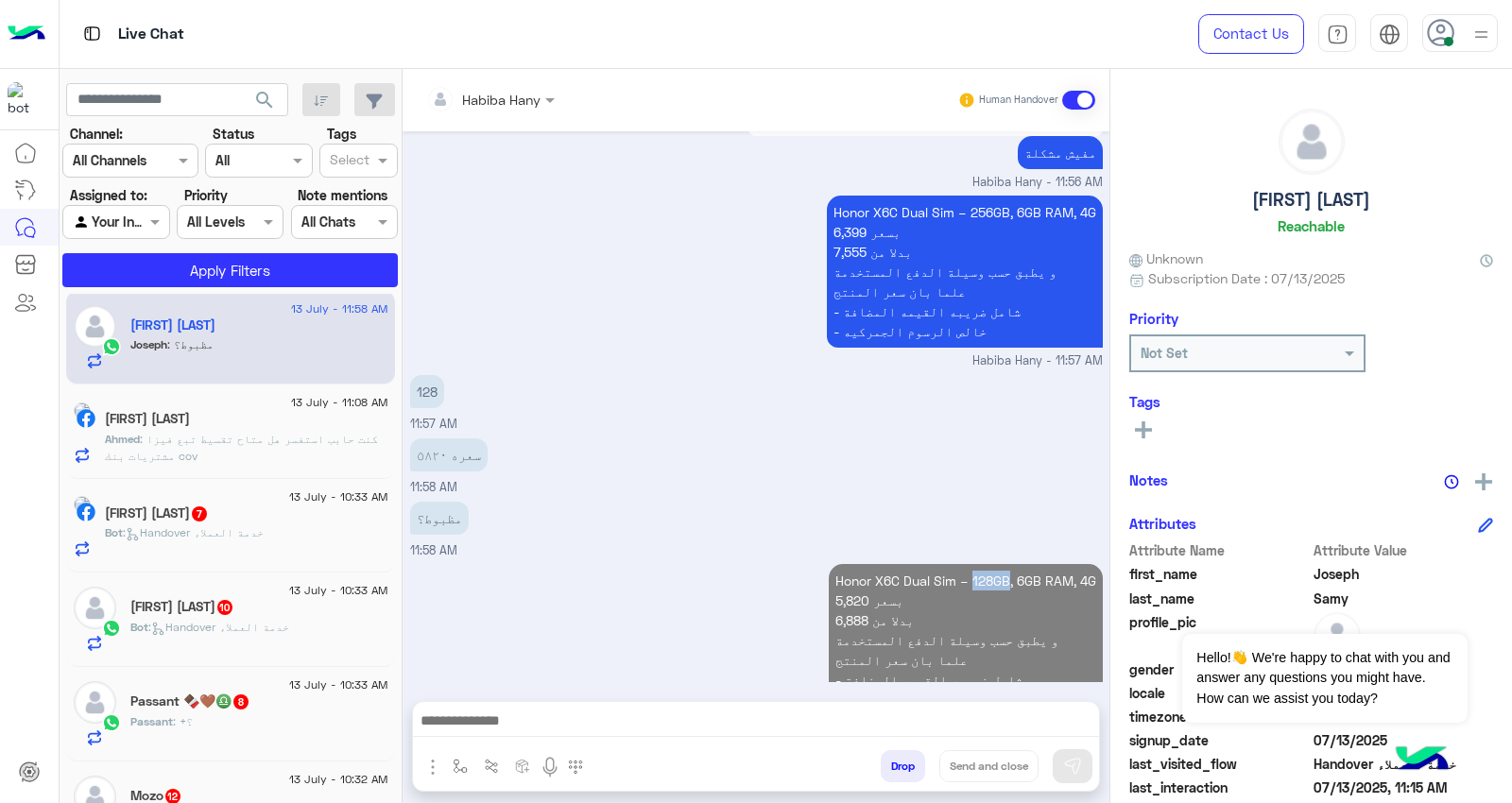 click on "Honor X6C Dual Sim – 128GB, 6GB RAM, 4G 5,820 بسعر  6,888 بدلا من  و يطبق حسب وسيلة الدفع المستخدمة علما بان سعر المنتج - شامل ضريبه القيمه المضافة - خالص الرسوم الجمركيه" at bounding box center [966, 640] 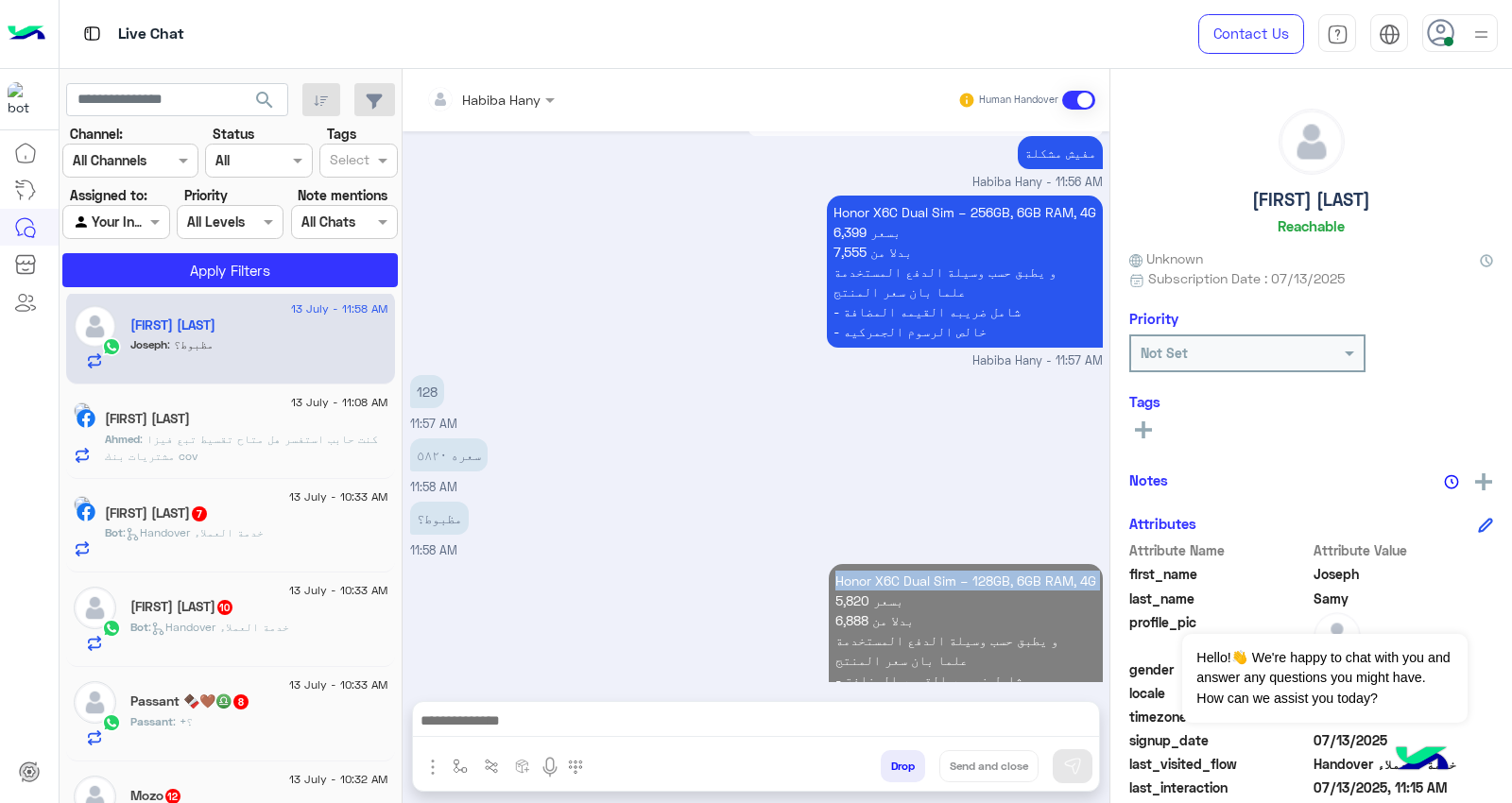 click on "Honor X6C Dual Sim – 128GB, 6GB RAM, 4G 5,820 بسعر  6,888 بدلا من  و يطبق حسب وسيلة الدفع المستخدمة علما بان سعر المنتج - شامل ضريبه القيمه المضافة - خالص الرسوم الجمركيه" at bounding box center [966, 640] 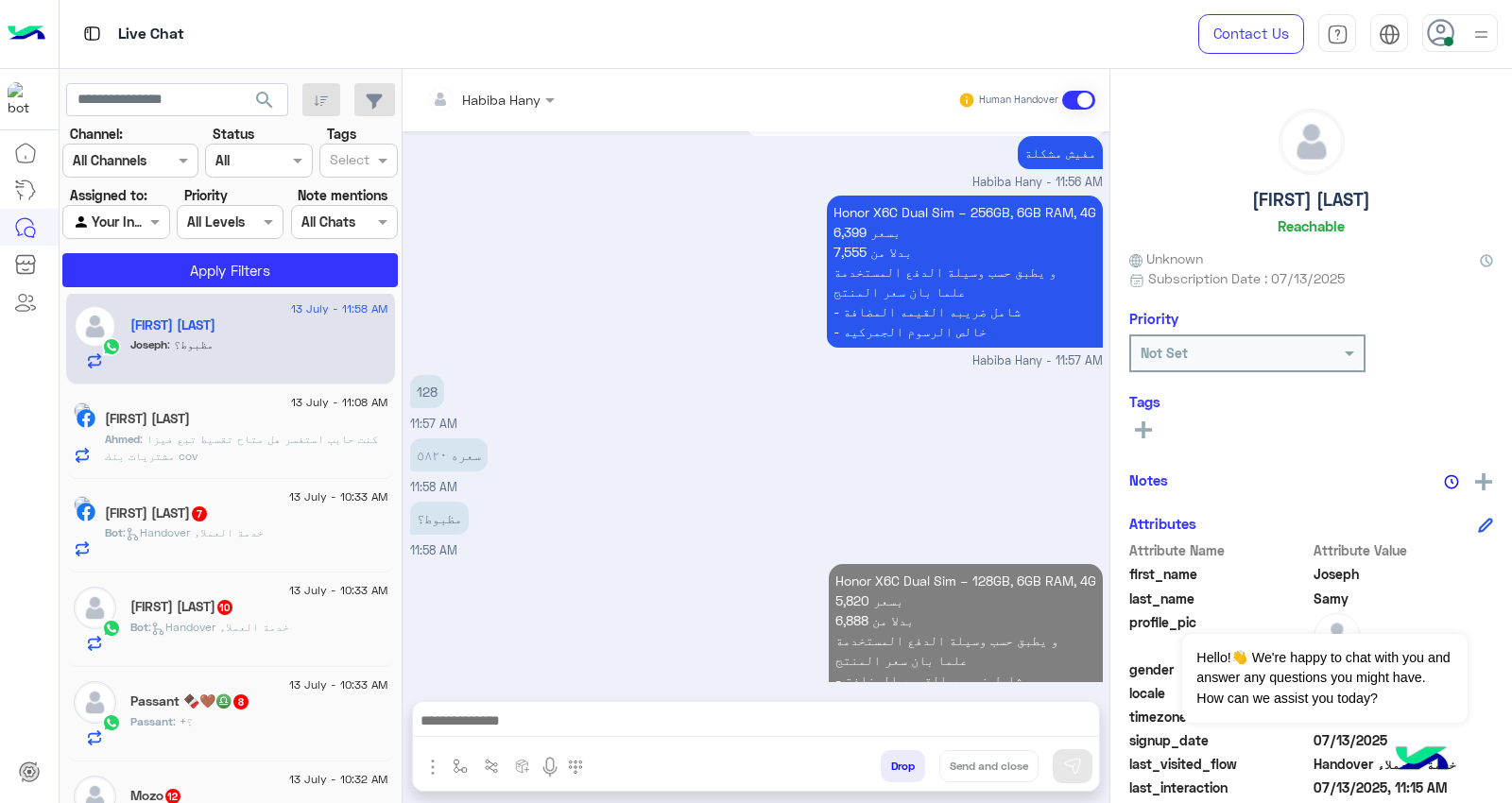 drag, startPoint x: 795, startPoint y: 272, endPoint x: 704, endPoint y: 2, distance: 284.9228 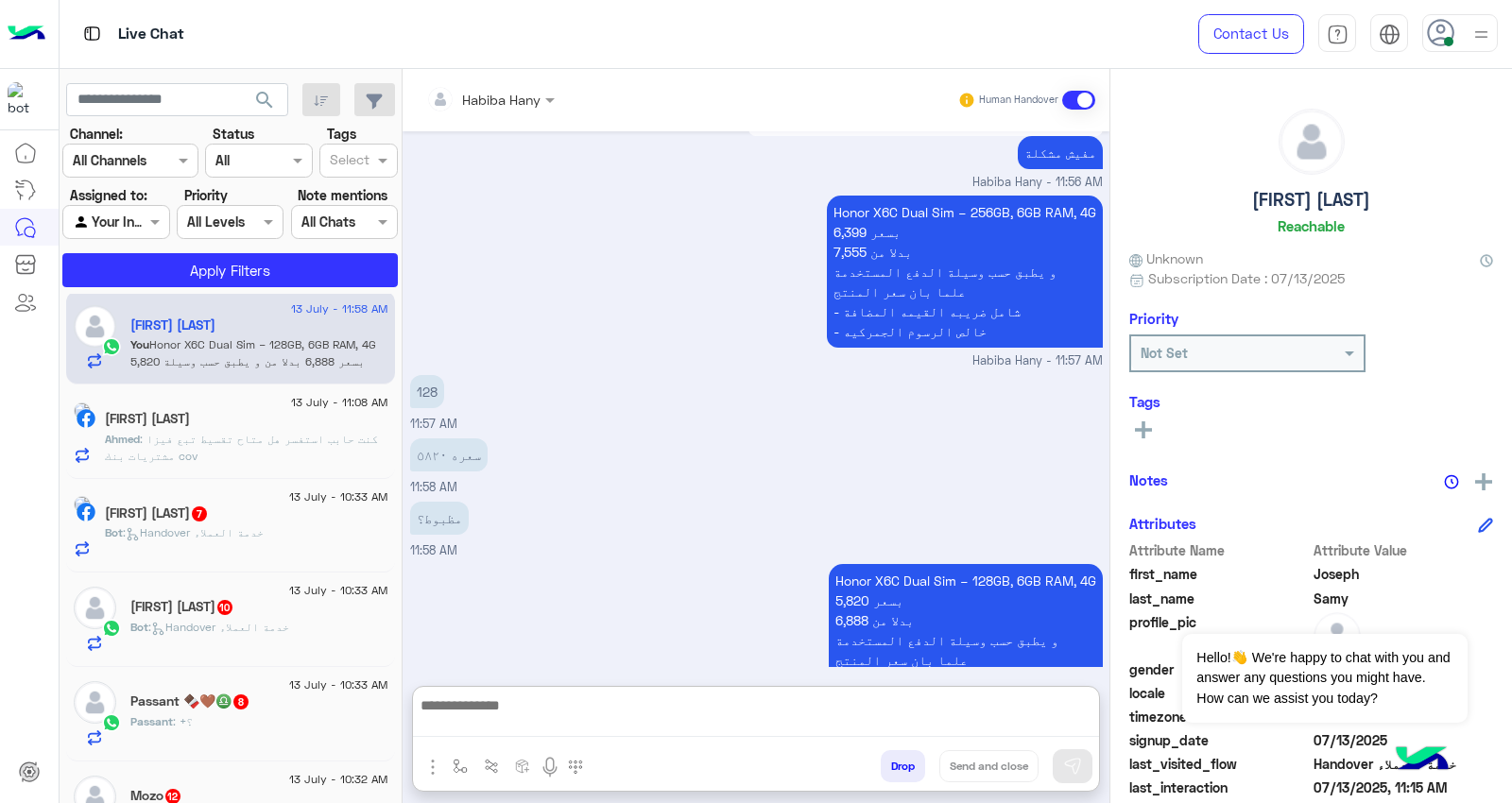 click at bounding box center (756, 715) 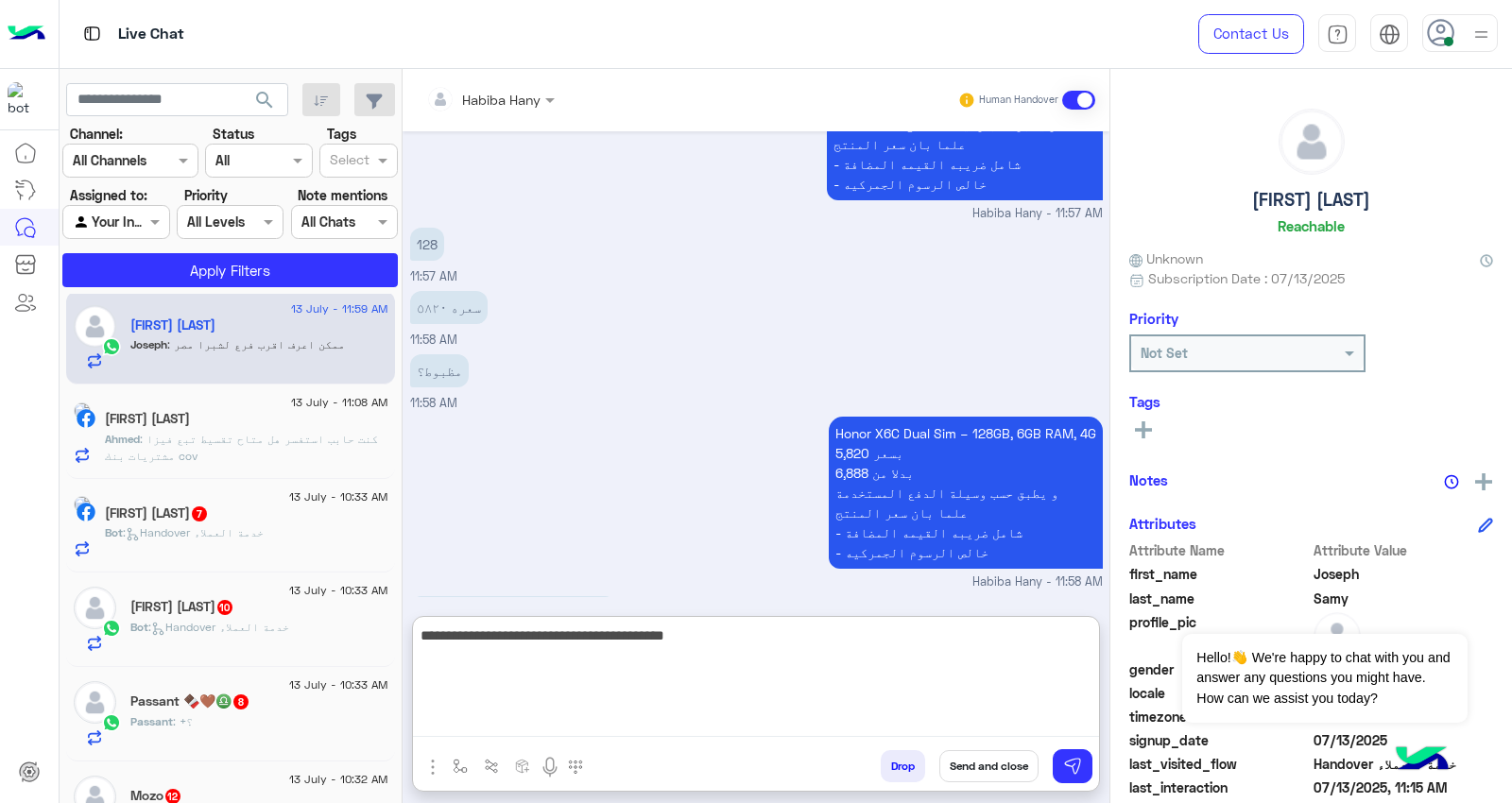 scroll, scrollTop: 2628, scrollLeft: 0, axis: vertical 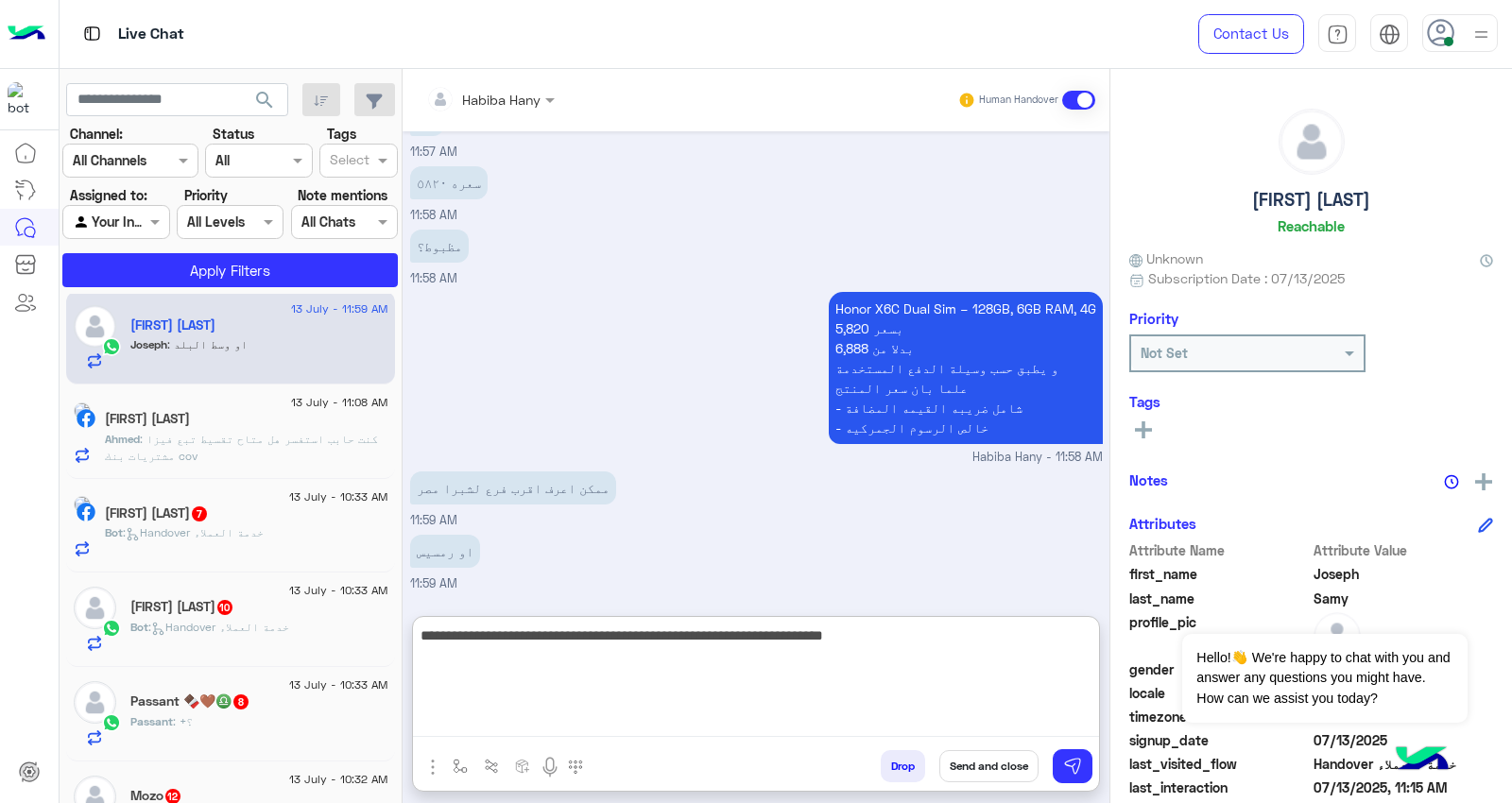 type on "**********" 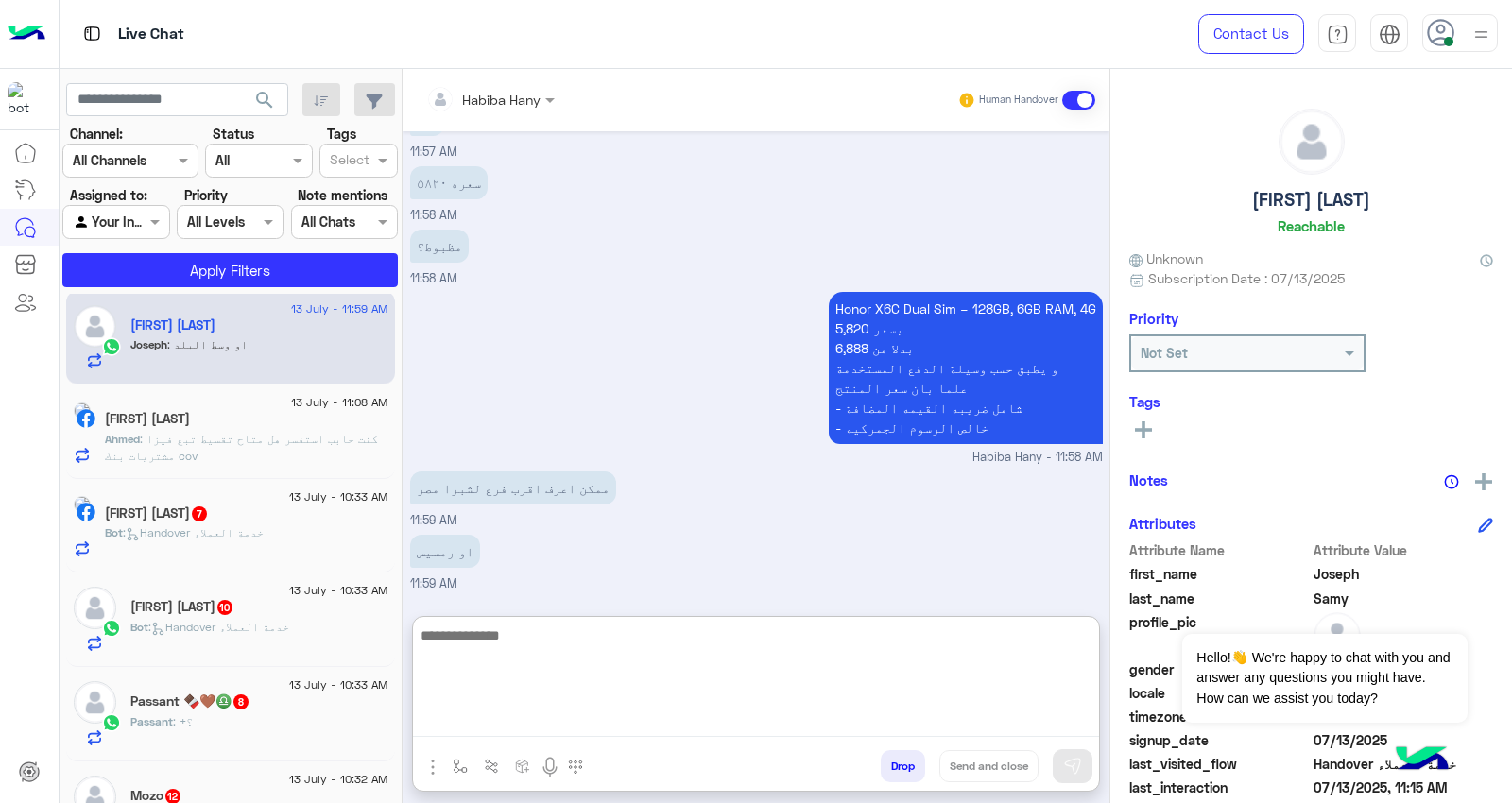 scroll, scrollTop: 2771, scrollLeft: 0, axis: vertical 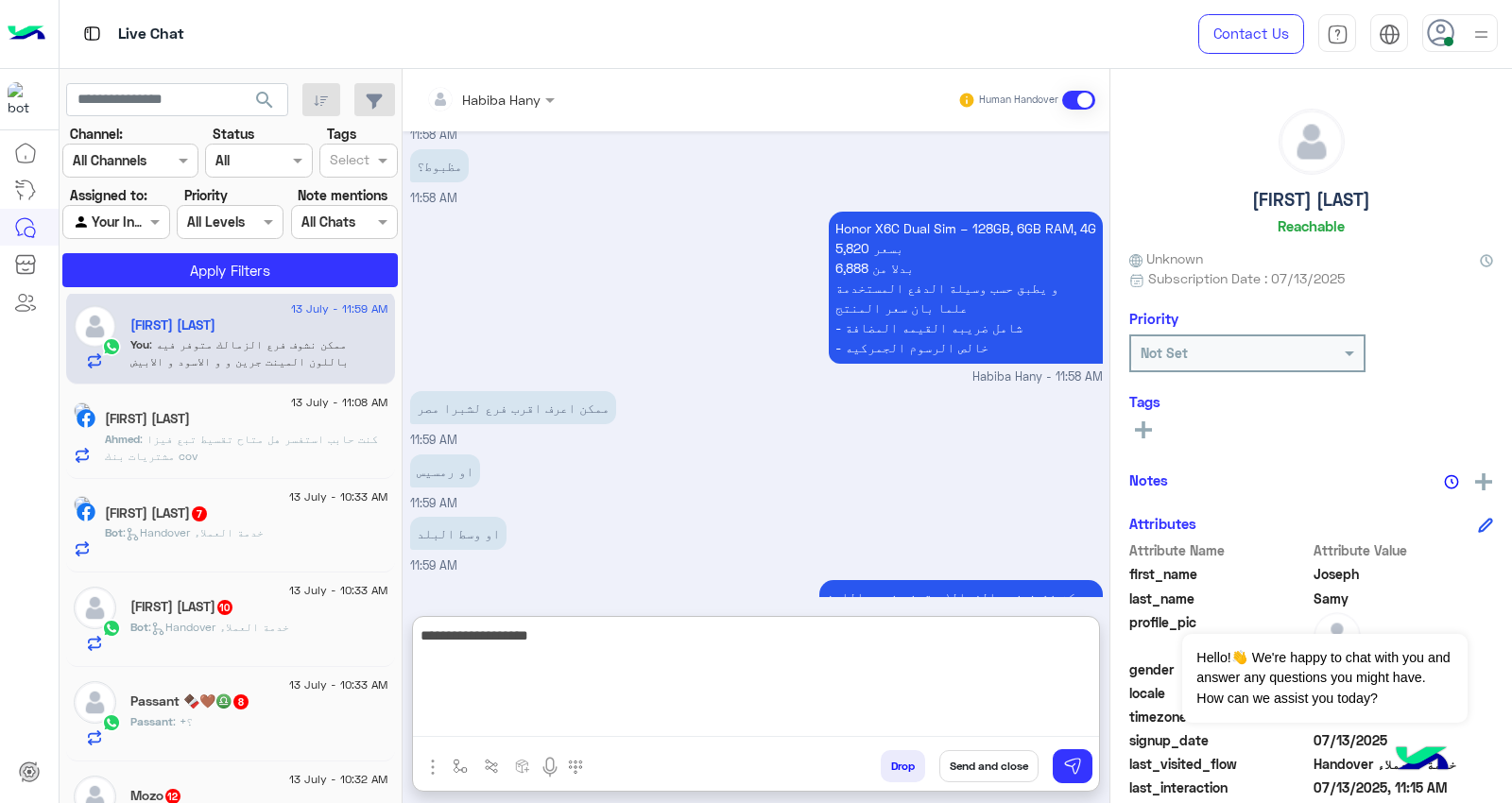 type on "**********" 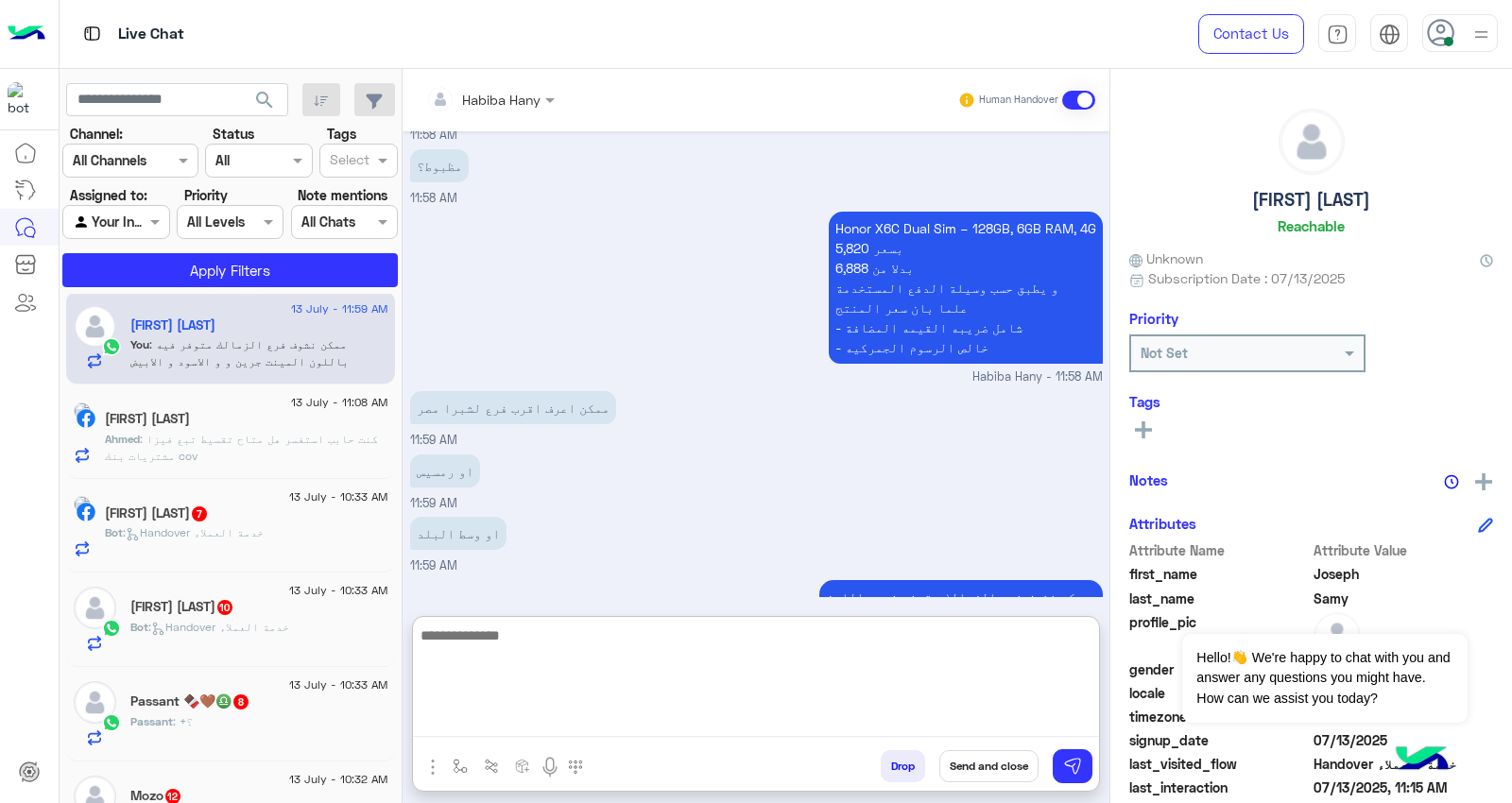 scroll, scrollTop: 2831, scrollLeft: 0, axis: vertical 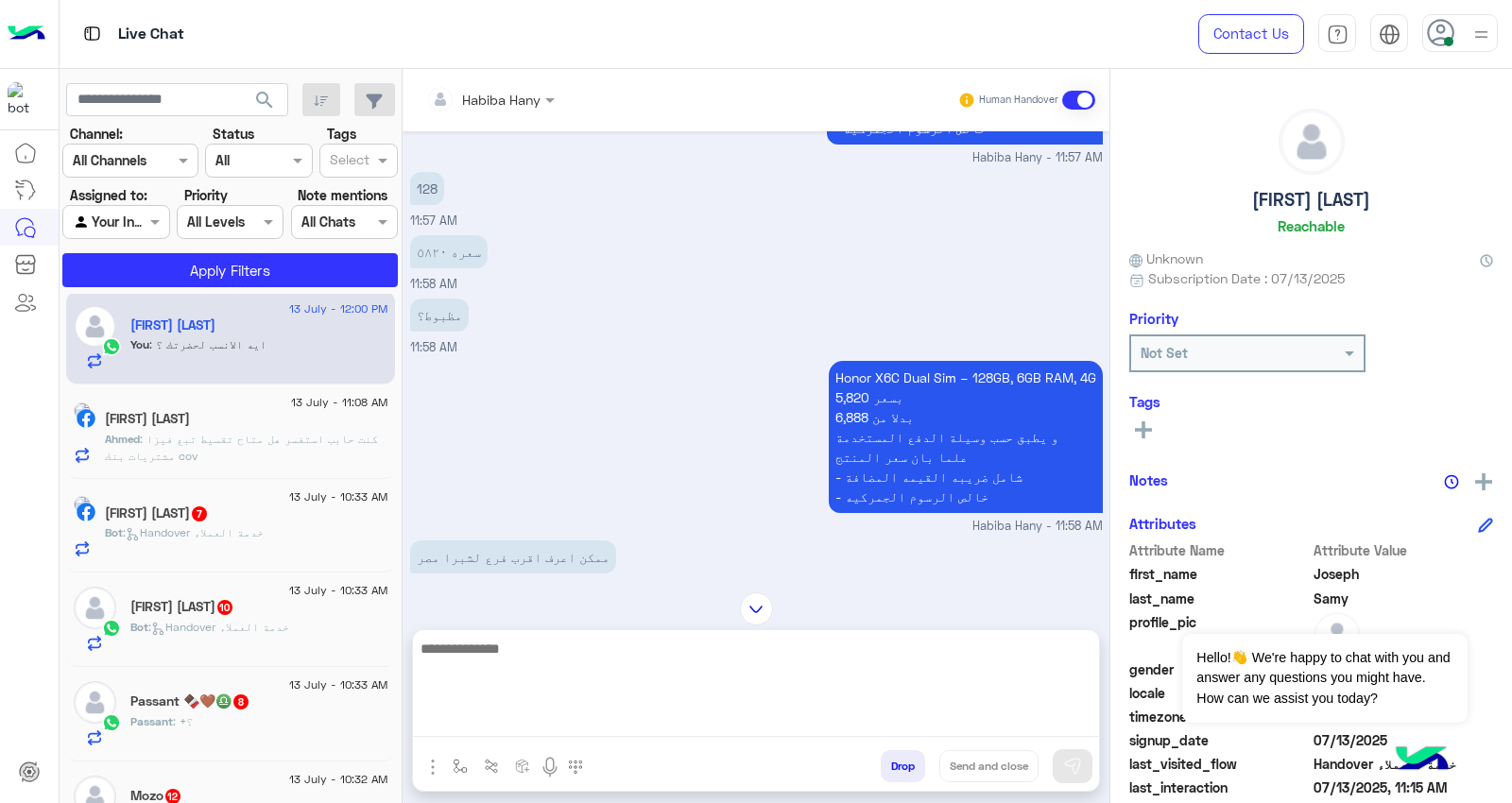 click on "search" 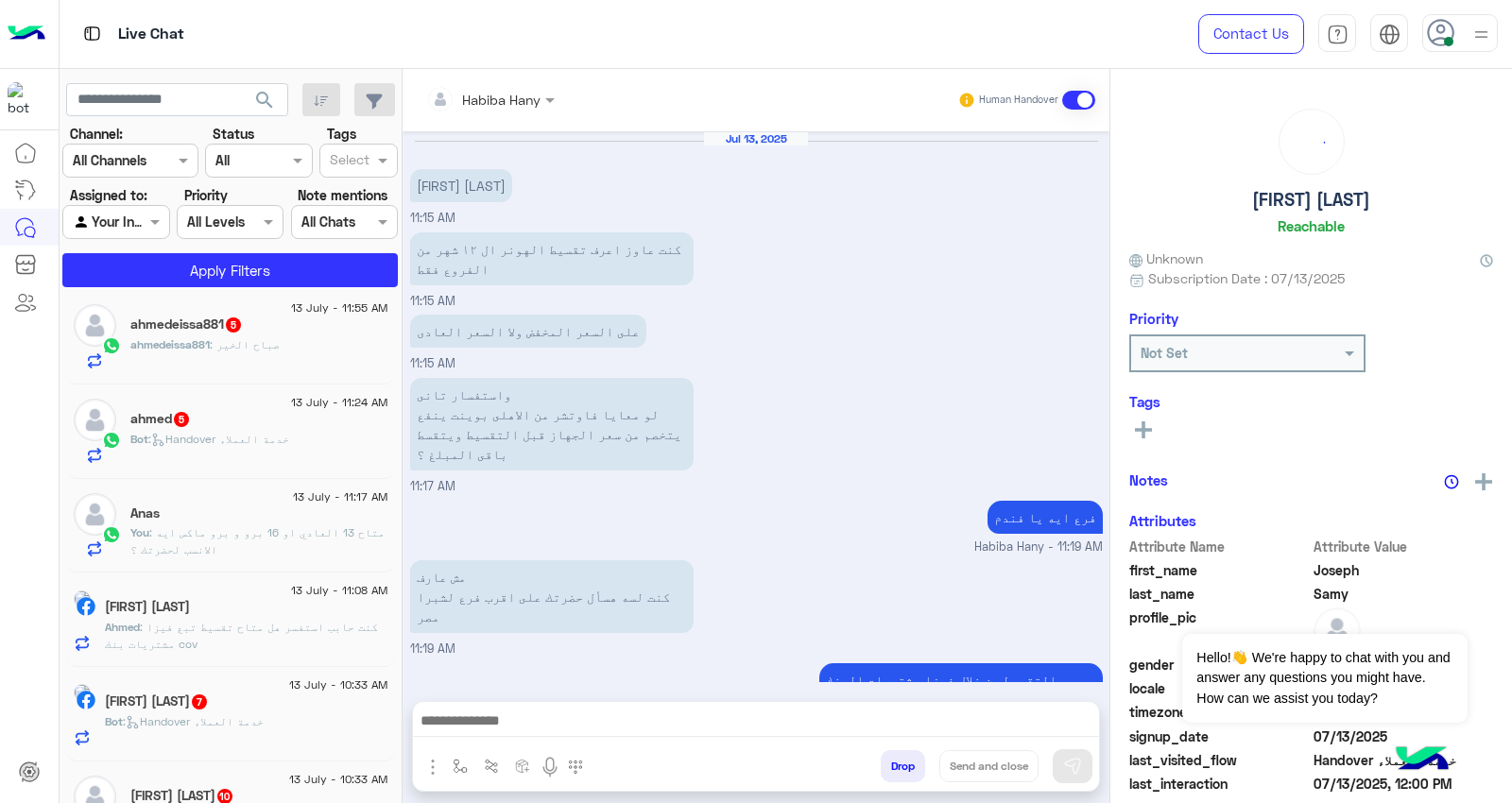 scroll, scrollTop: 1224, scrollLeft: 0, axis: vertical 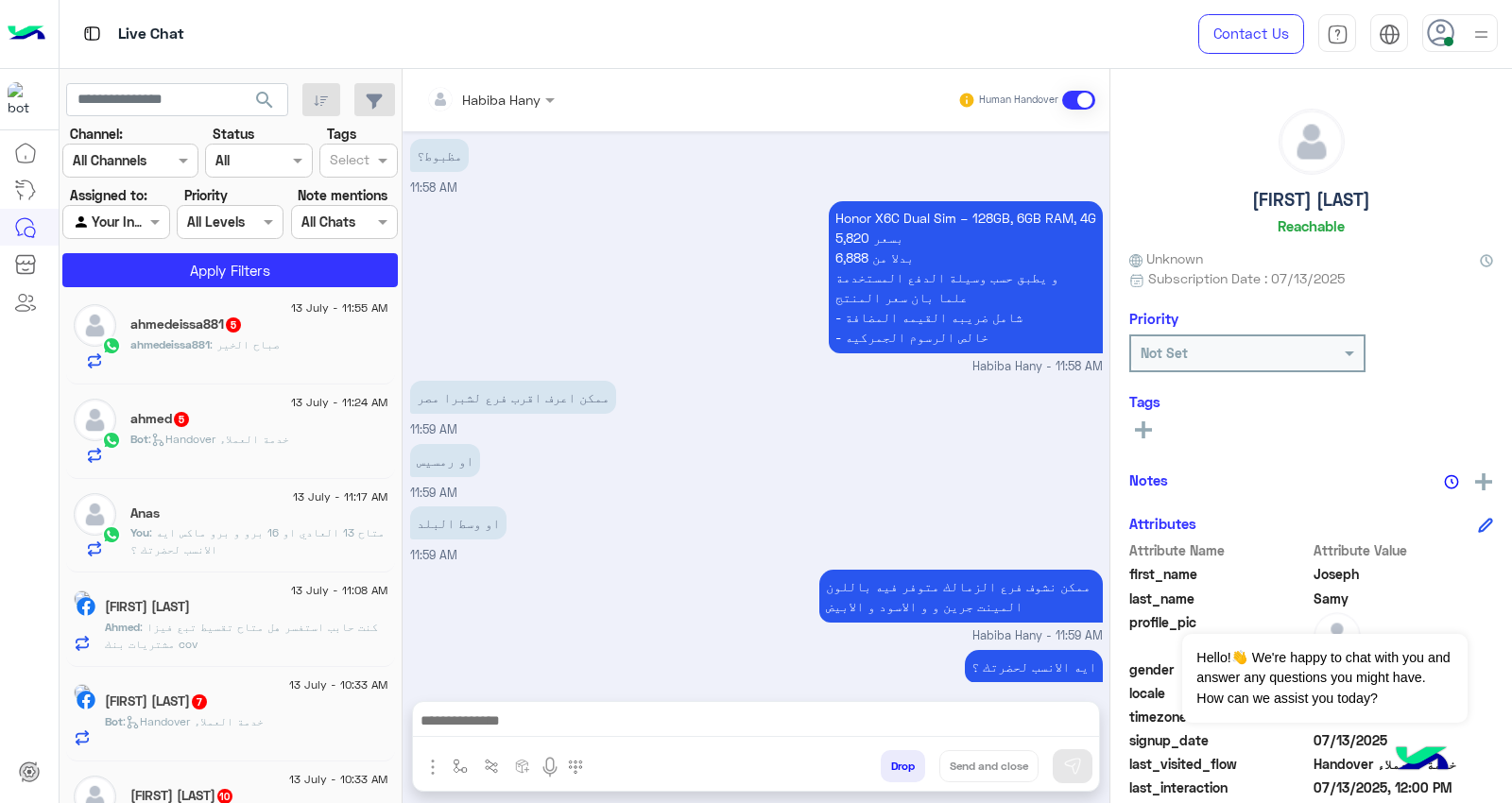 click on "You  : متاح 13 العادي
او 16 برو و برو ماكس
ايه الانسب لحضرتك ؟" 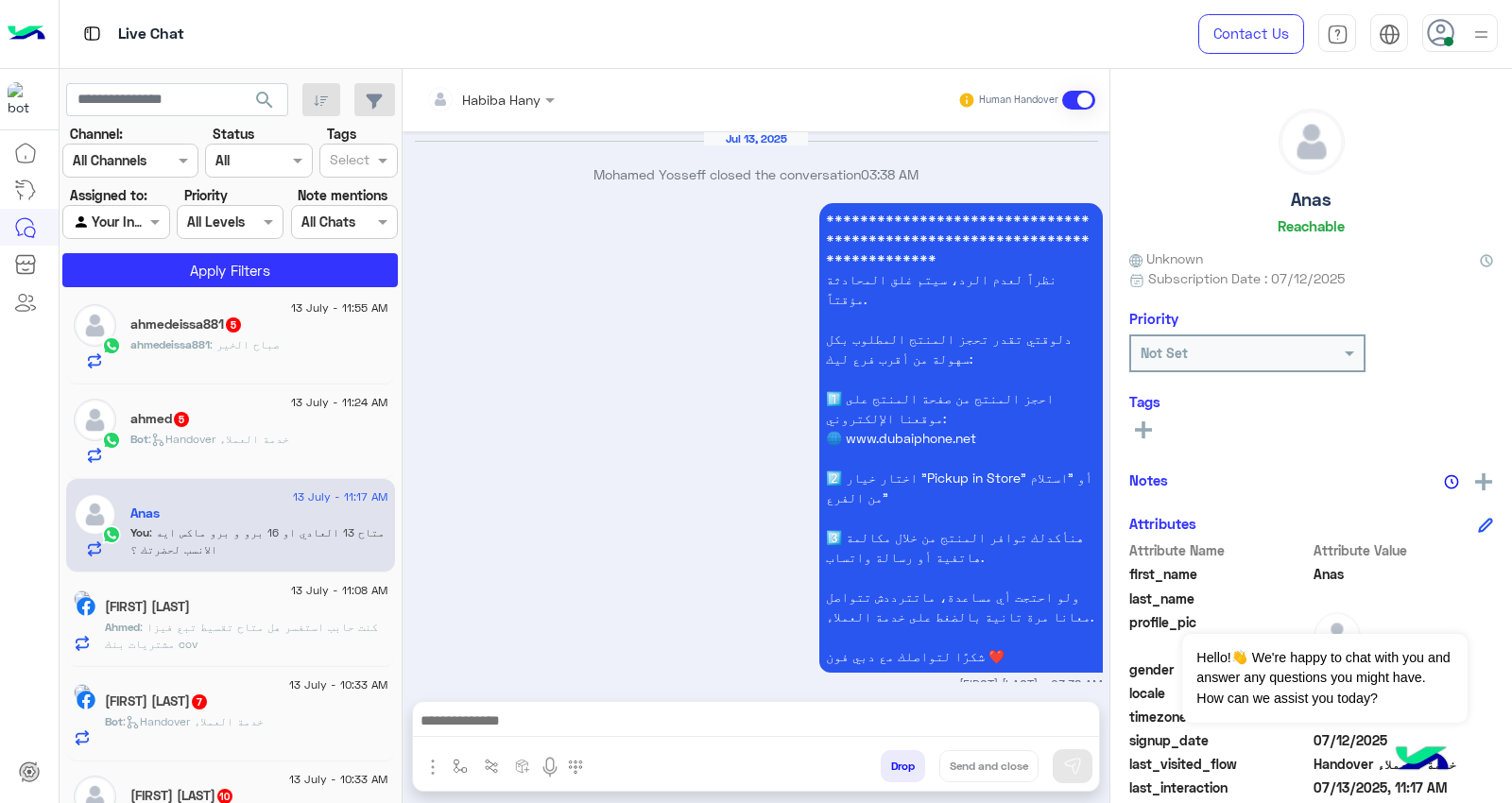 scroll, scrollTop: 2227, scrollLeft: 0, axis: vertical 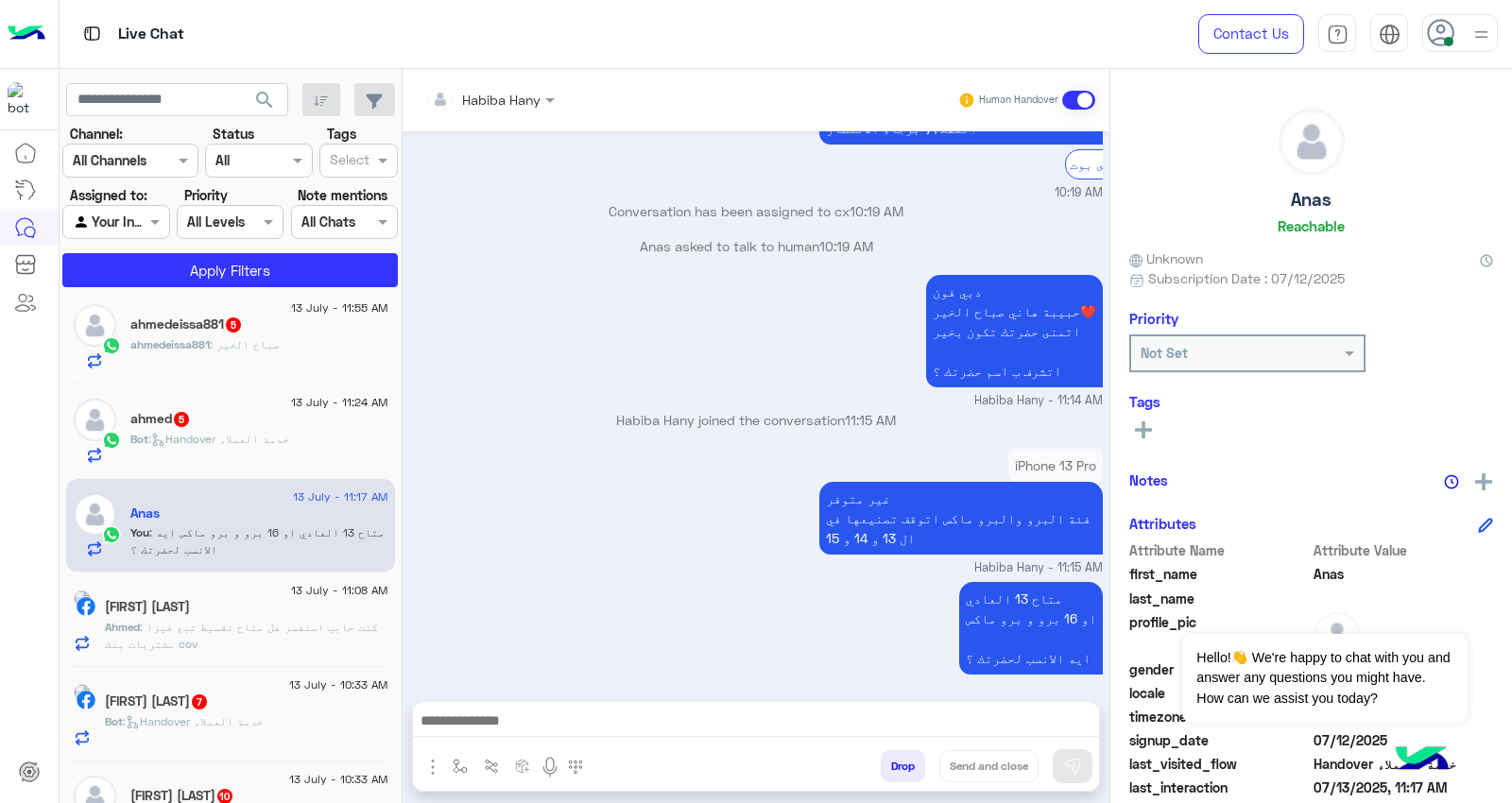 click at bounding box center [756, 723] 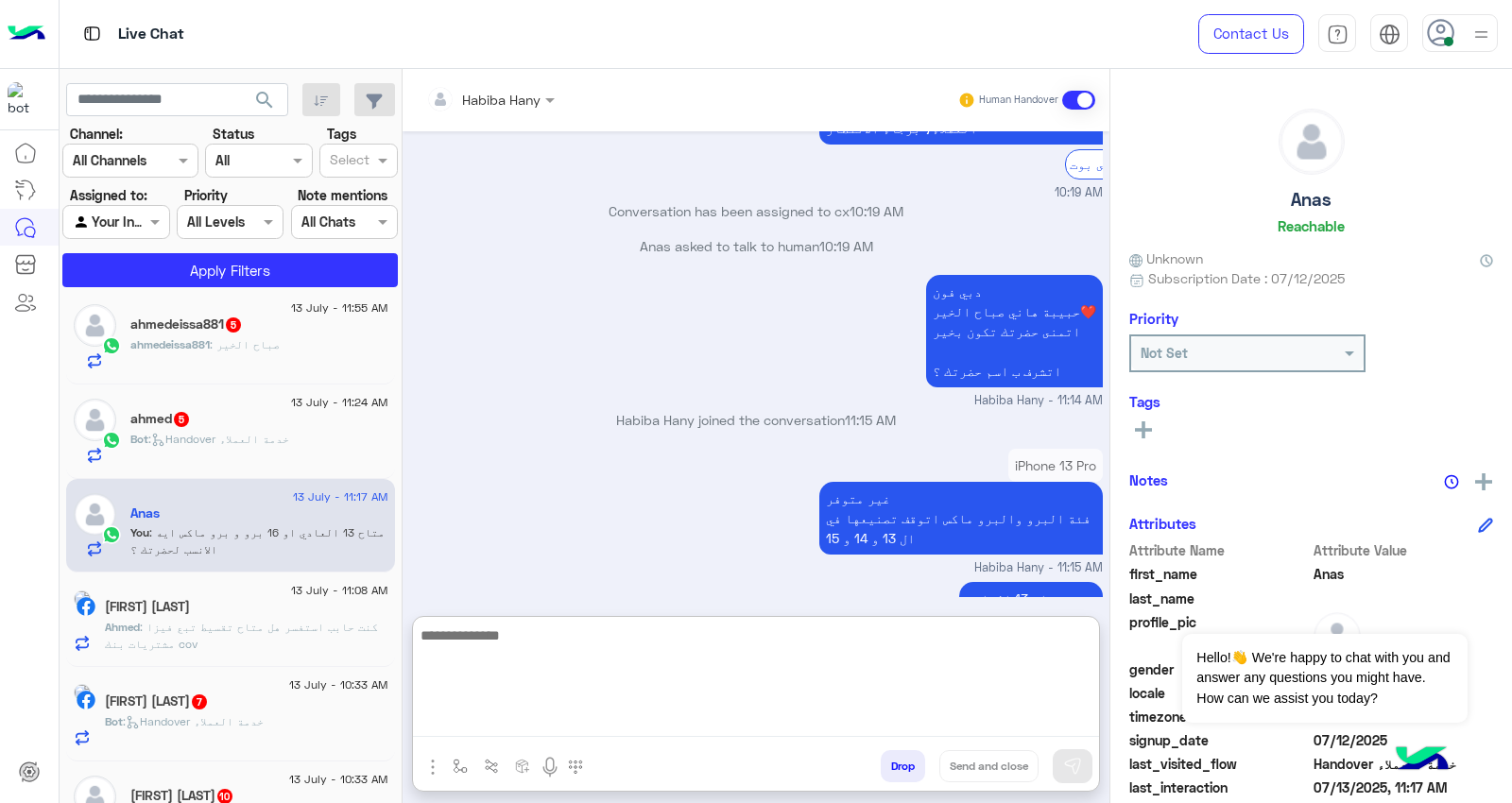 paste on "**********" 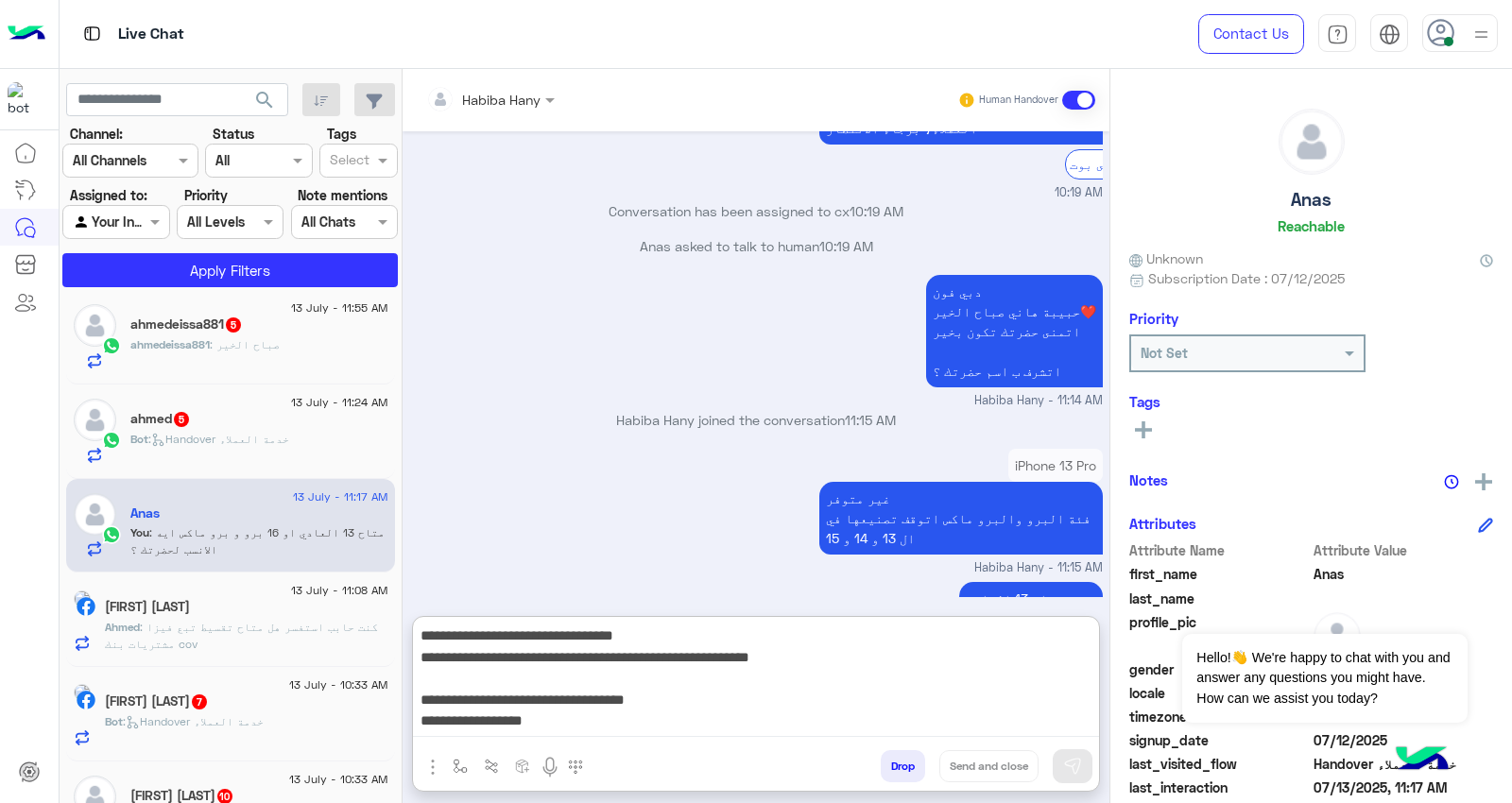 scroll, scrollTop: 121, scrollLeft: 0, axis: vertical 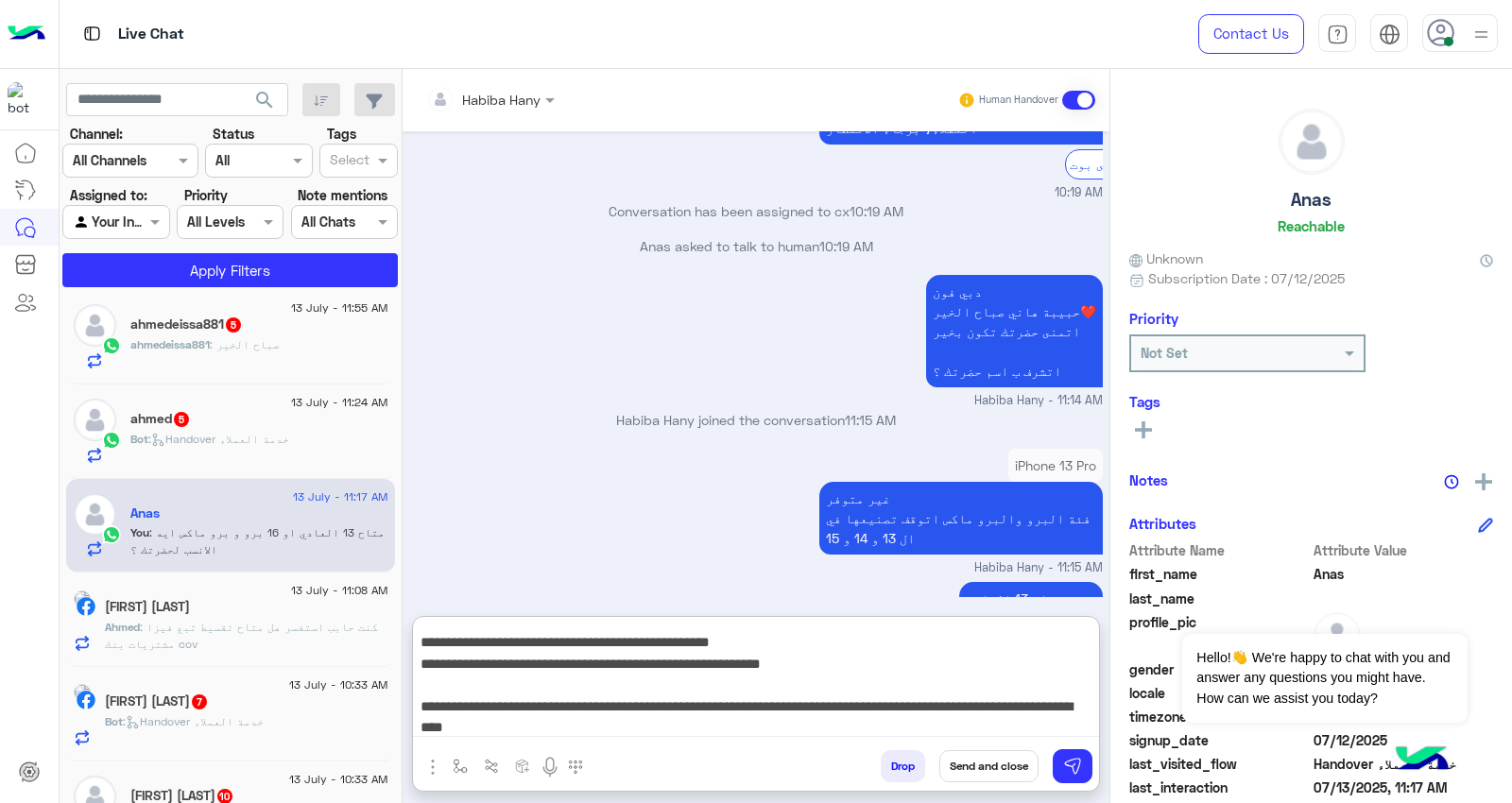 type on "**********" 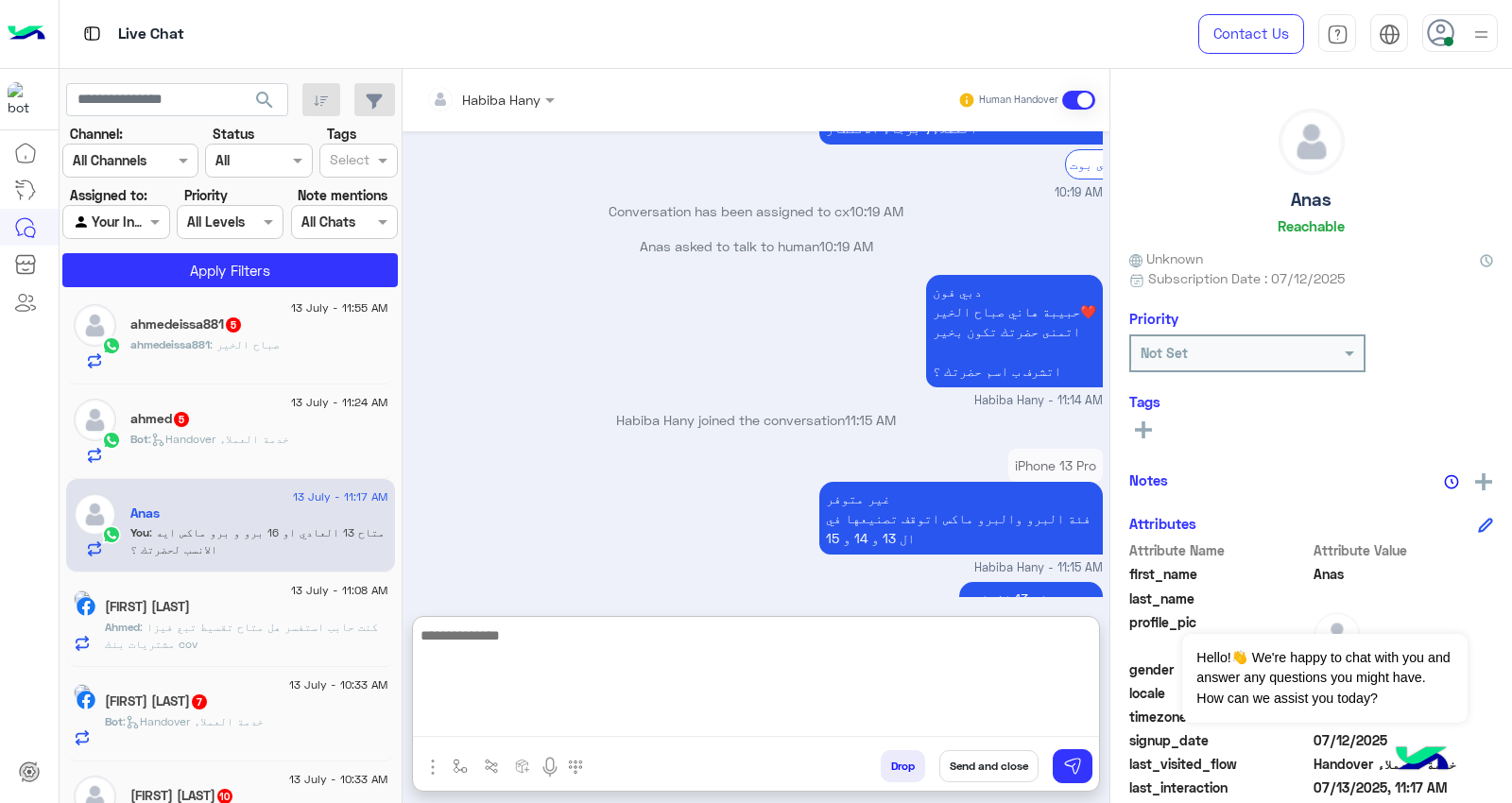 scroll, scrollTop: 0, scrollLeft: 0, axis: both 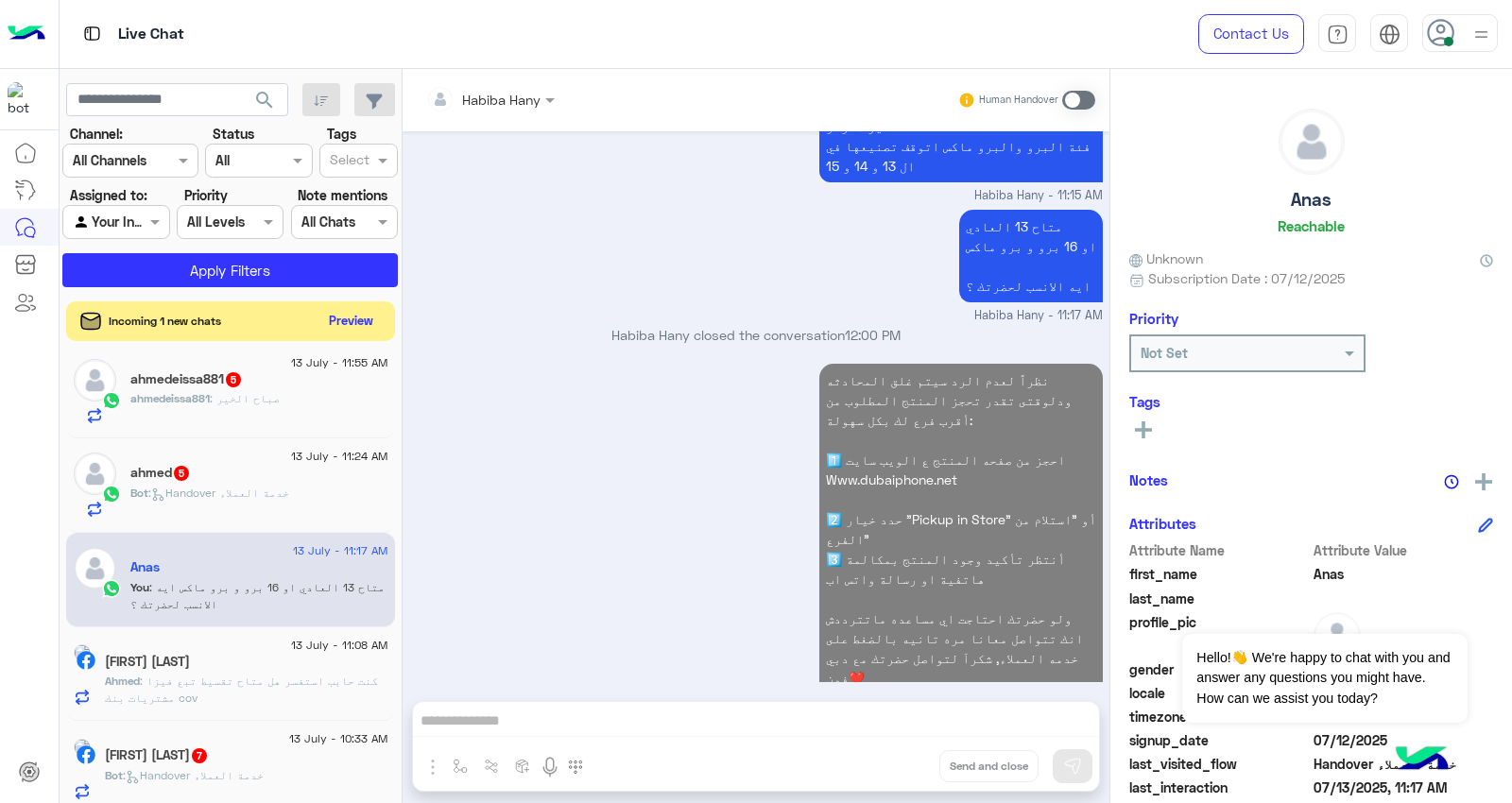 click on "Preview" 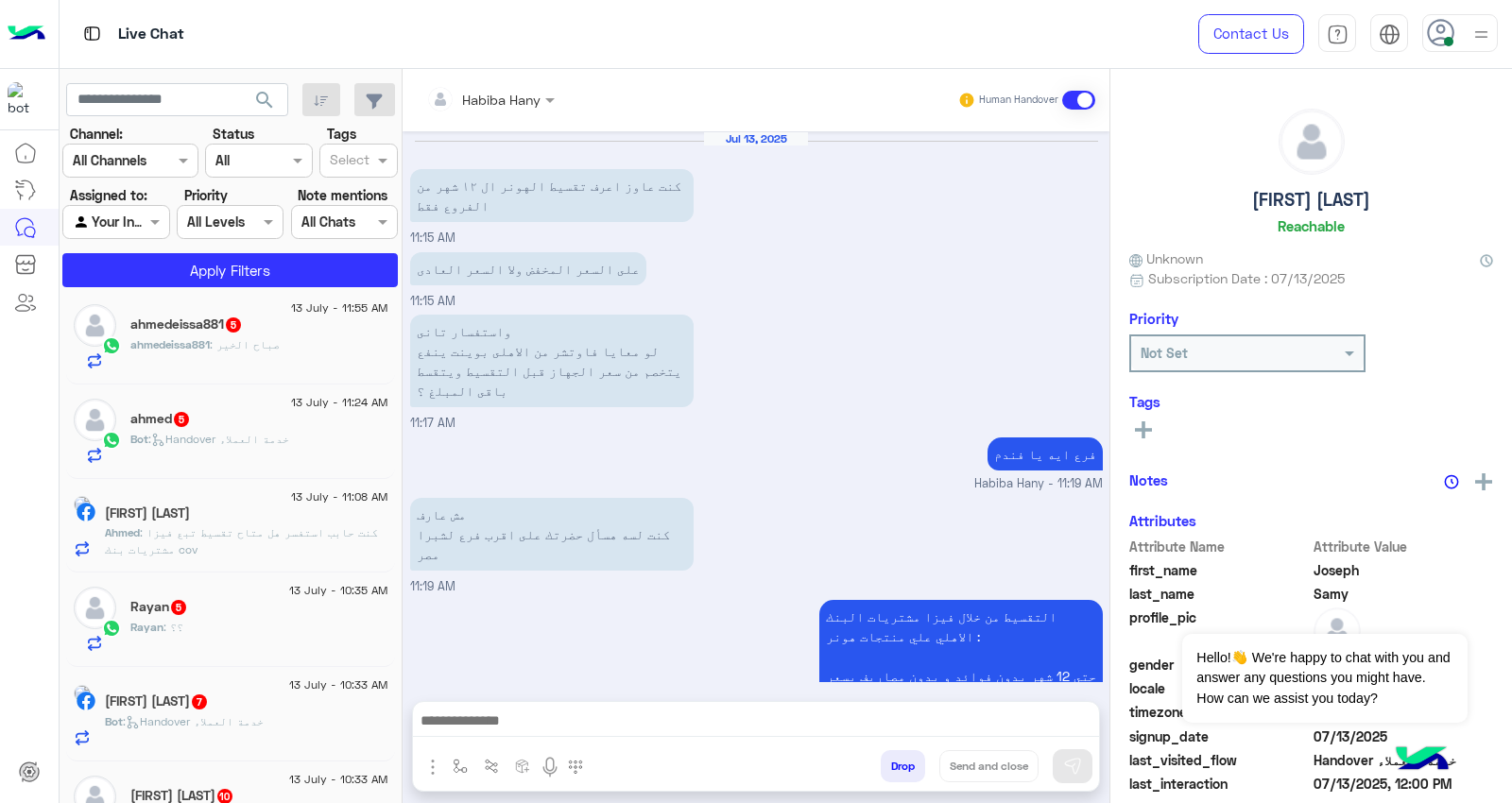 scroll, scrollTop: 1224, scrollLeft: 0, axis: vertical 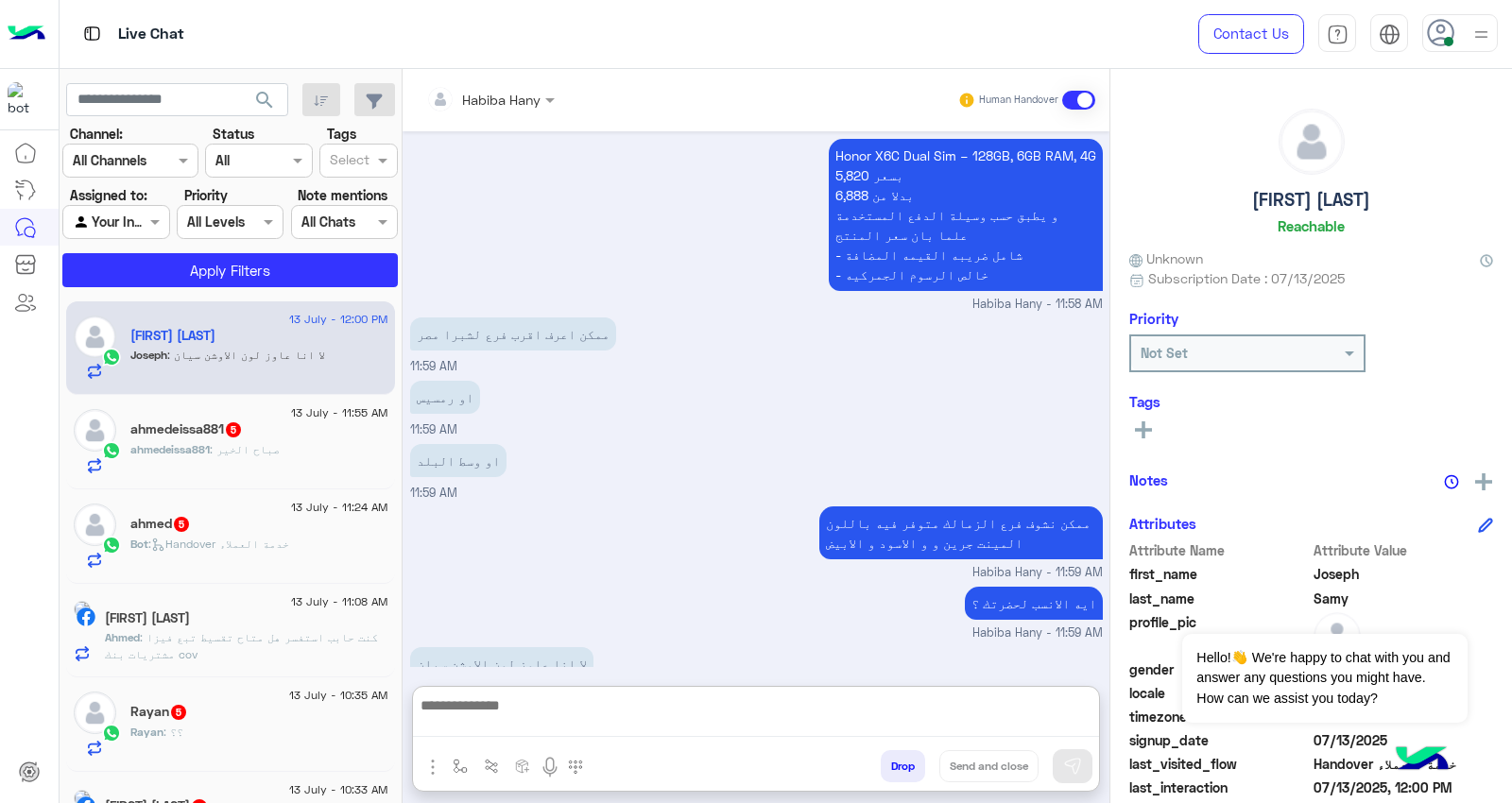 click at bounding box center [756, 715] 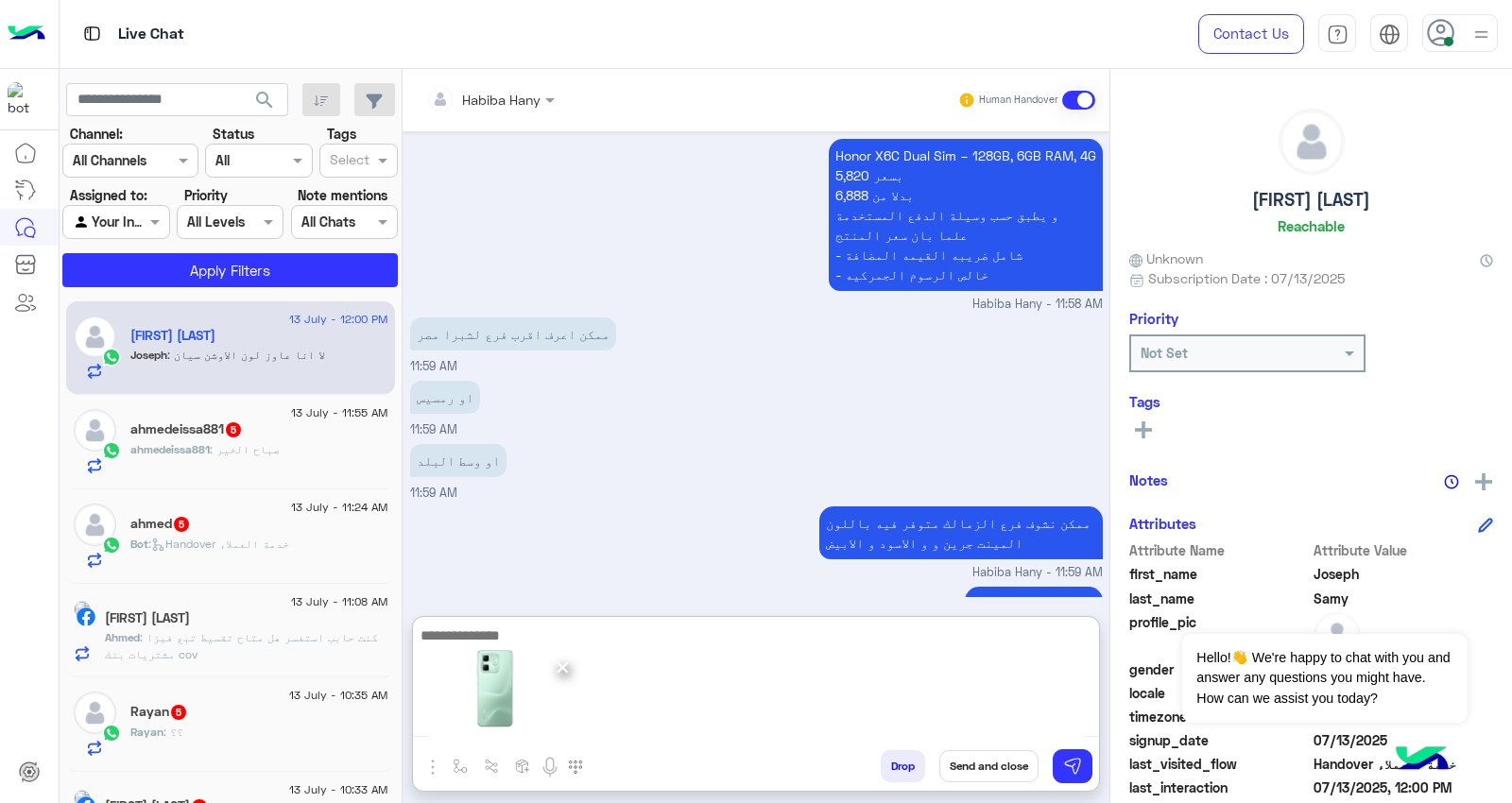 scroll, scrollTop: 1309, scrollLeft: 0, axis: vertical 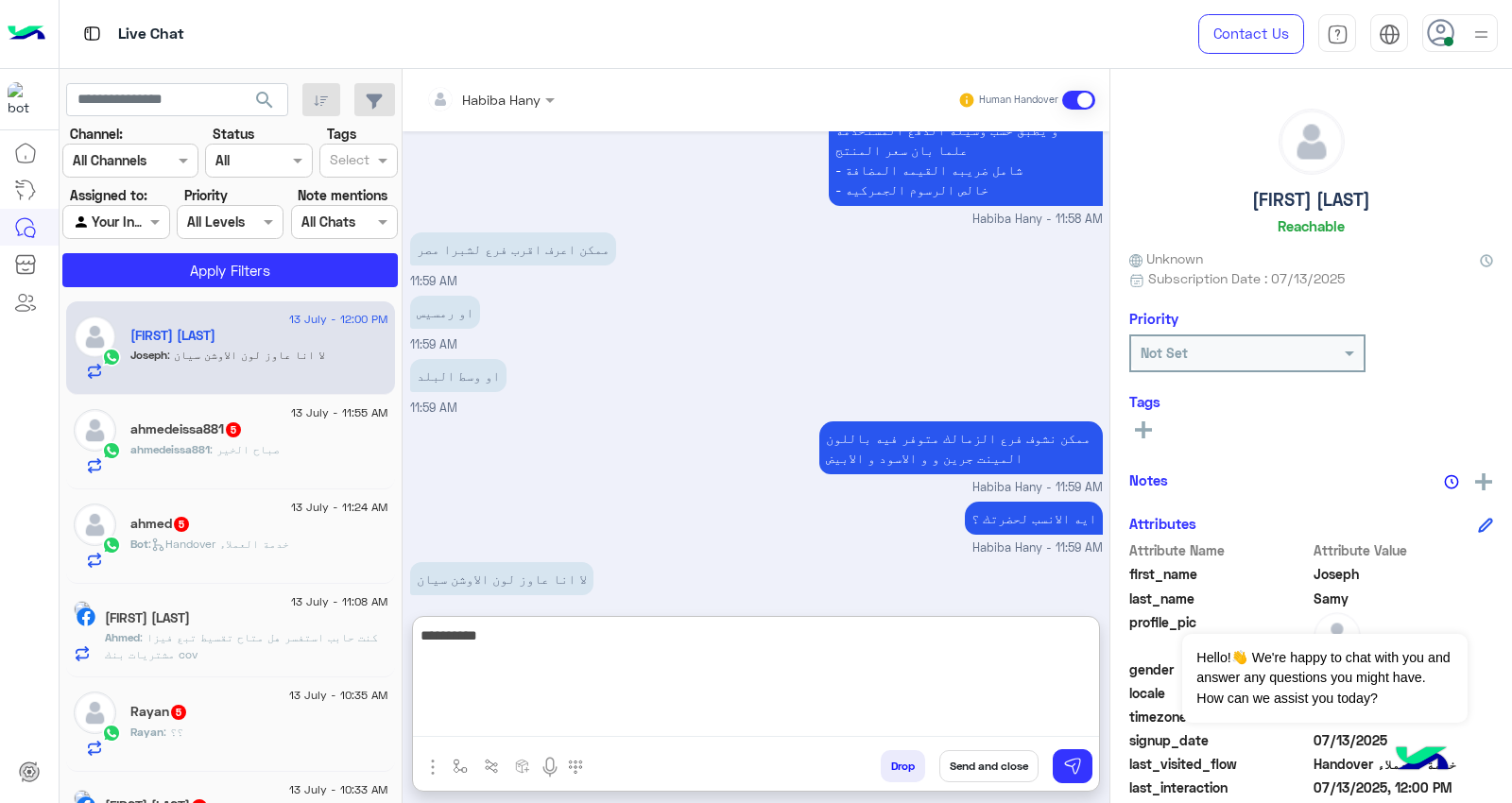 type on "**********" 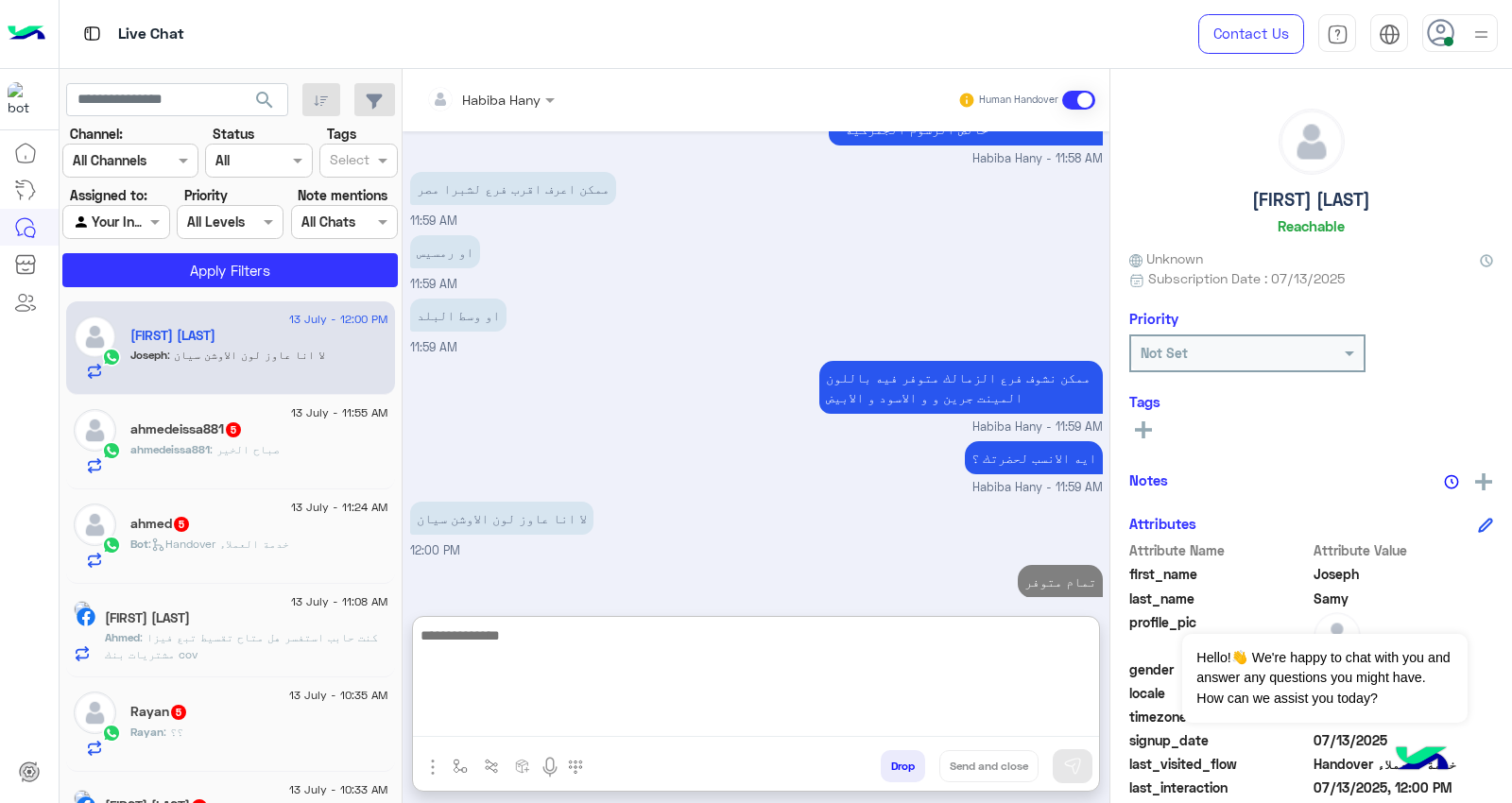 scroll, scrollTop: 1627, scrollLeft: 0, axis: vertical 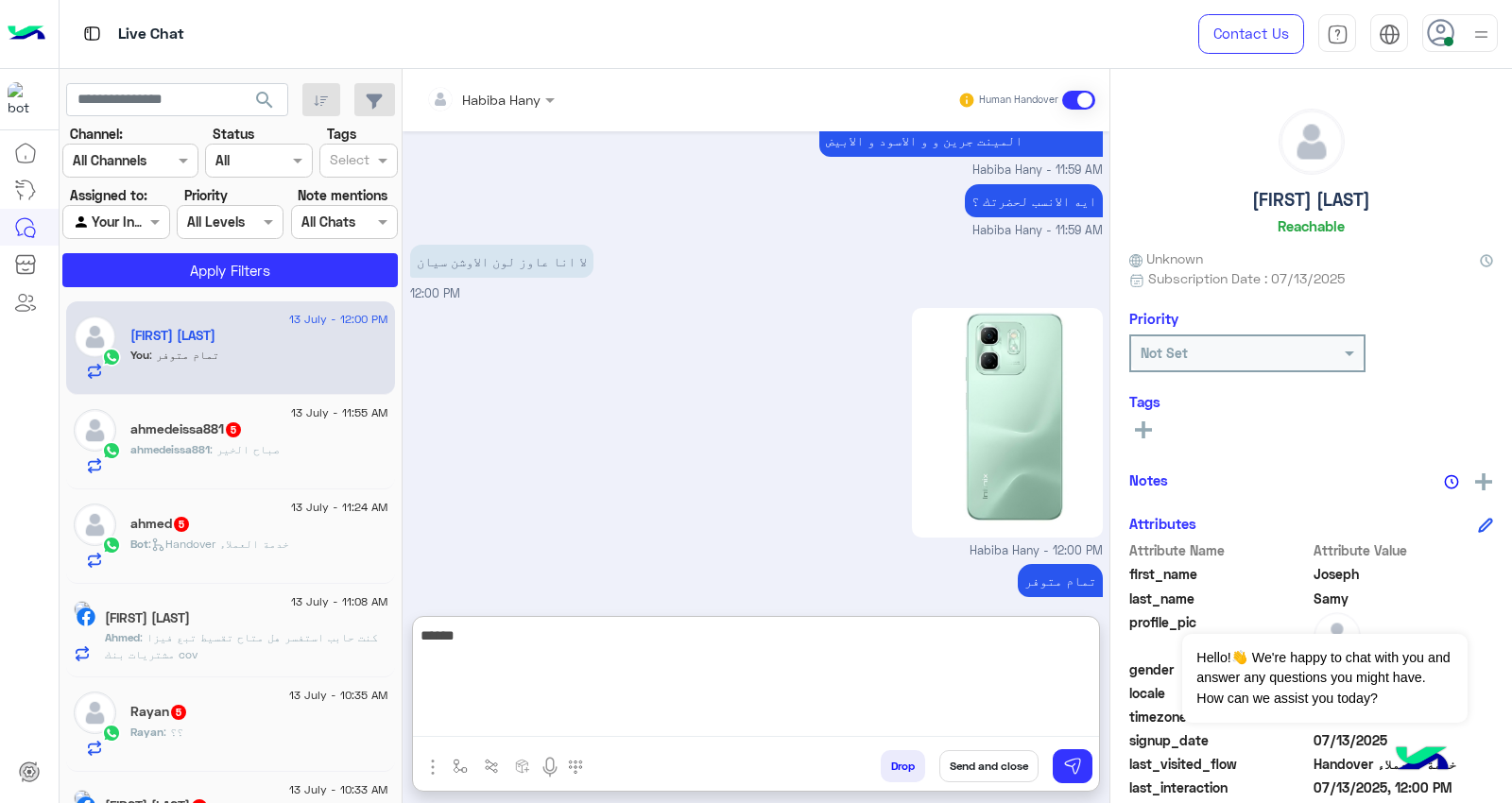 type on "******" 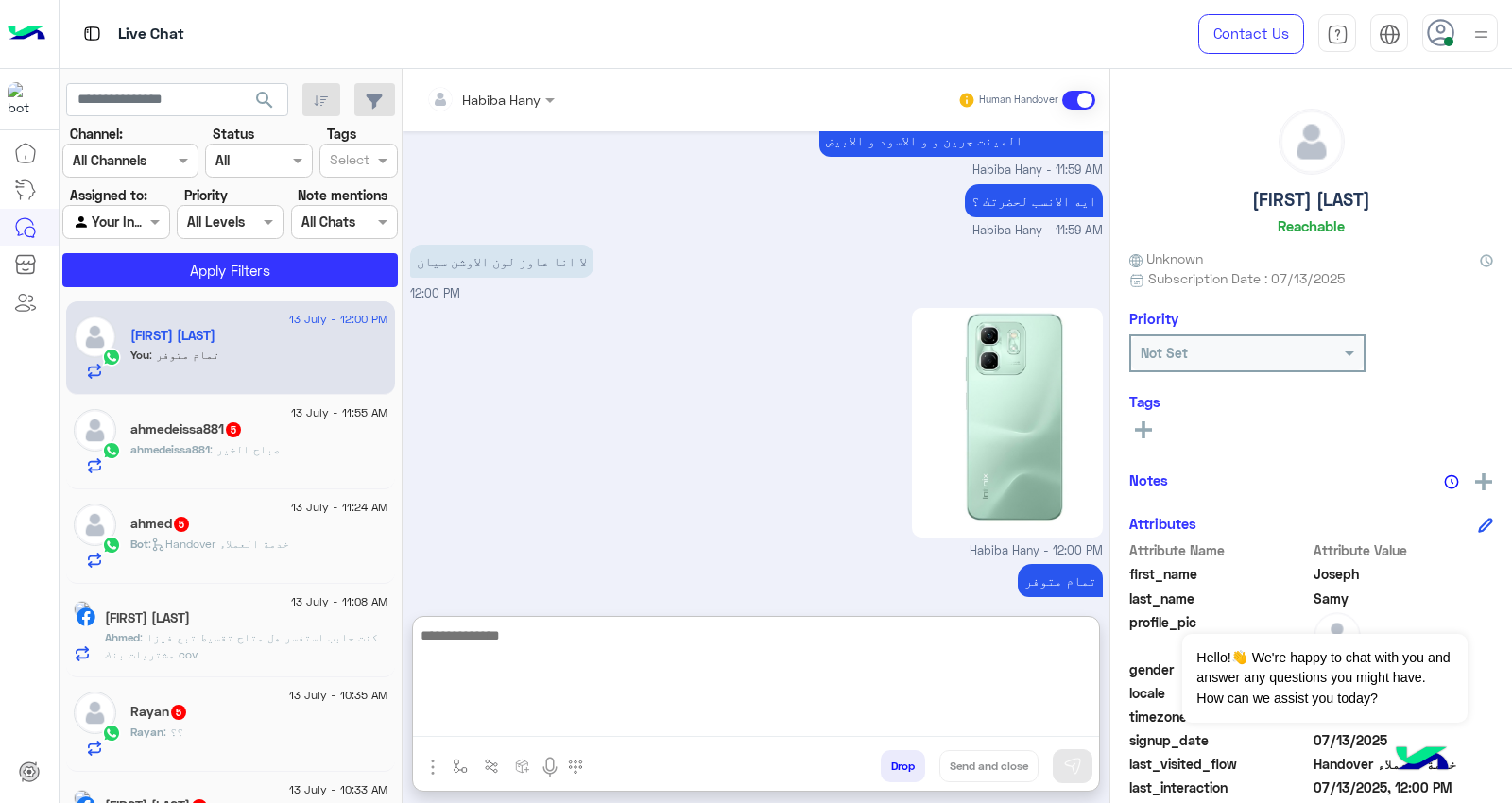 scroll, scrollTop: 1686, scrollLeft: 0, axis: vertical 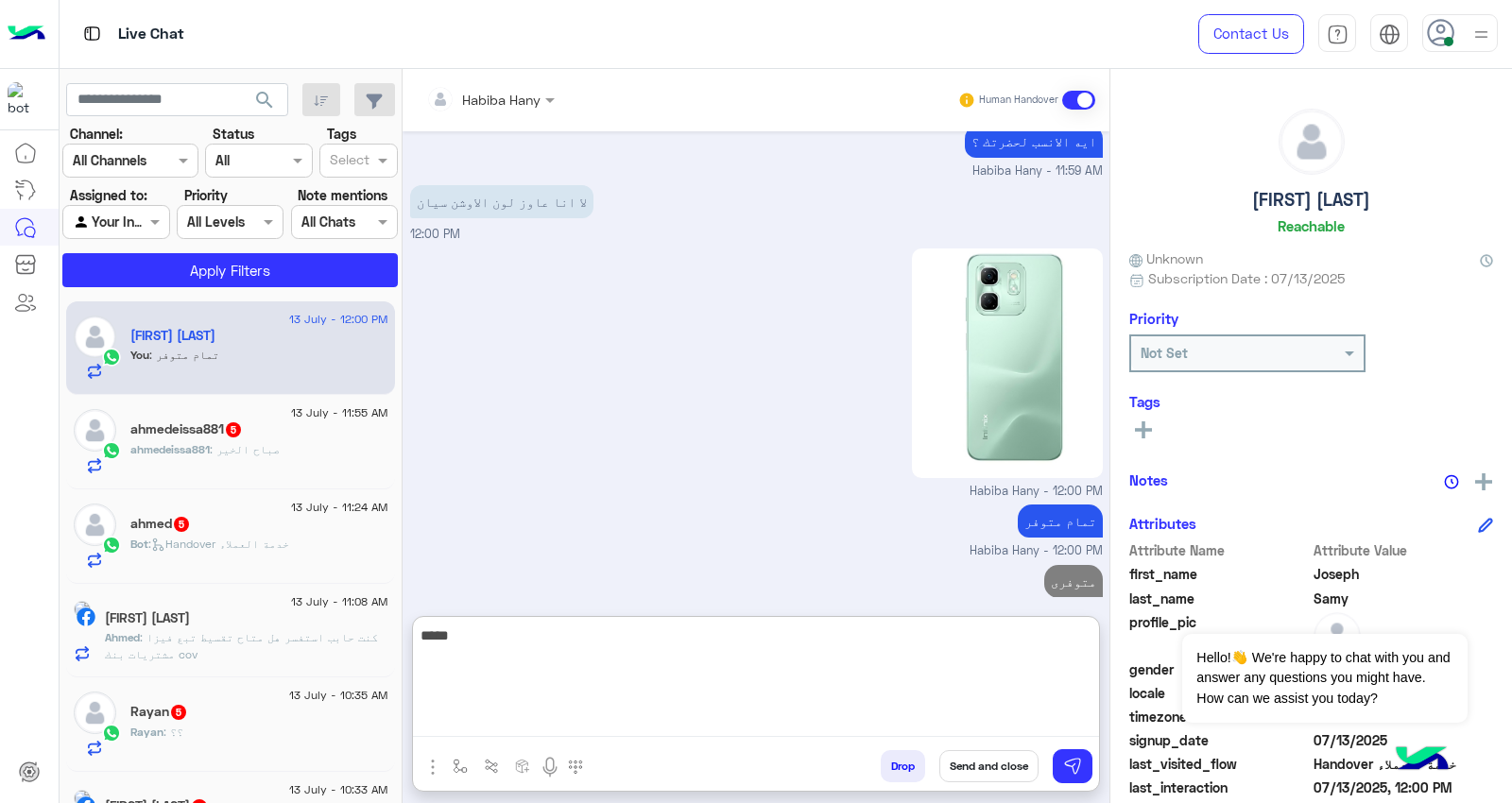 type on "*****" 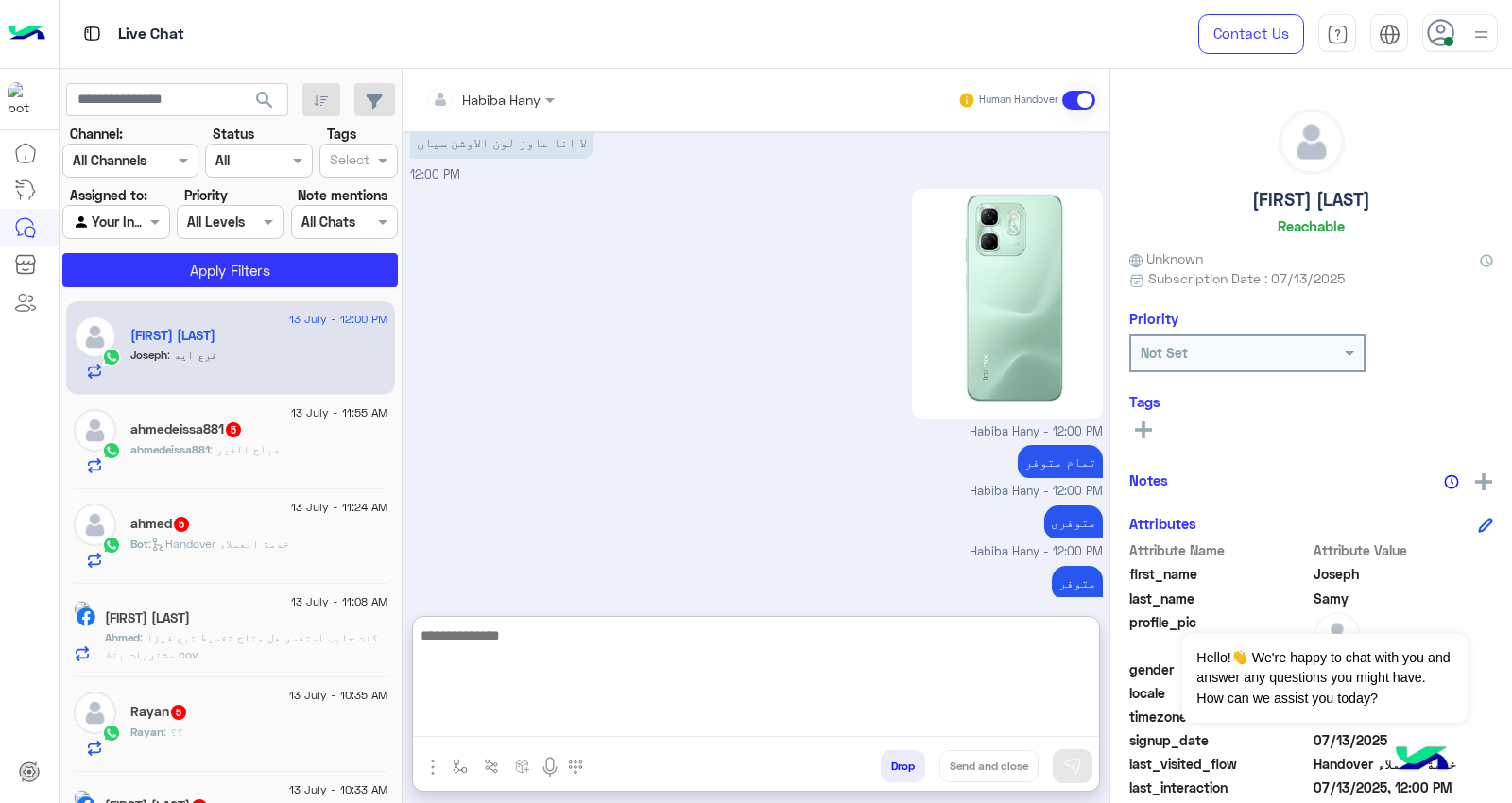 scroll, scrollTop: 1809, scrollLeft: 0, axis: vertical 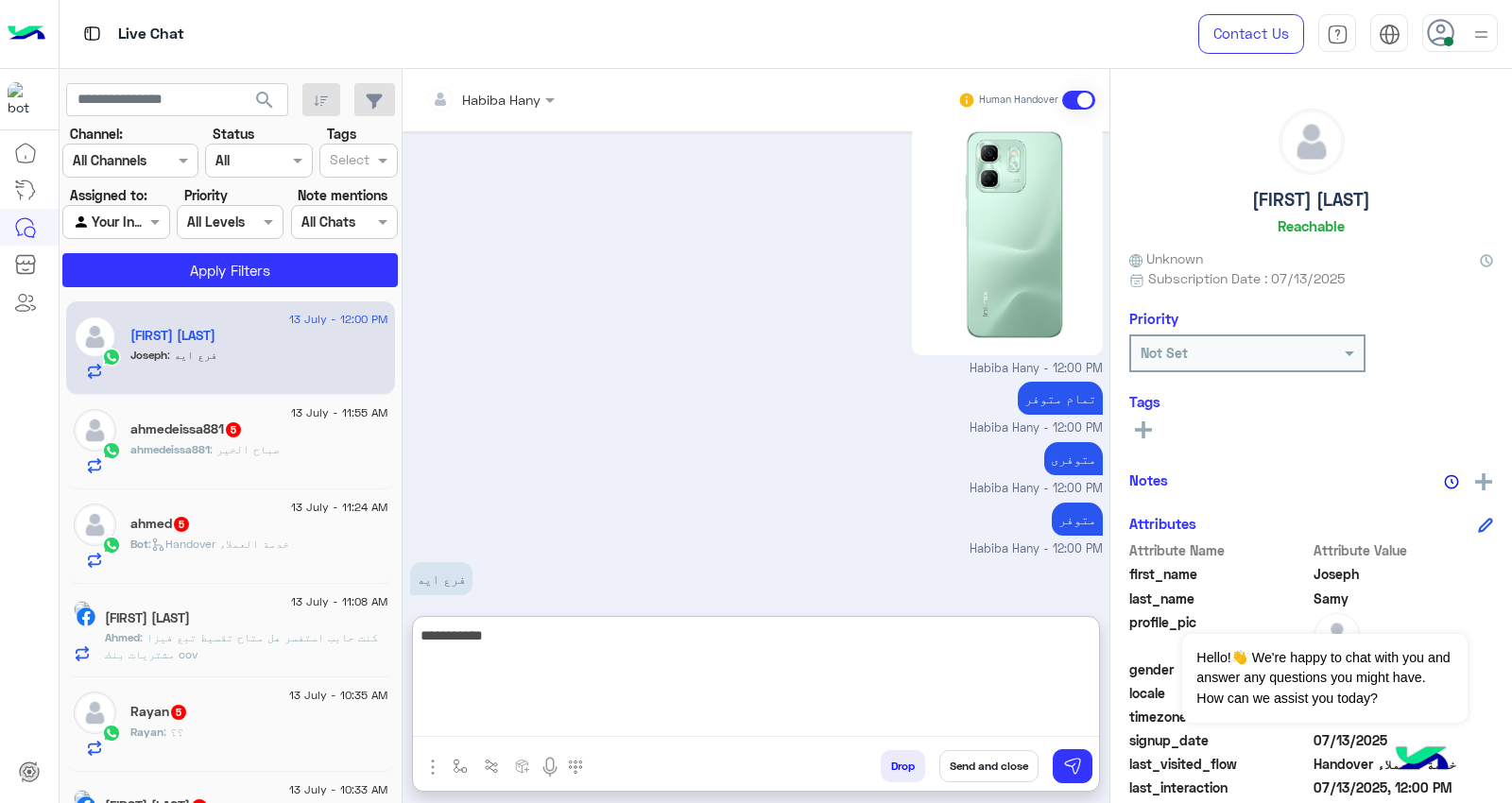 type on "**********" 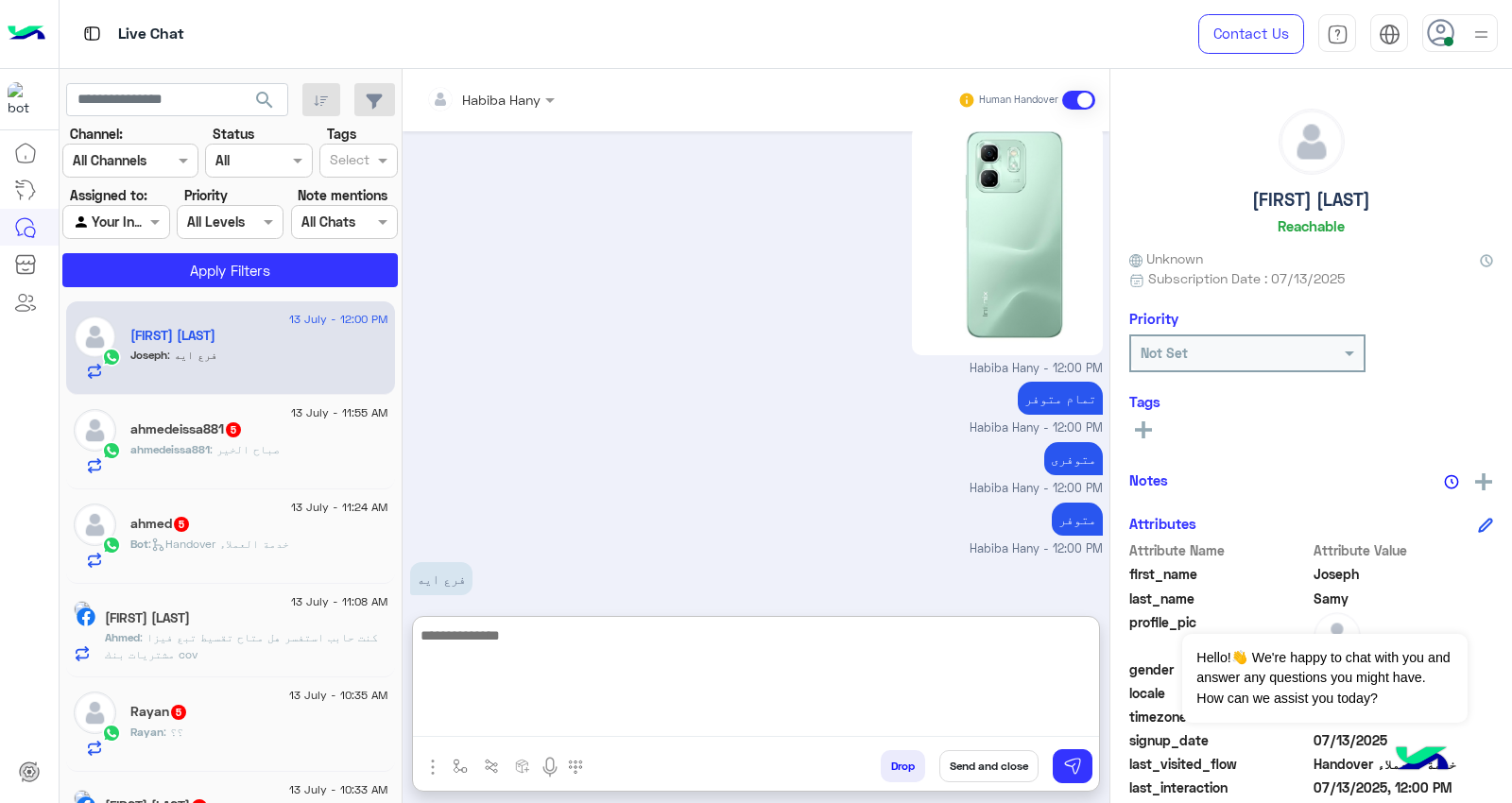 scroll, scrollTop: 1869, scrollLeft: 0, axis: vertical 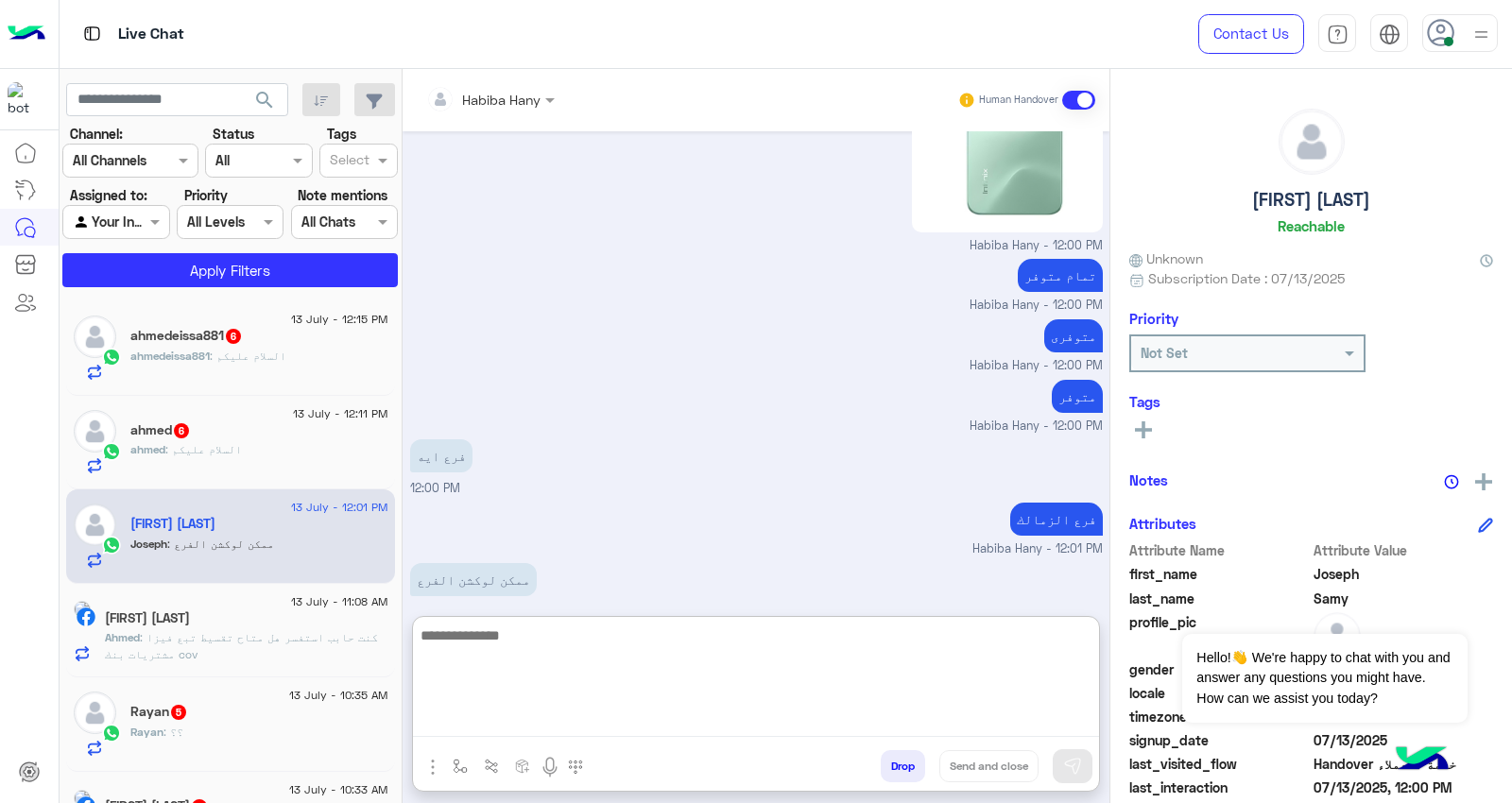 paste on "**********" 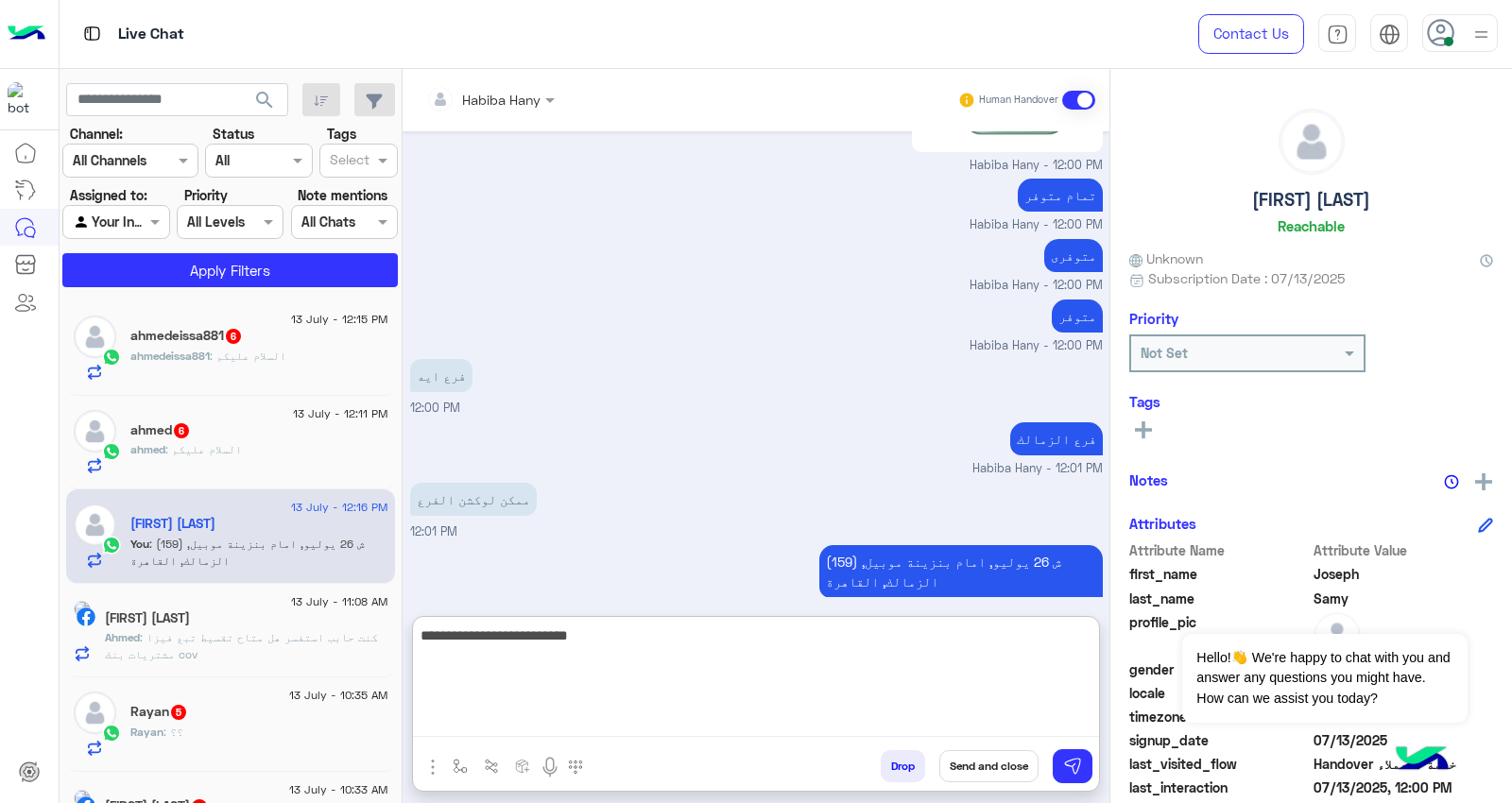 type on "**********" 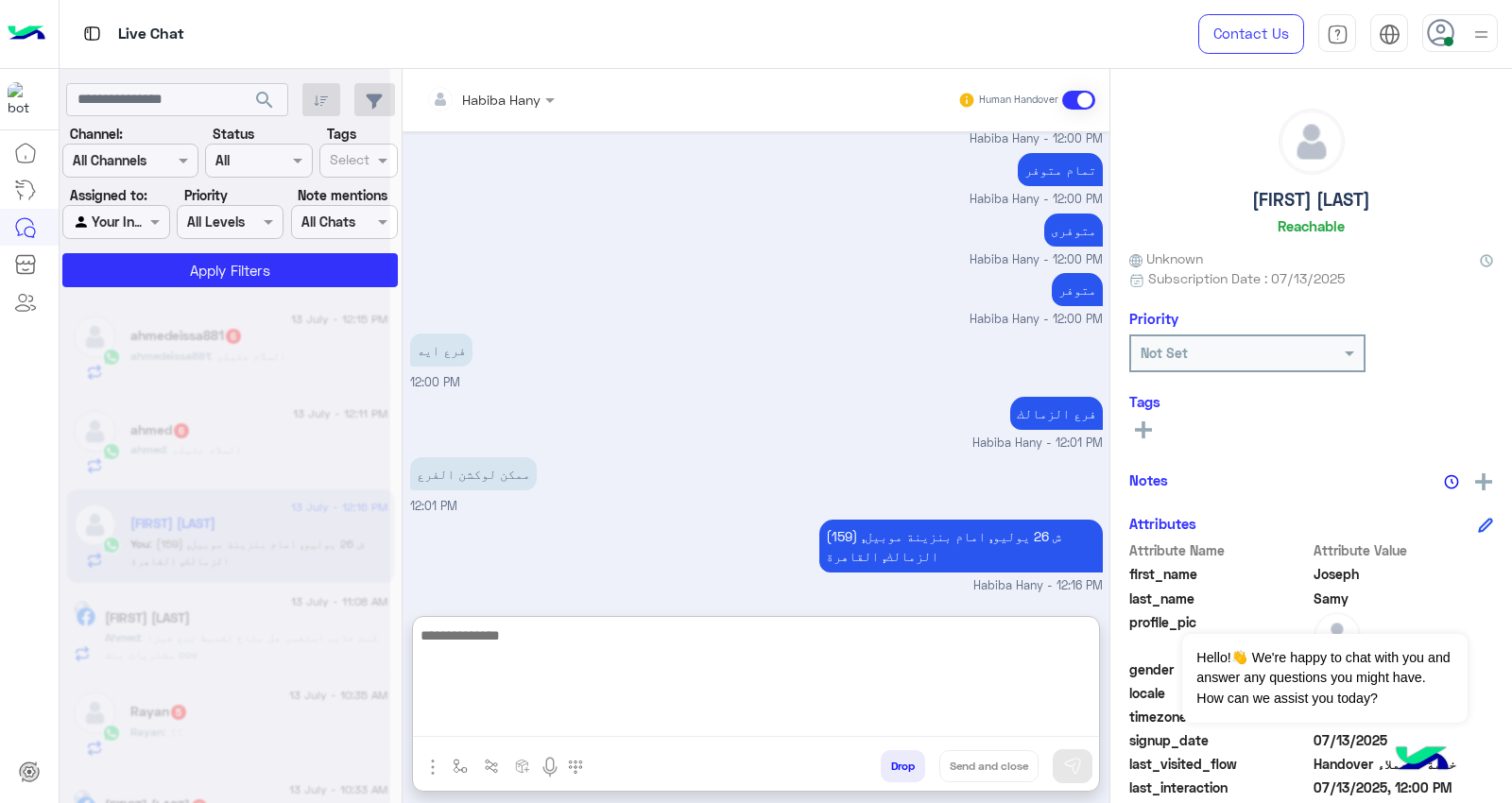 scroll, scrollTop: 3776, scrollLeft: 0, axis: vertical 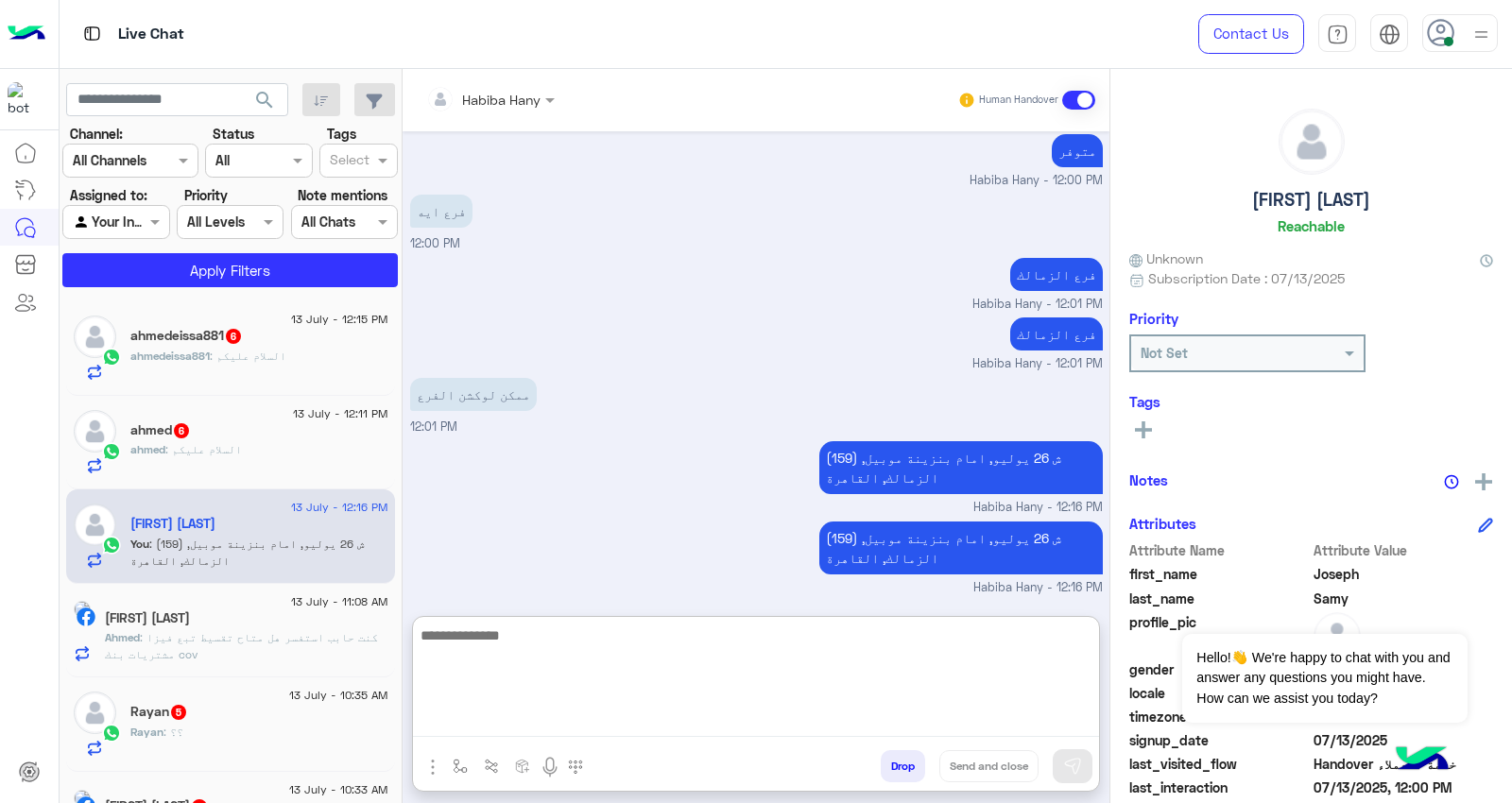 click on "search" 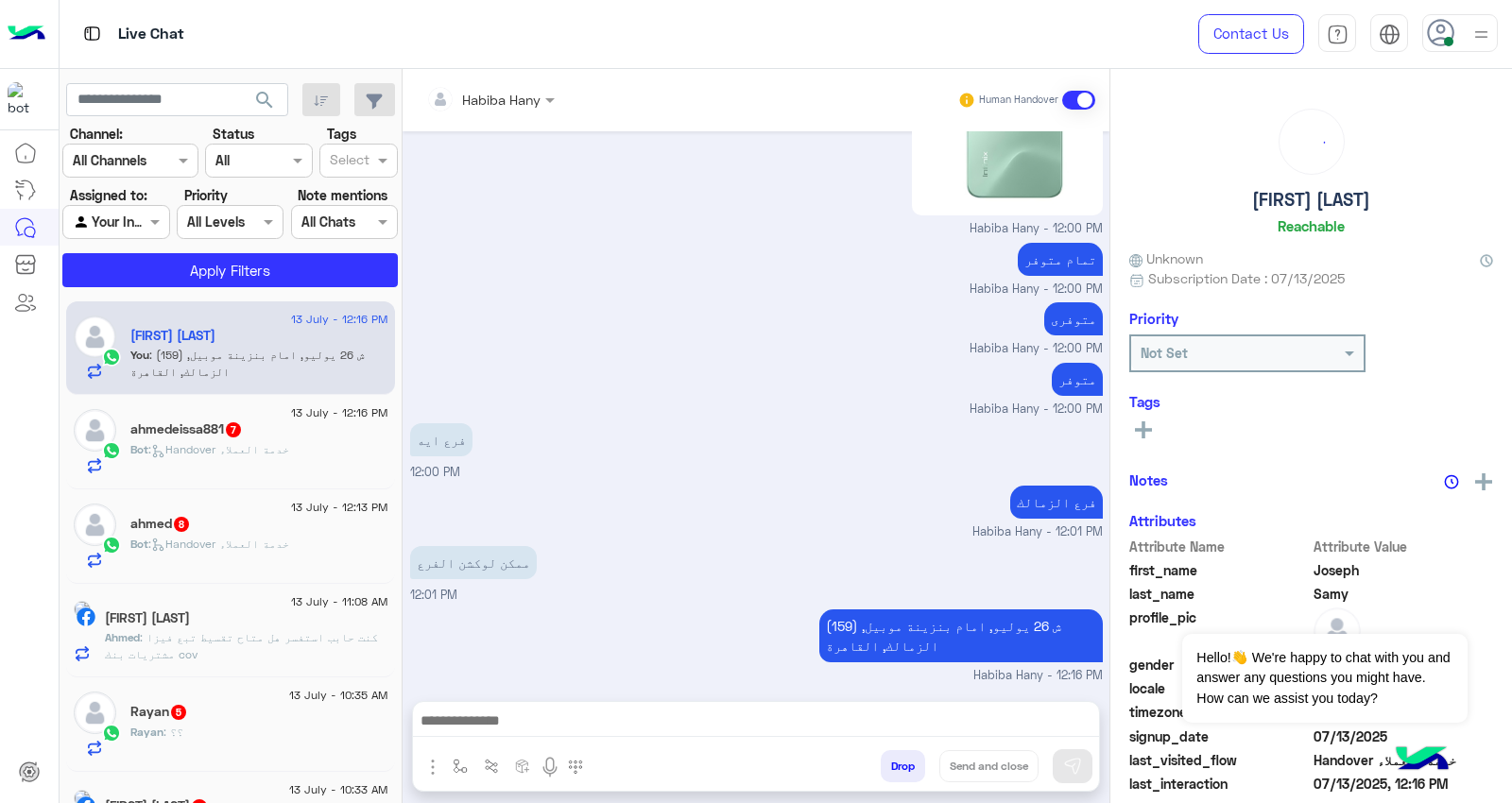 scroll, scrollTop: 1315, scrollLeft: 0, axis: vertical 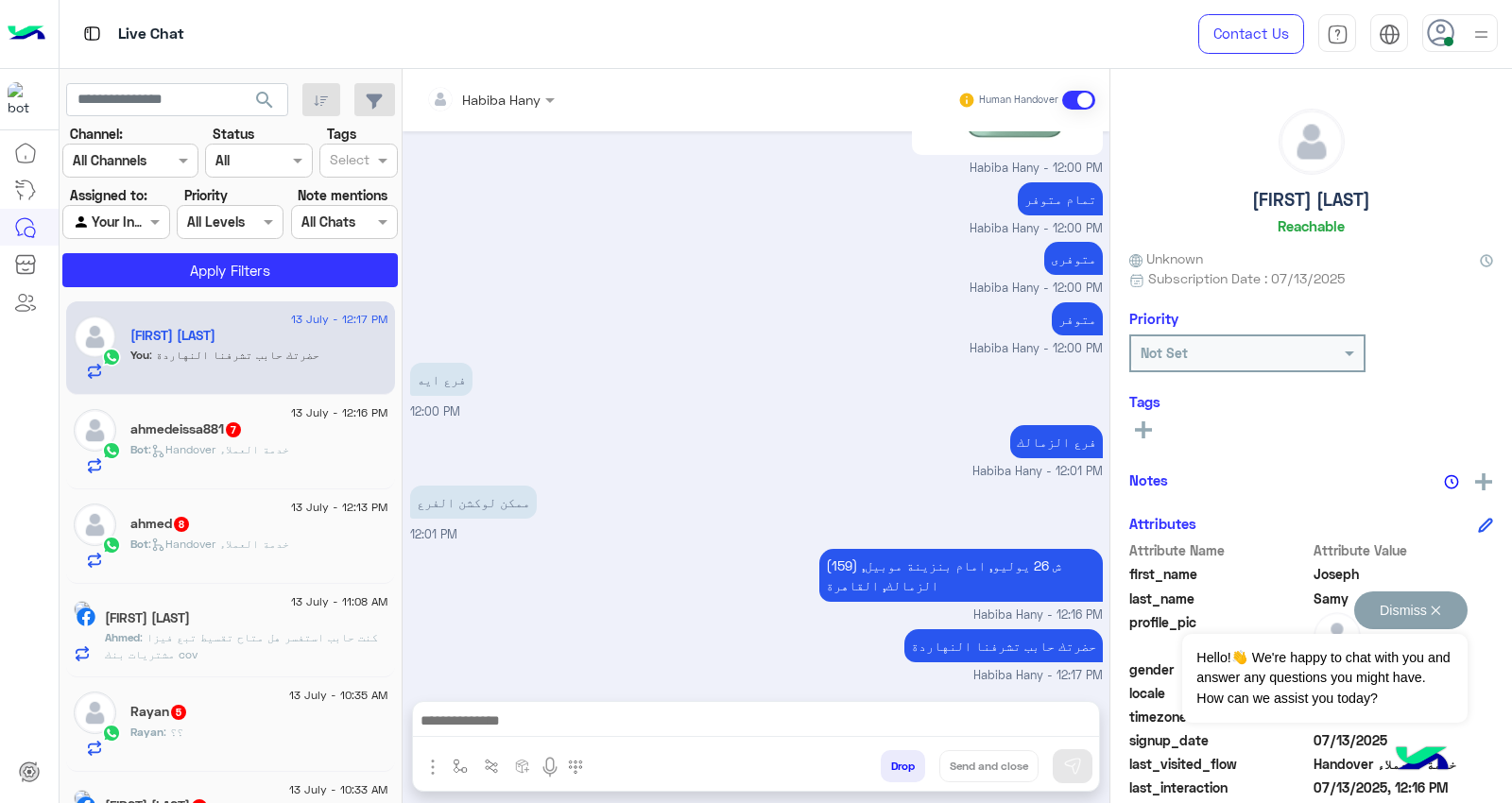 click on "Dismiss ✕" at bounding box center [1411, 610] 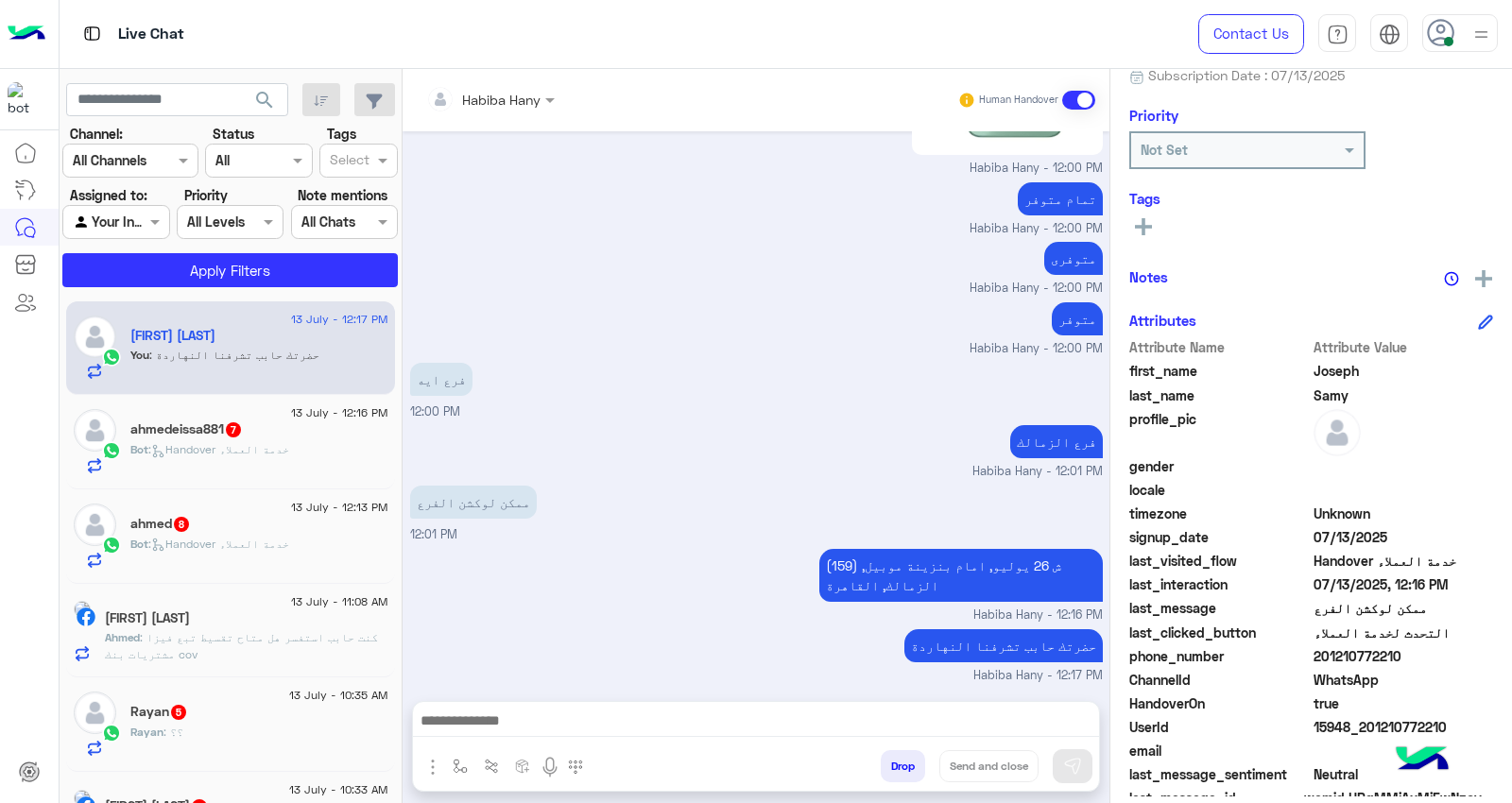 scroll, scrollTop: 210, scrollLeft: 0, axis: vertical 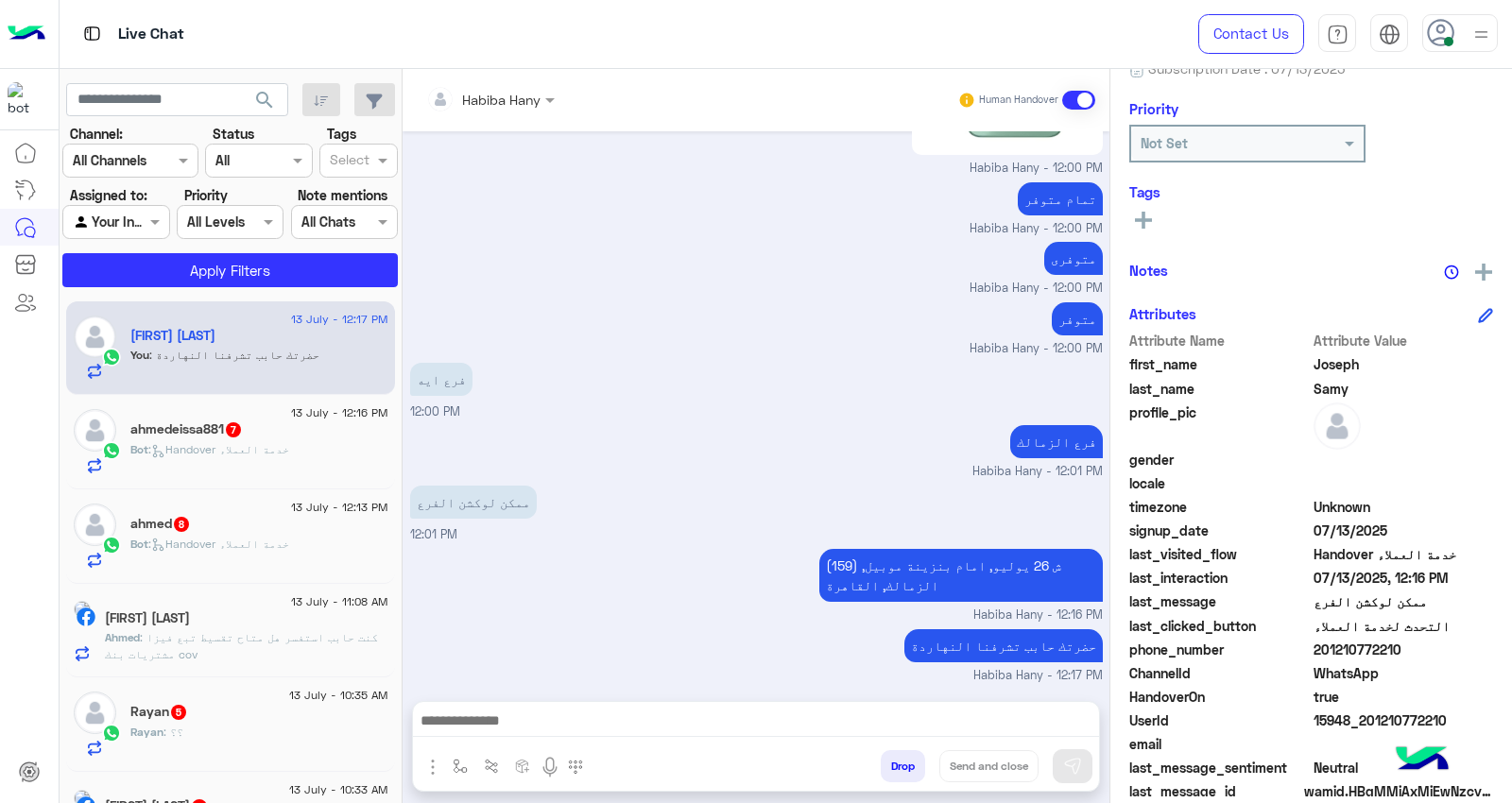 click on "201210772210" 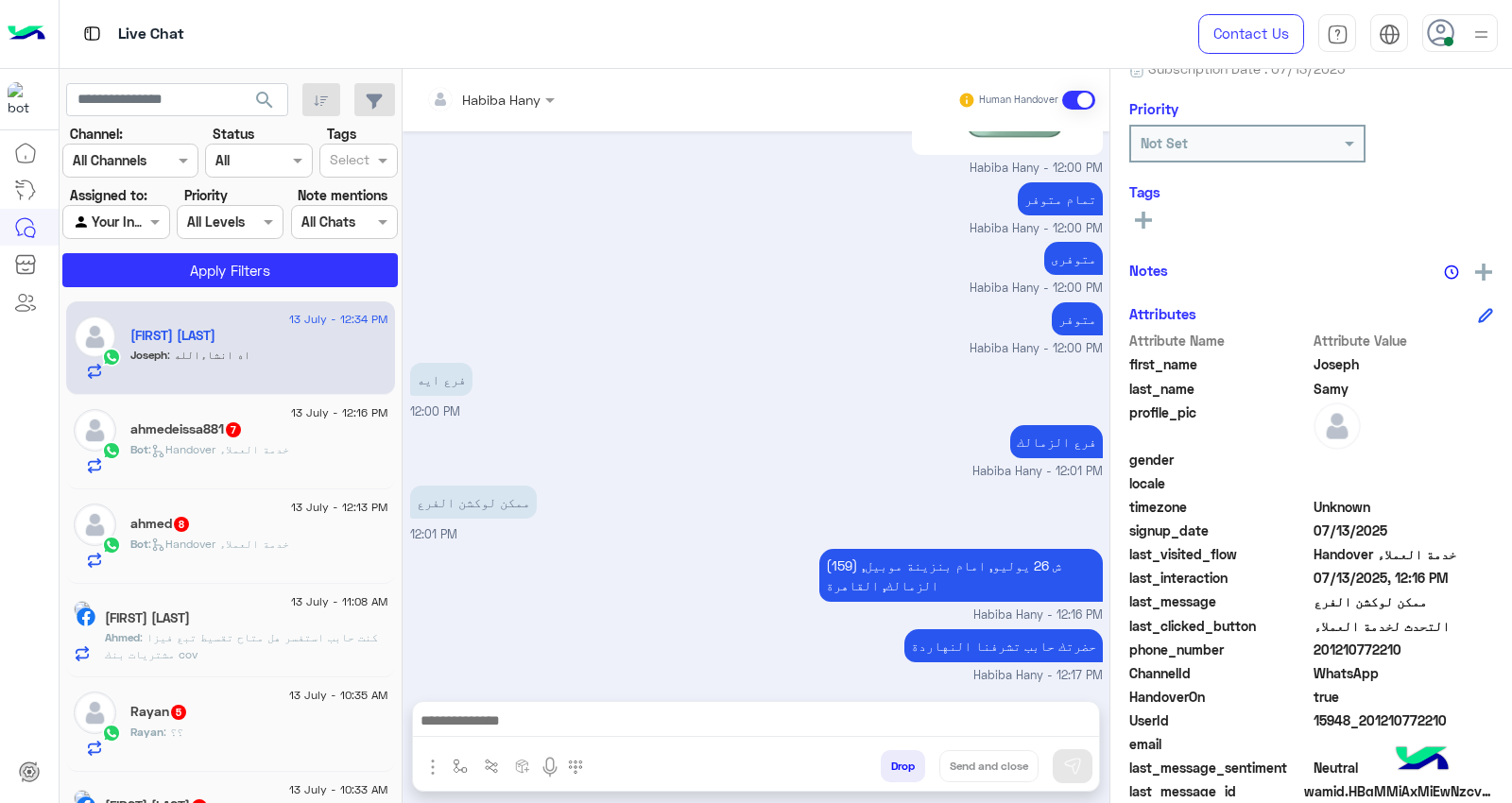 scroll, scrollTop: 1377, scrollLeft: 0, axis: vertical 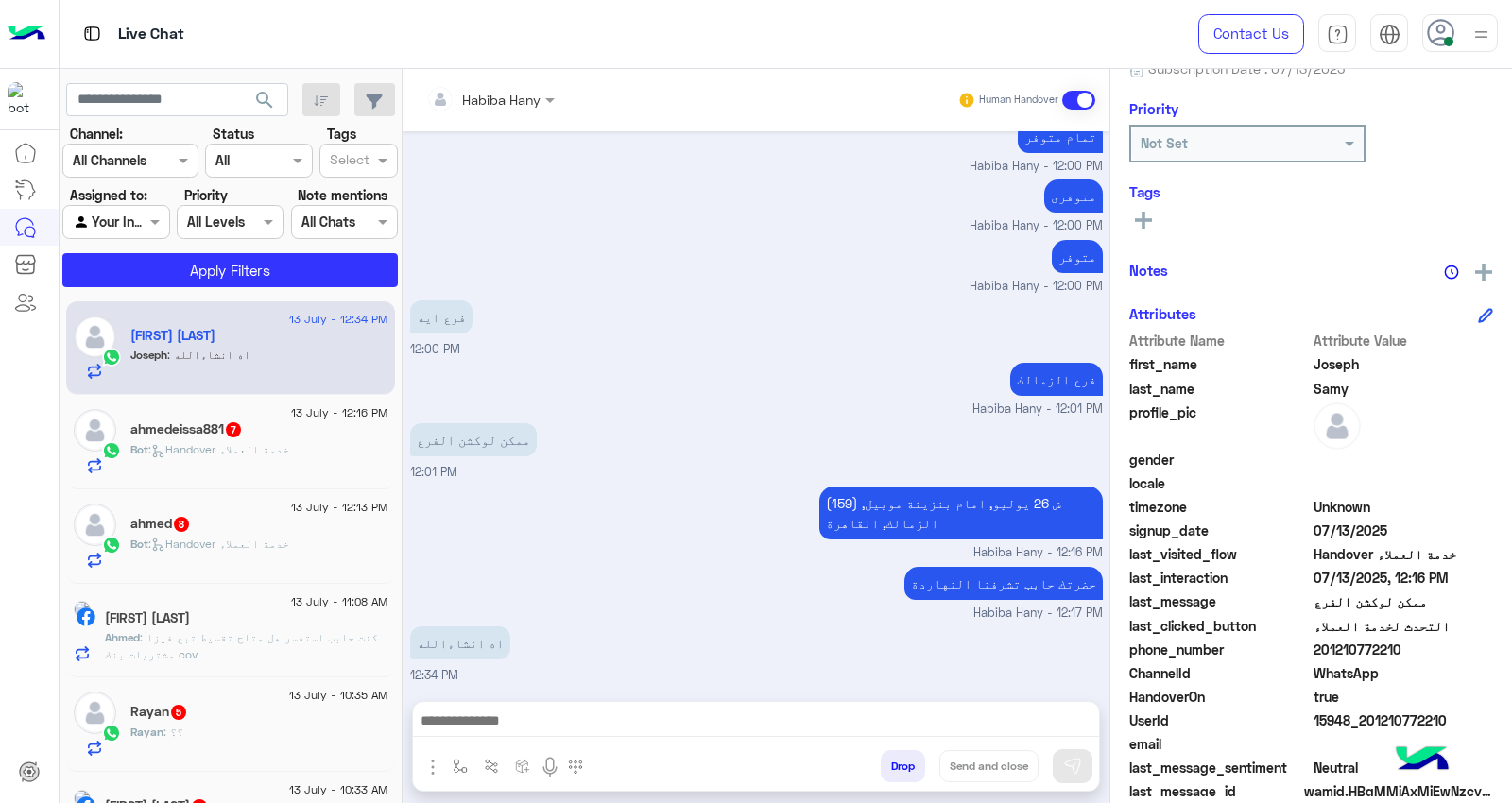click on "last_clicked_button  التحدث لخدمة العملاء" 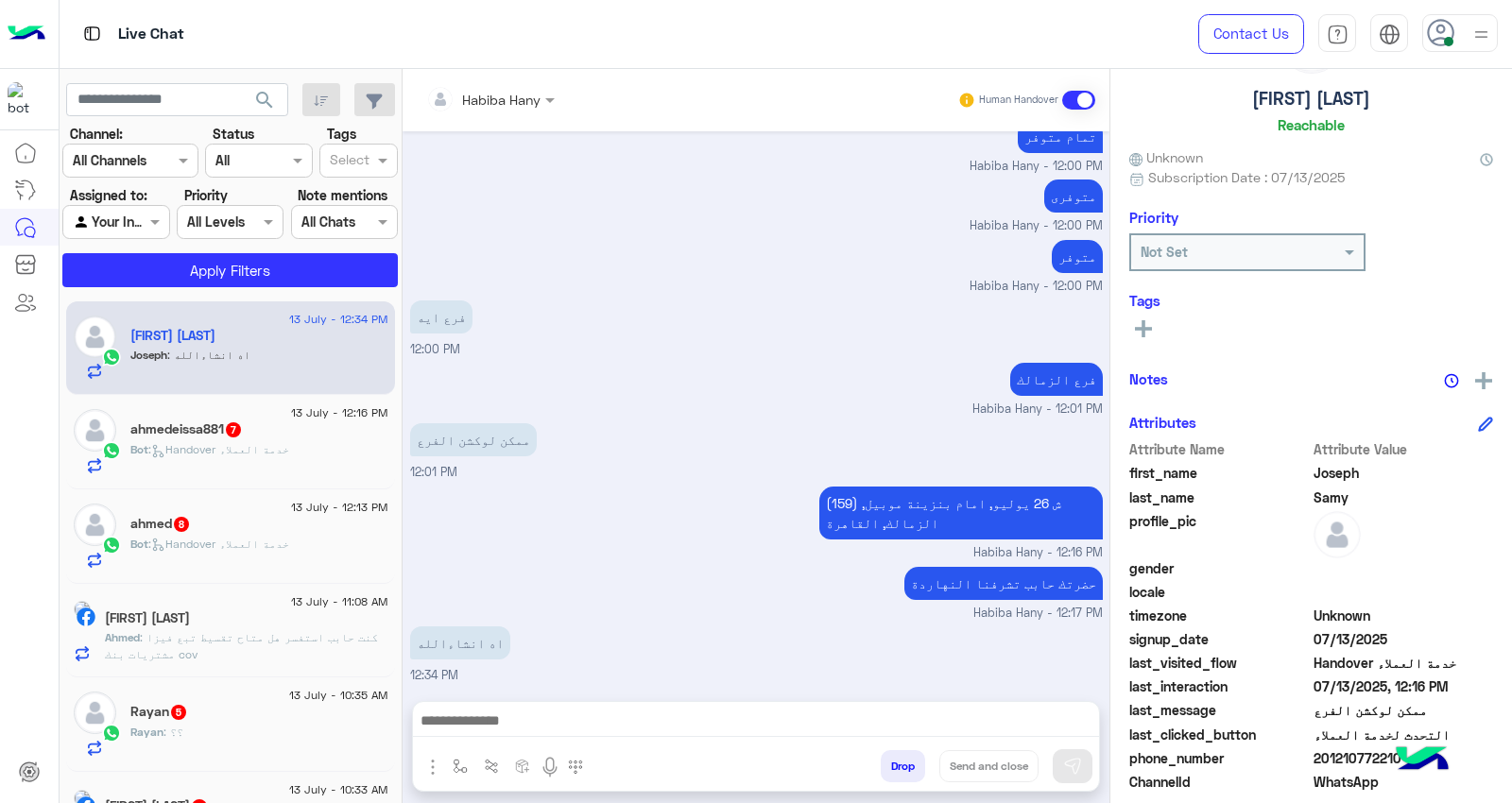 scroll, scrollTop: 0, scrollLeft: 0, axis: both 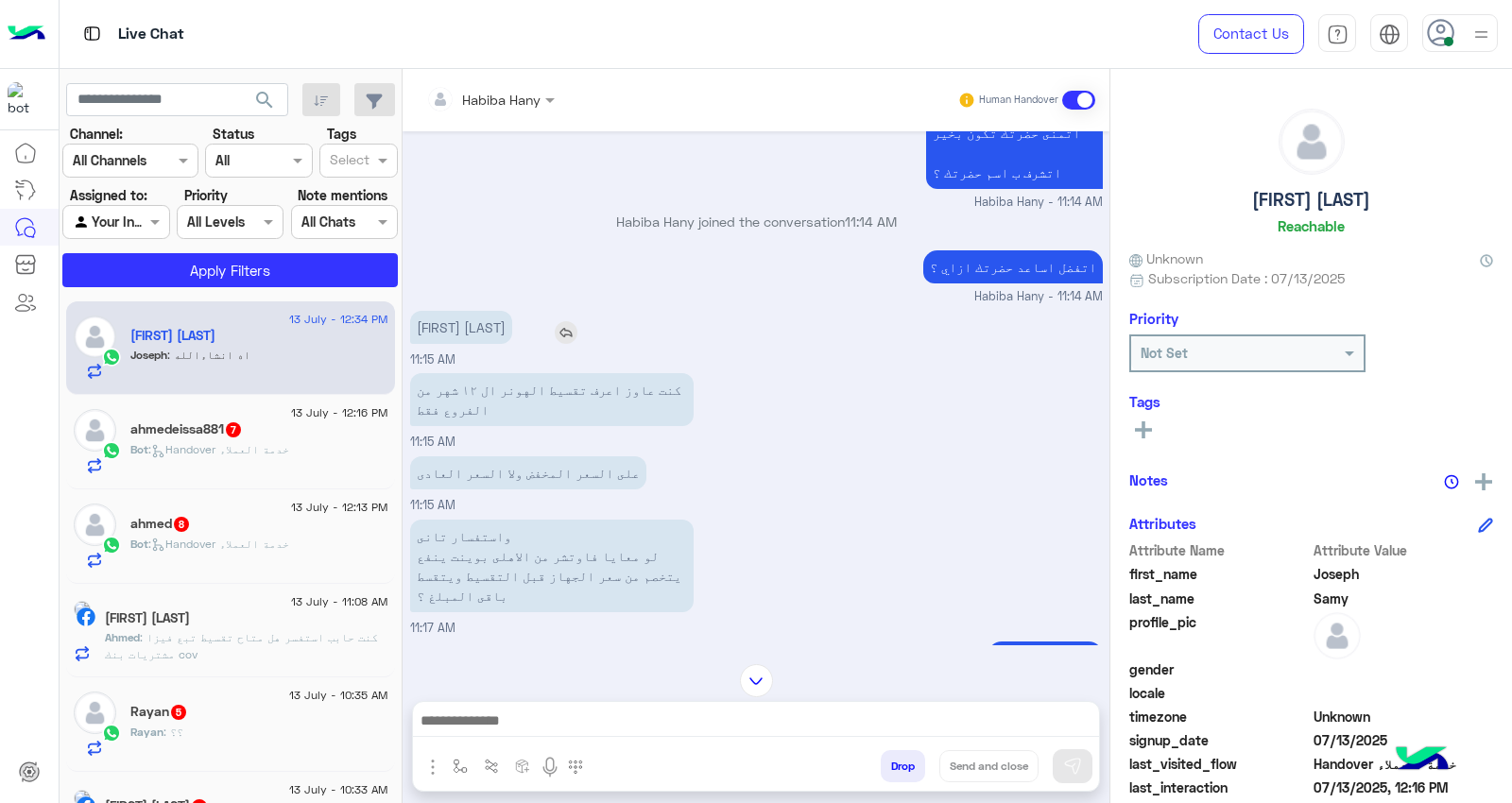 click on "[FIRST] [LAST]" at bounding box center (461, 327) 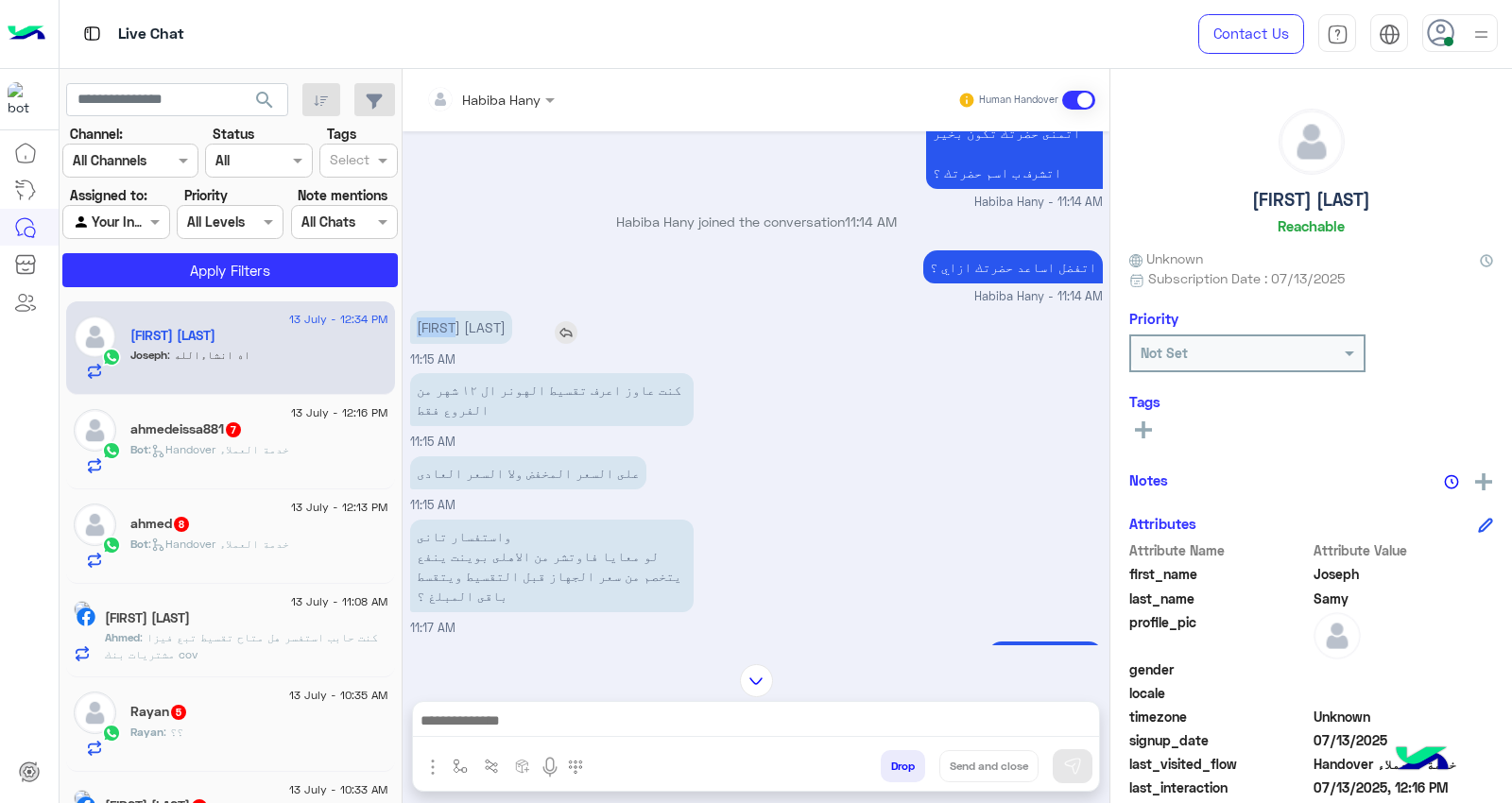 click on "[FIRST] [LAST]" at bounding box center (461, 327) 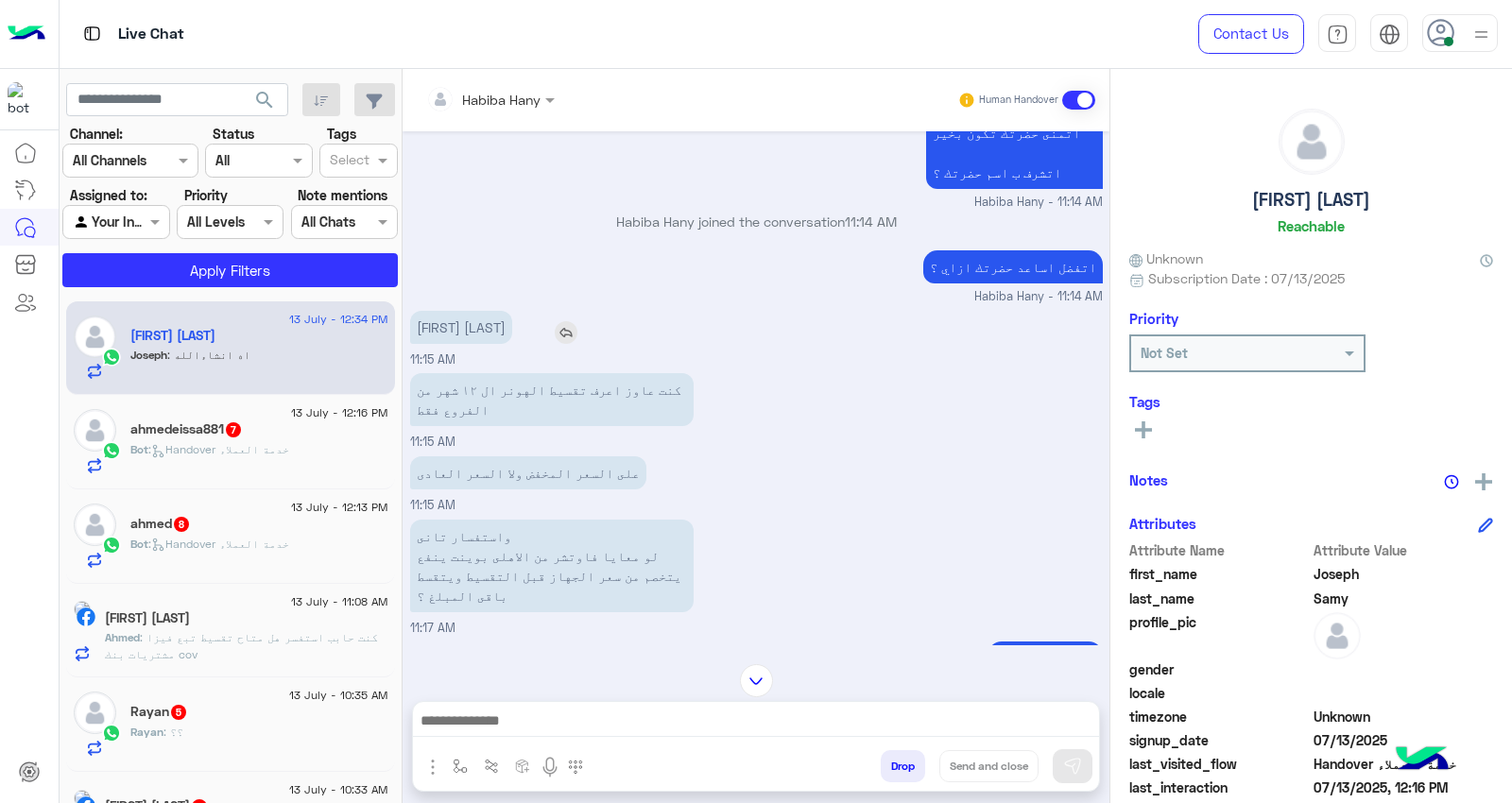 click on "[FIRST] [LAST]" at bounding box center [461, 327] 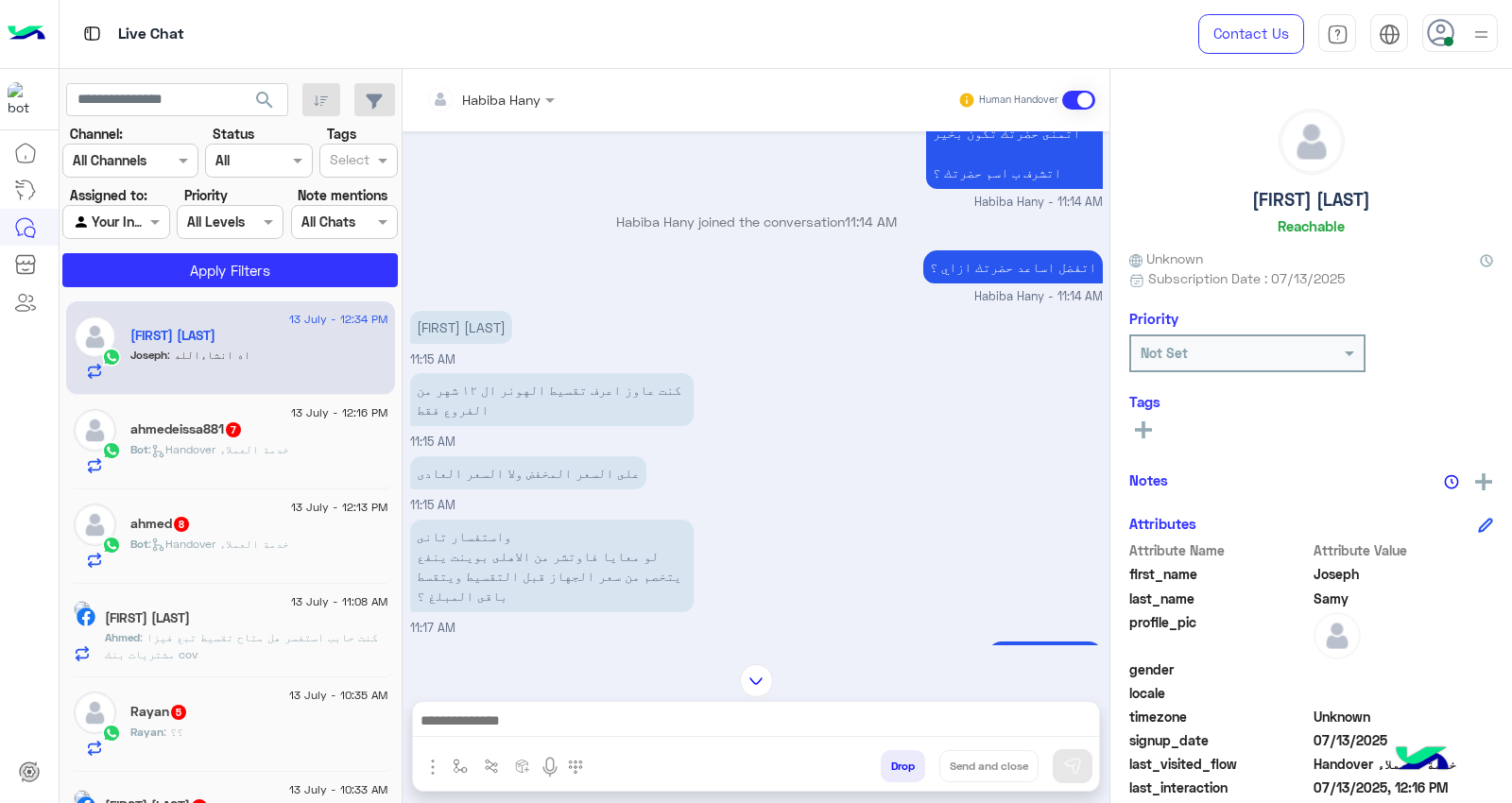 click on "كنت عاوز اعرف تقسيط الهونر ال ١٢ شهر من الفروع فقط   11:15 AM" at bounding box center (756, 410) 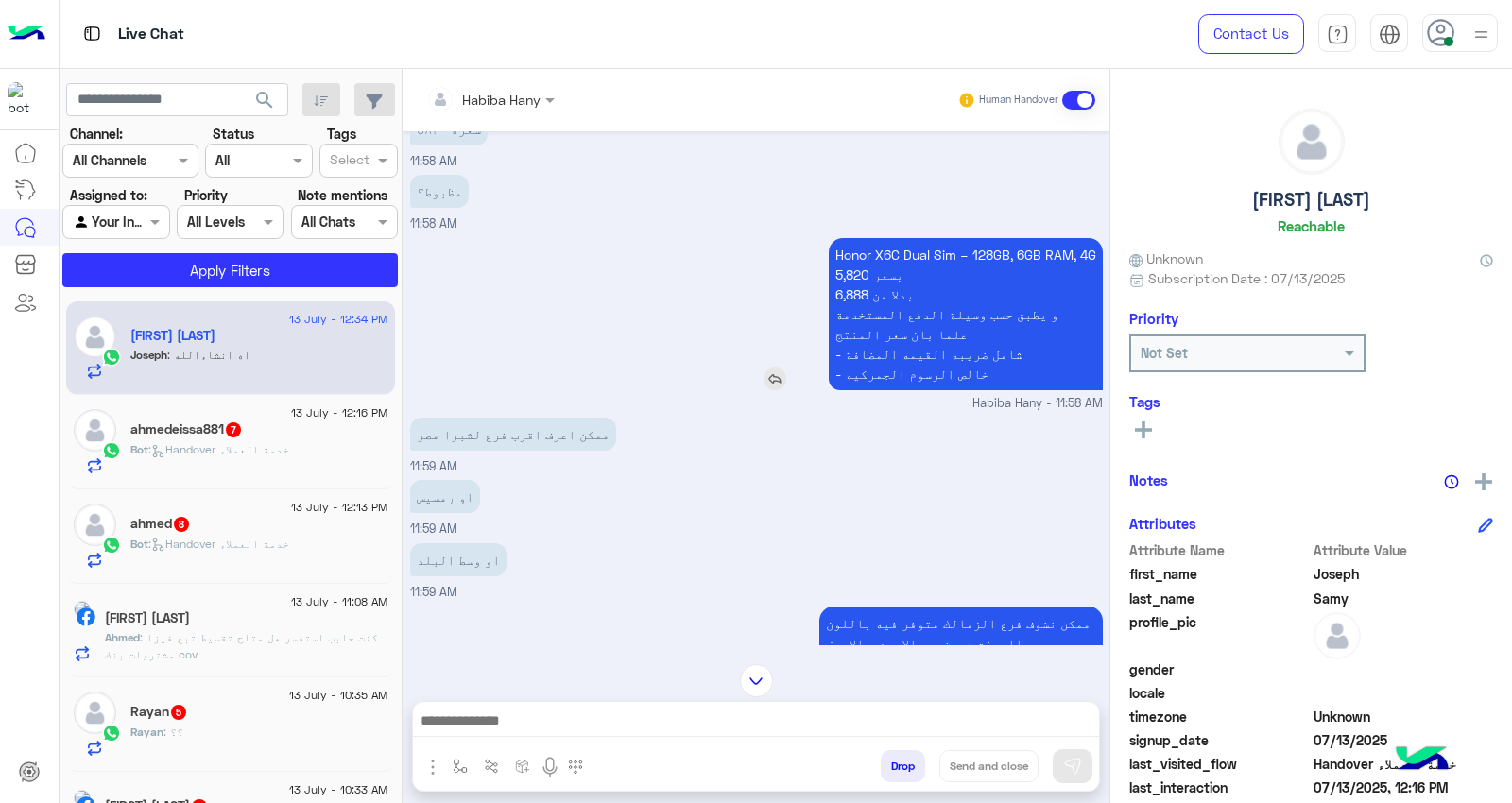 scroll, scrollTop: 1856, scrollLeft: 0, axis: vertical 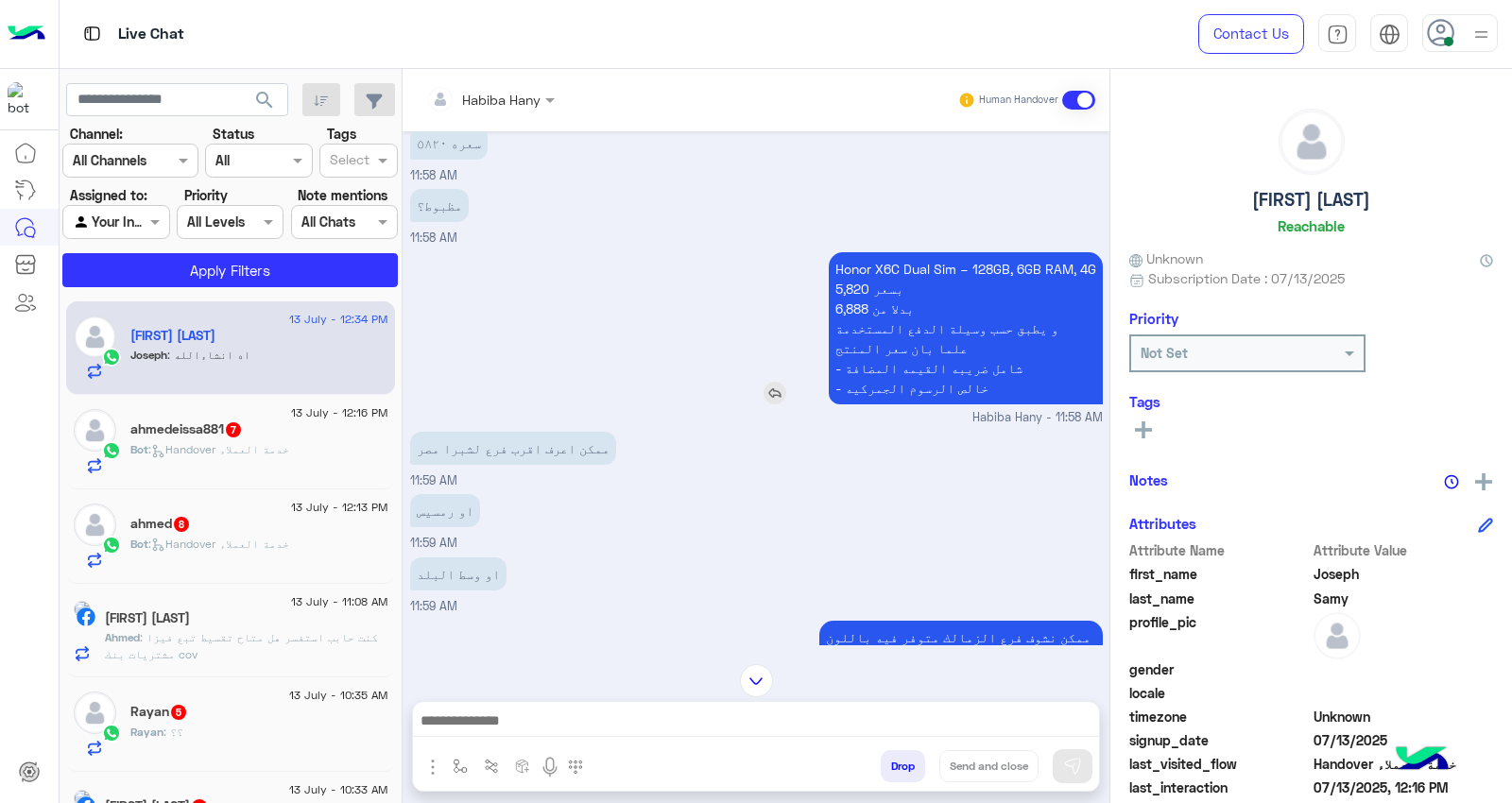 click on "Honor X6C Dual Sim – 128GB, 6GB RAM, 4G 5,820 بسعر  6,888 بدلا من  و يطبق حسب وسيلة الدفع المستخدمة علما بان سعر المنتج - شامل ضريبه القيمه المضافة - خالص الرسوم الجمركيه" at bounding box center [966, 328] 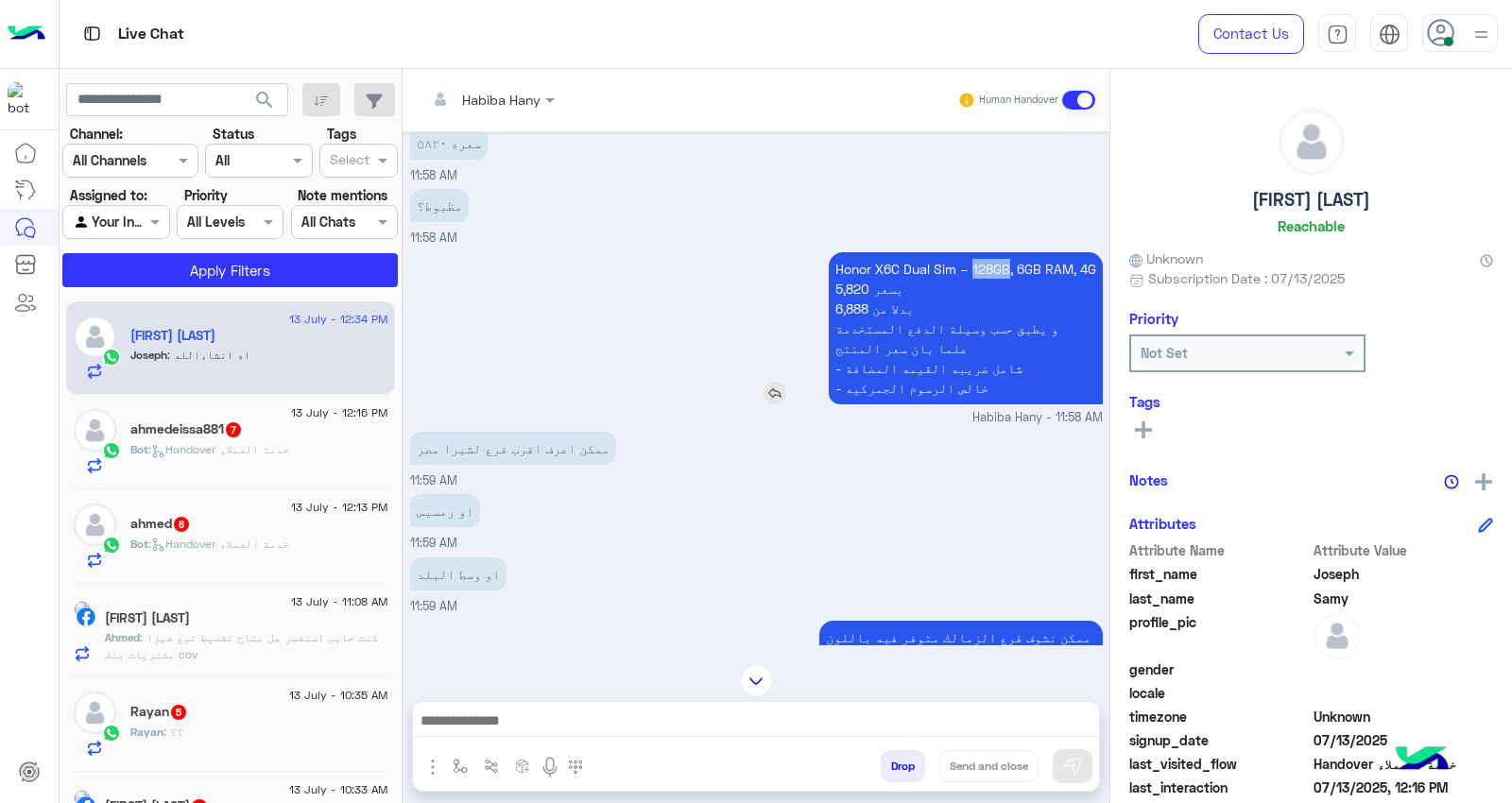click on "Honor X6C Dual Sim – 128GB, 6GB RAM, 4G 5,820 بسعر  6,888 بدلا من  و يطبق حسب وسيلة الدفع المستخدمة علما بان سعر المنتج - شامل ضريبه القيمه المضافة - خالص الرسوم الجمركيه" at bounding box center (966, 328) 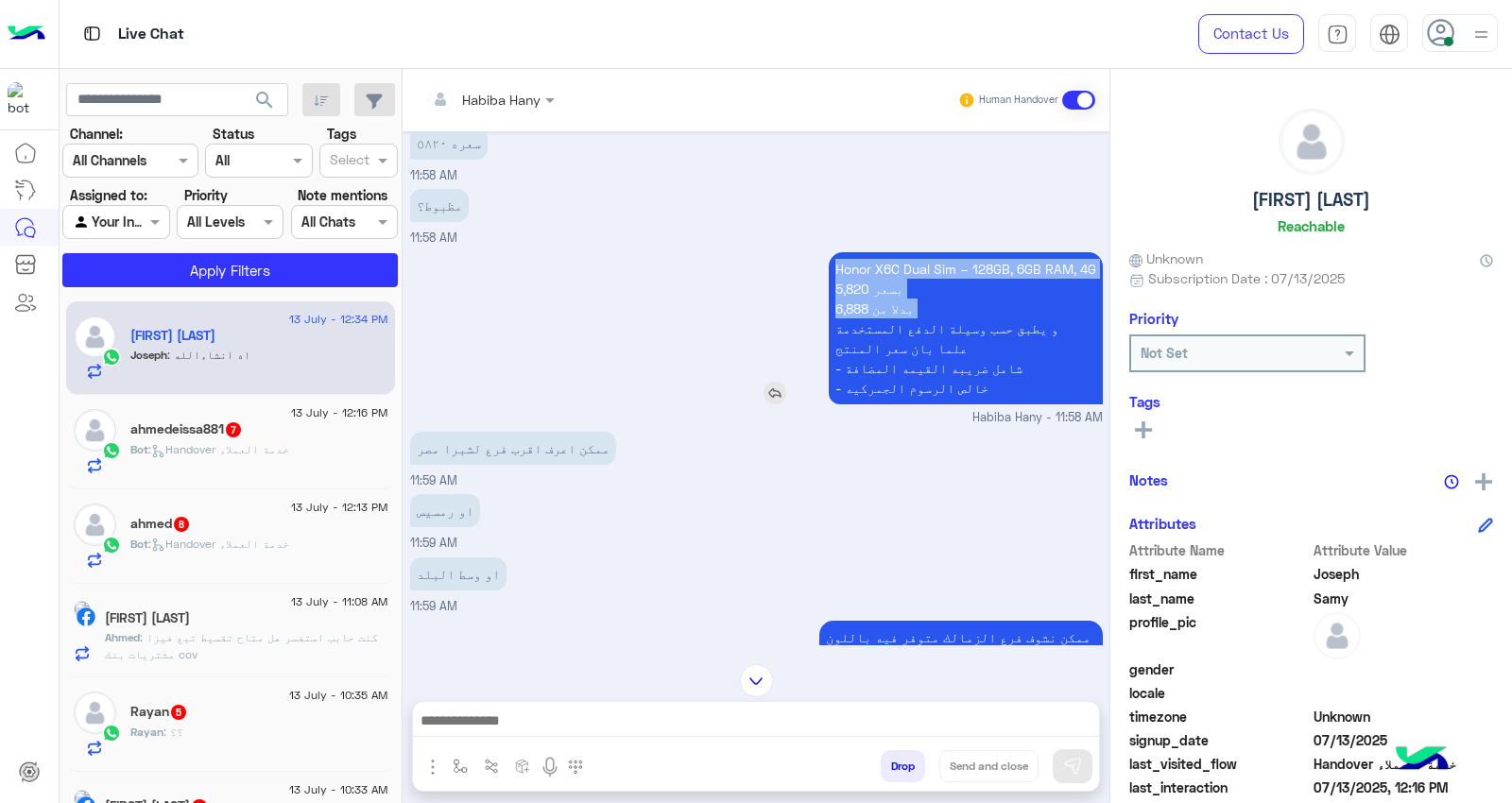 copy on "Honor X6C Dual Sim – 128GB, 6GB RAM, 4G 5,820 بسعر  6,888 بدلا من" 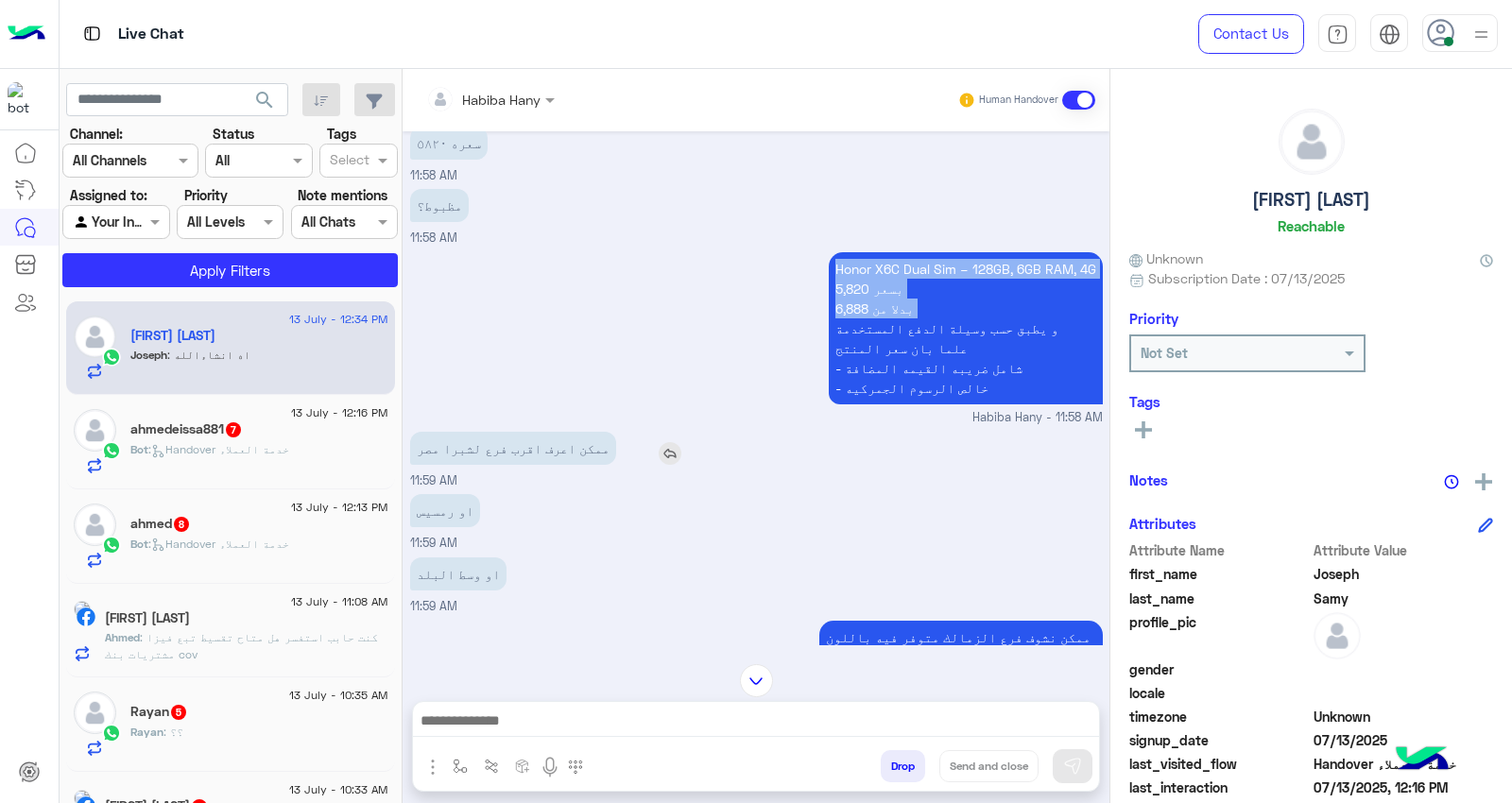 click at bounding box center [670, 453] 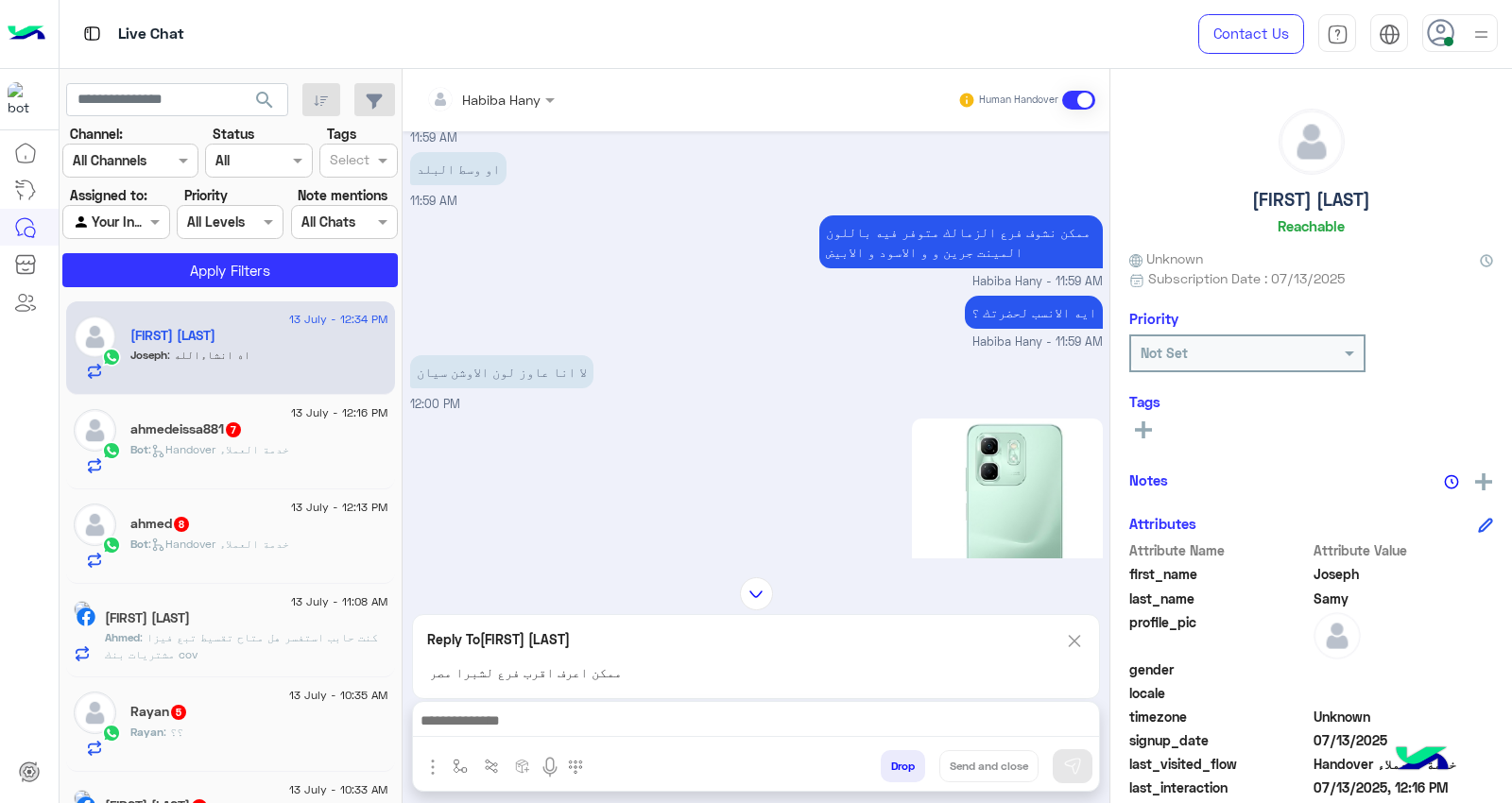 scroll, scrollTop: 2277, scrollLeft: 0, axis: vertical 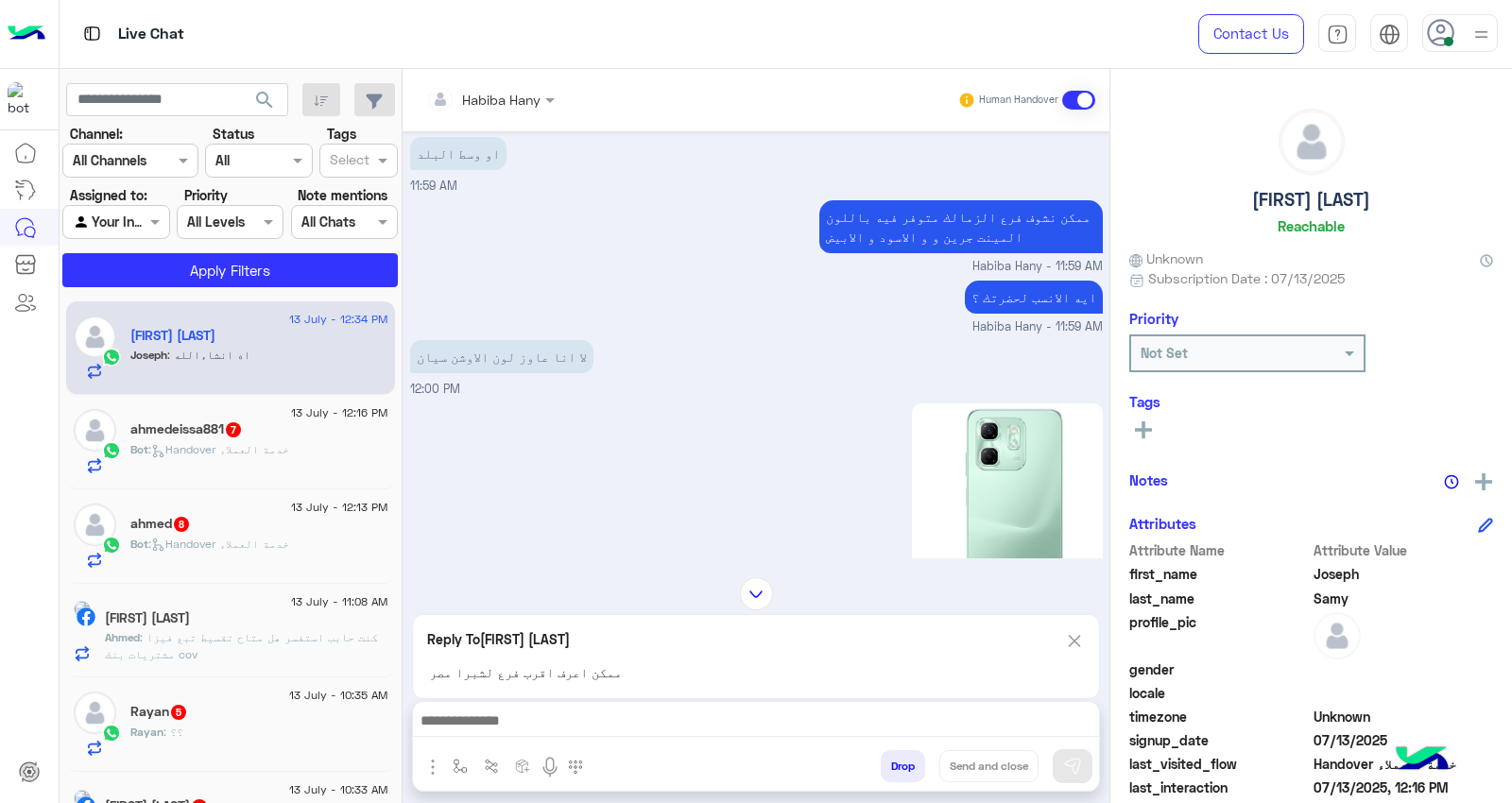 drag, startPoint x: 1054, startPoint y: 624, endPoint x: 1073, endPoint y: 630, distance: 19.924859 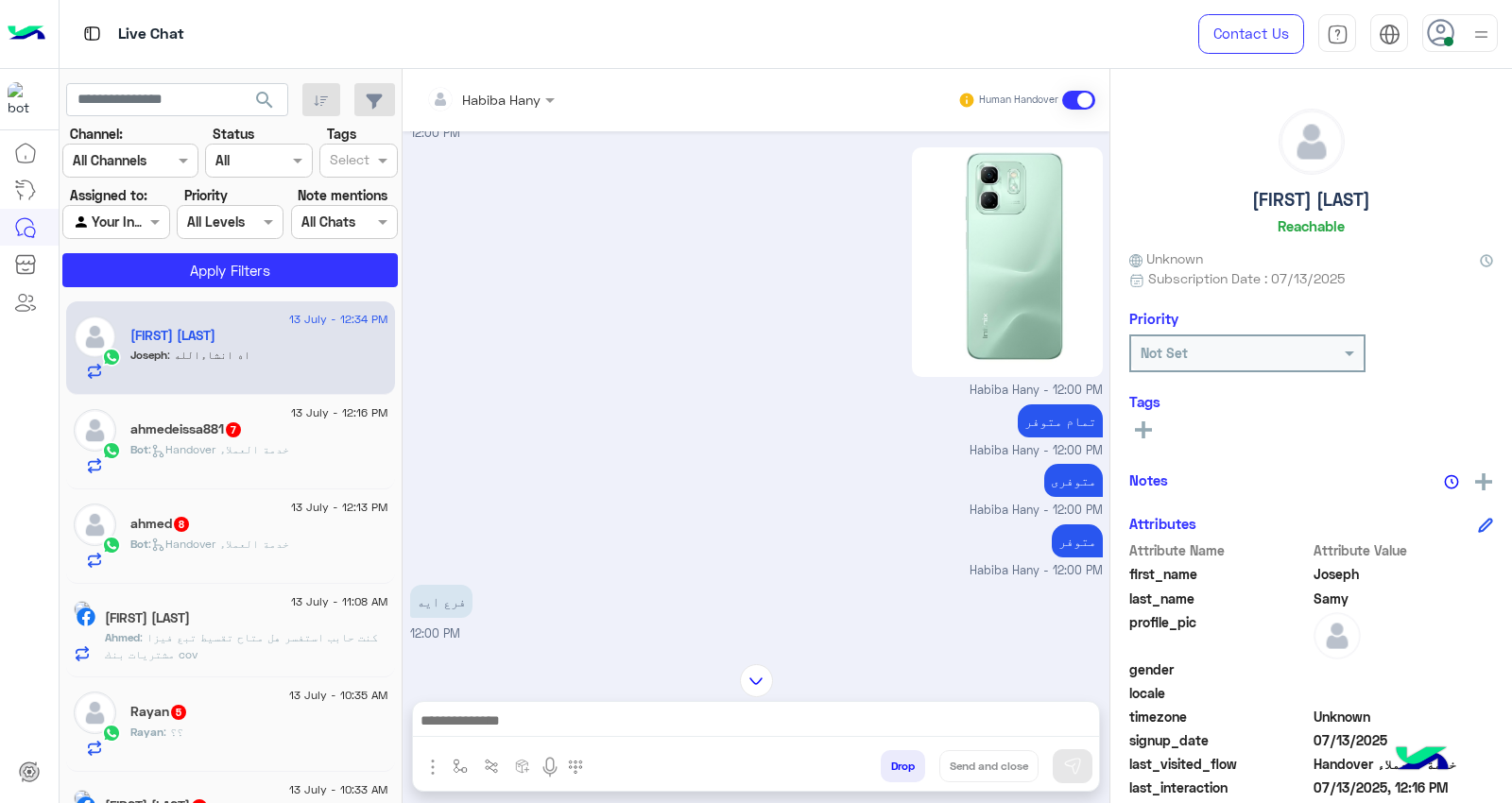 scroll, scrollTop: 2801, scrollLeft: 0, axis: vertical 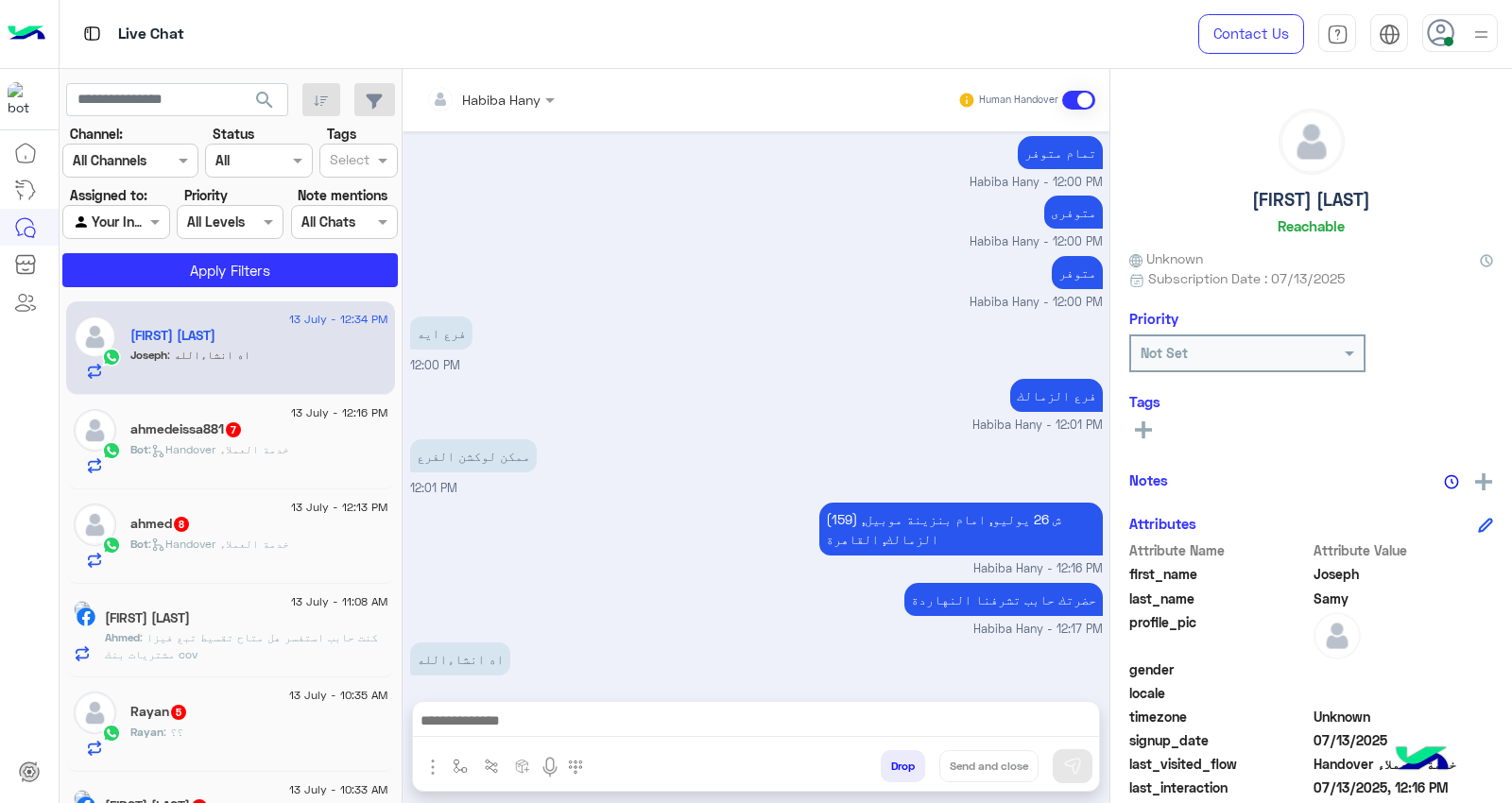 click at bounding box center [756, 723] 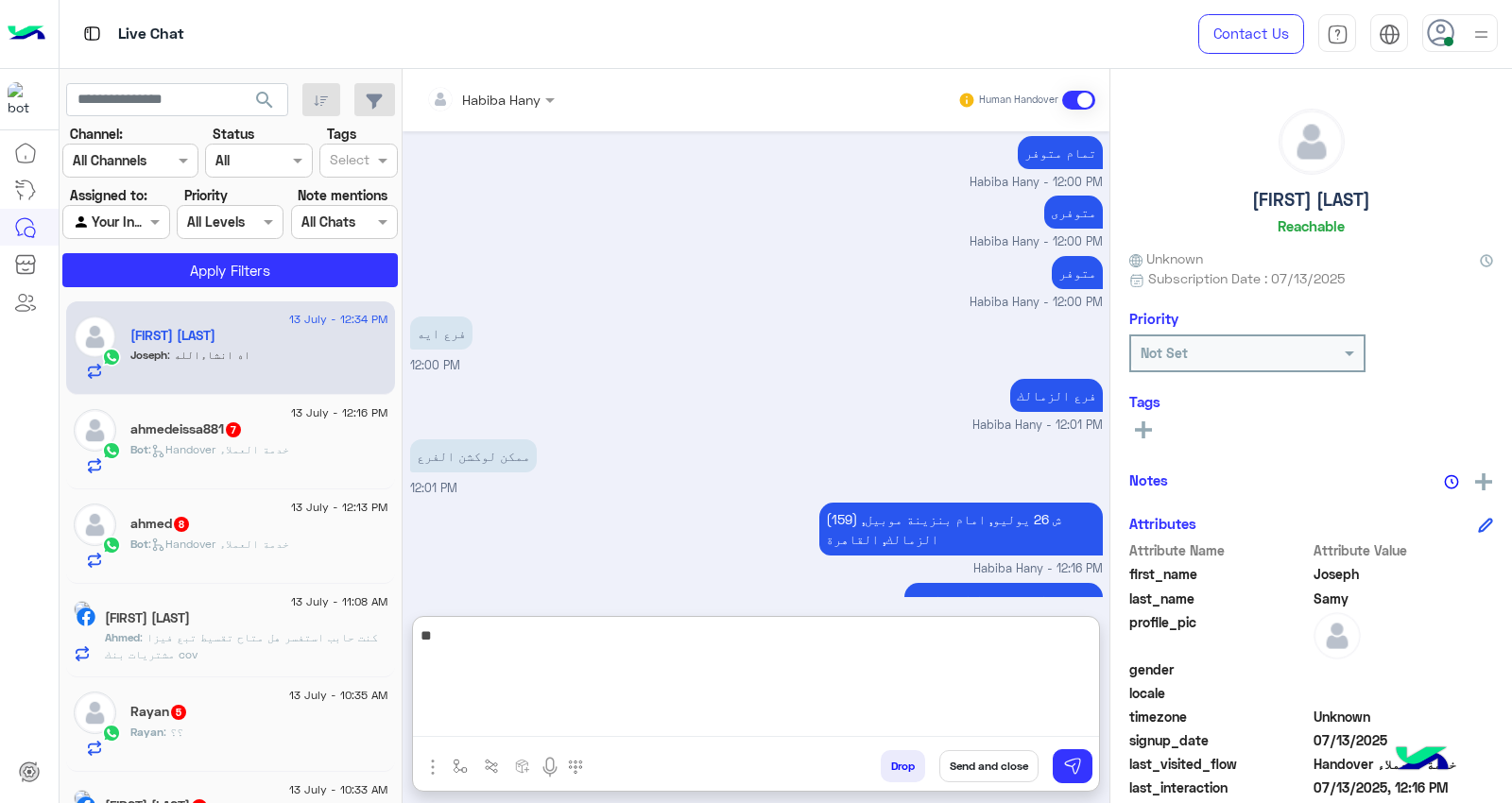 type on "*" 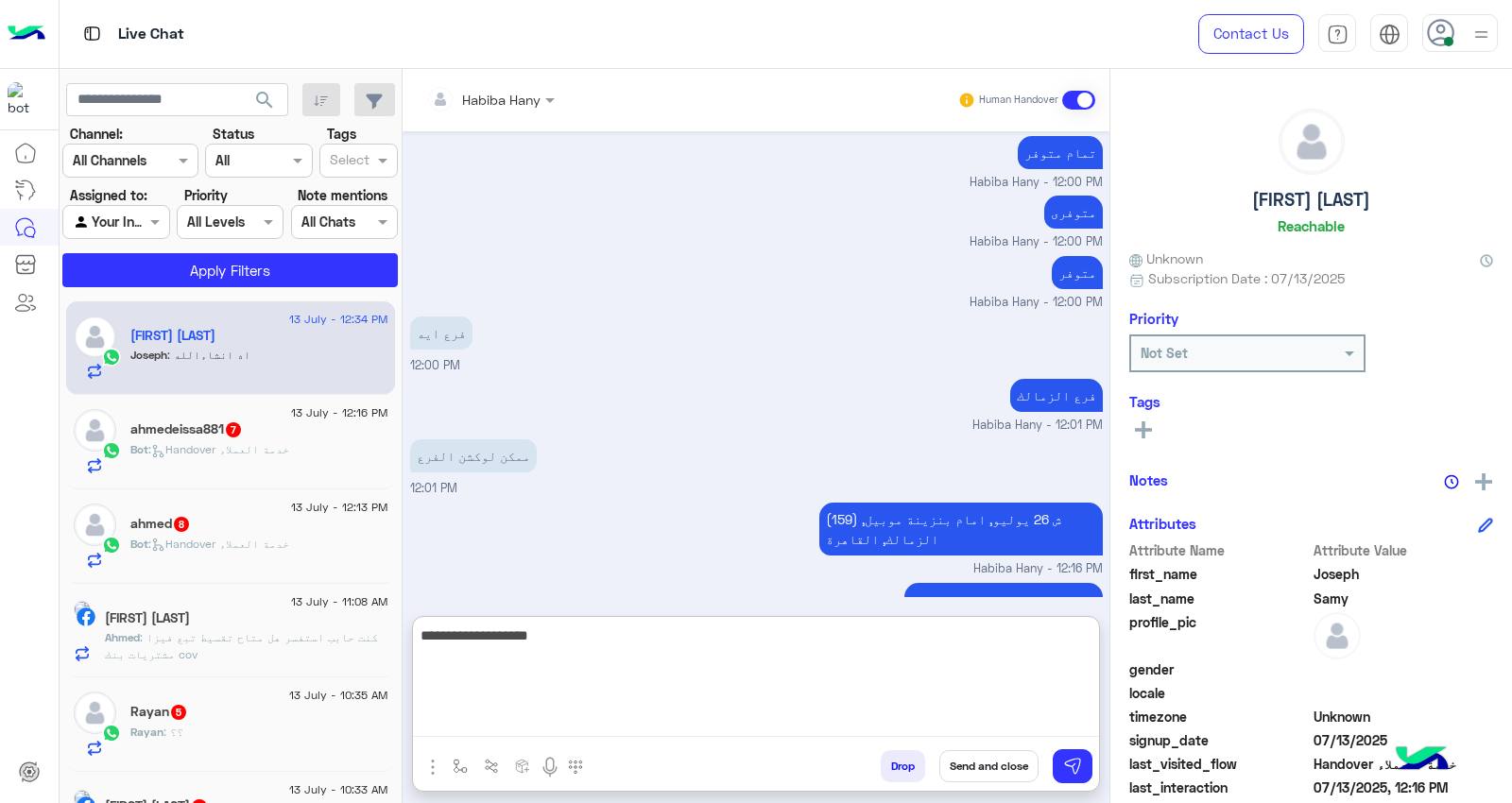 type on "**********" 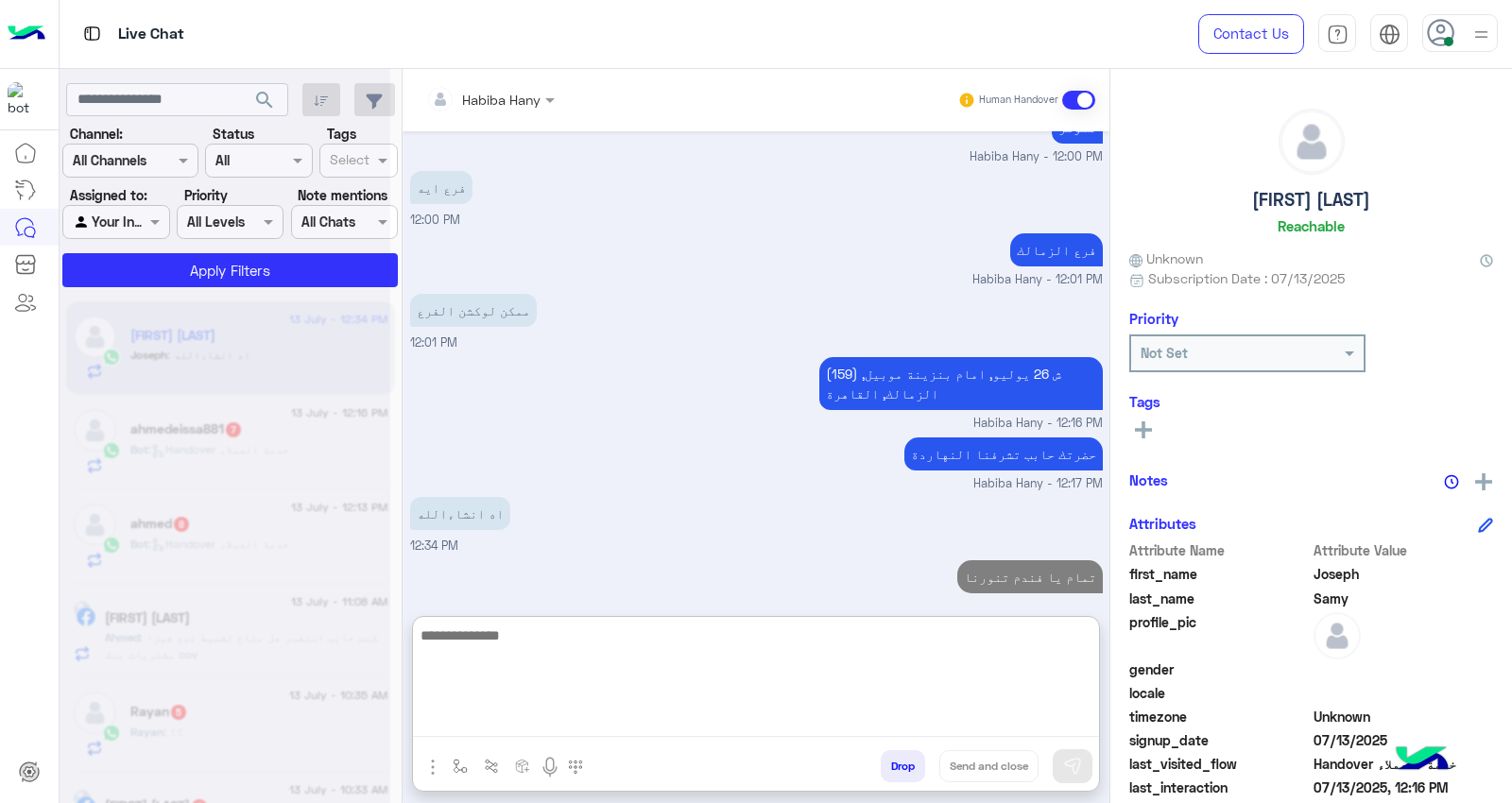 scroll, scrollTop: 3007, scrollLeft: 0, axis: vertical 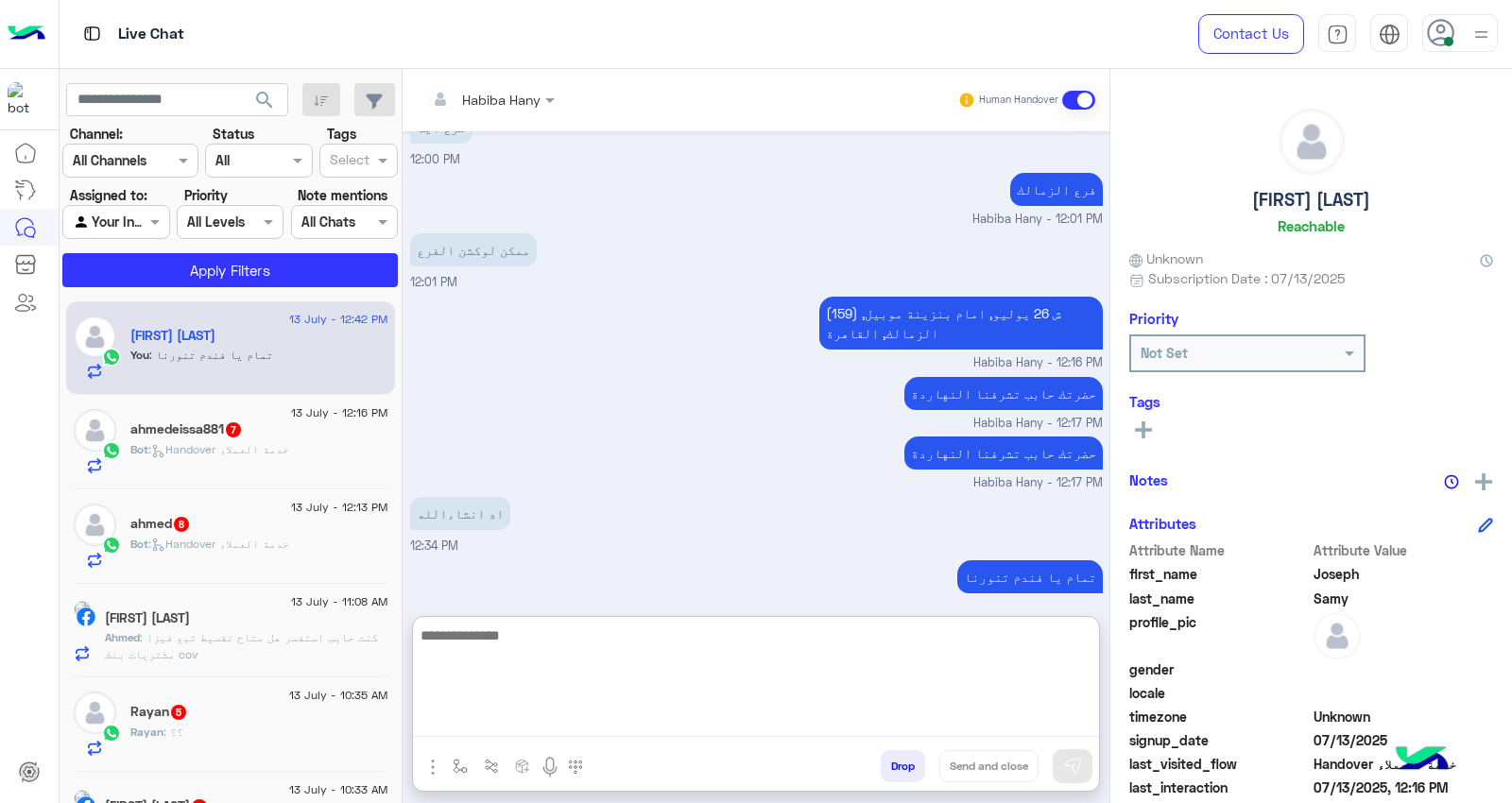 paste on "**********" 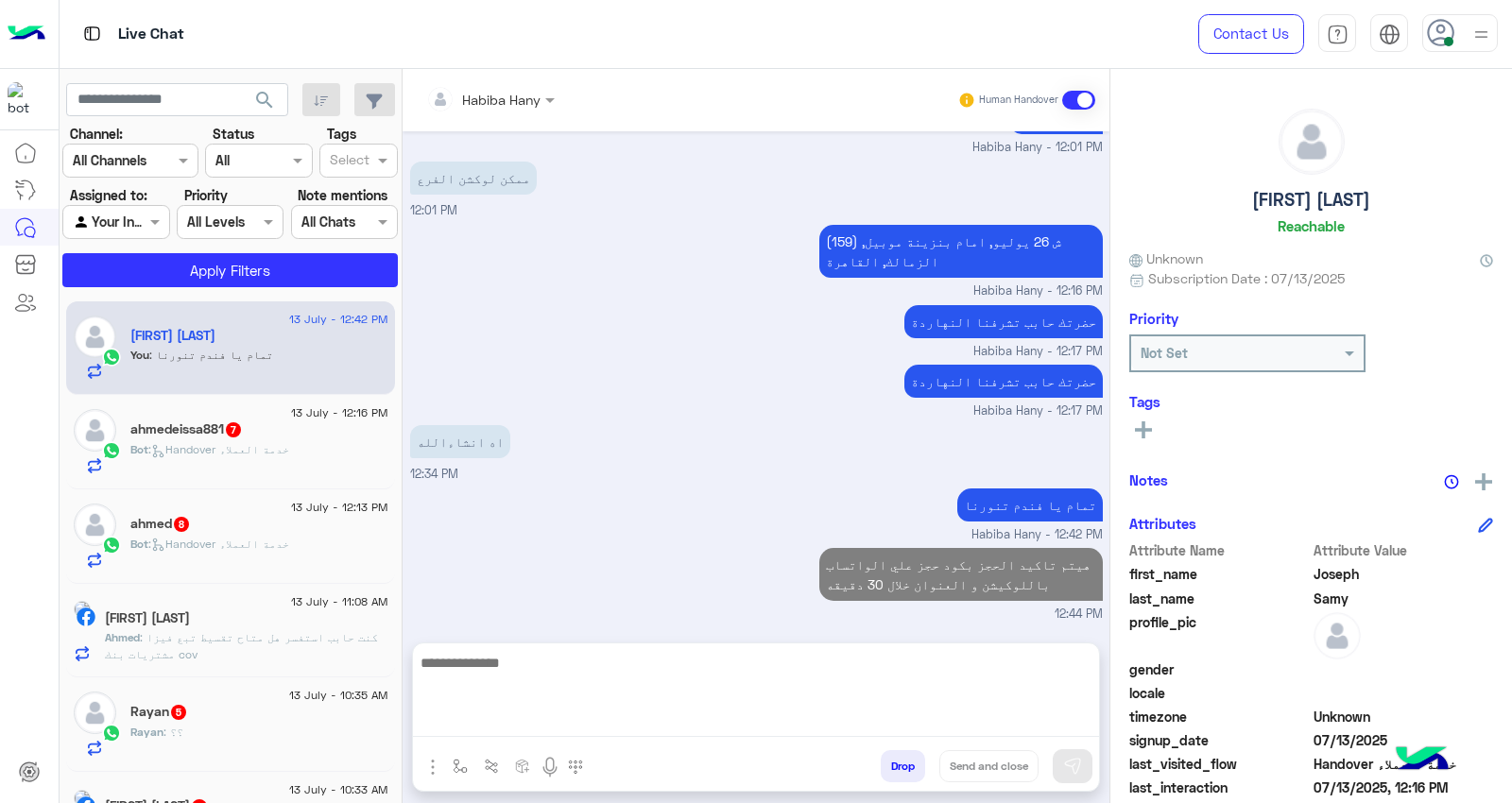 scroll, scrollTop: 3001, scrollLeft: 0, axis: vertical 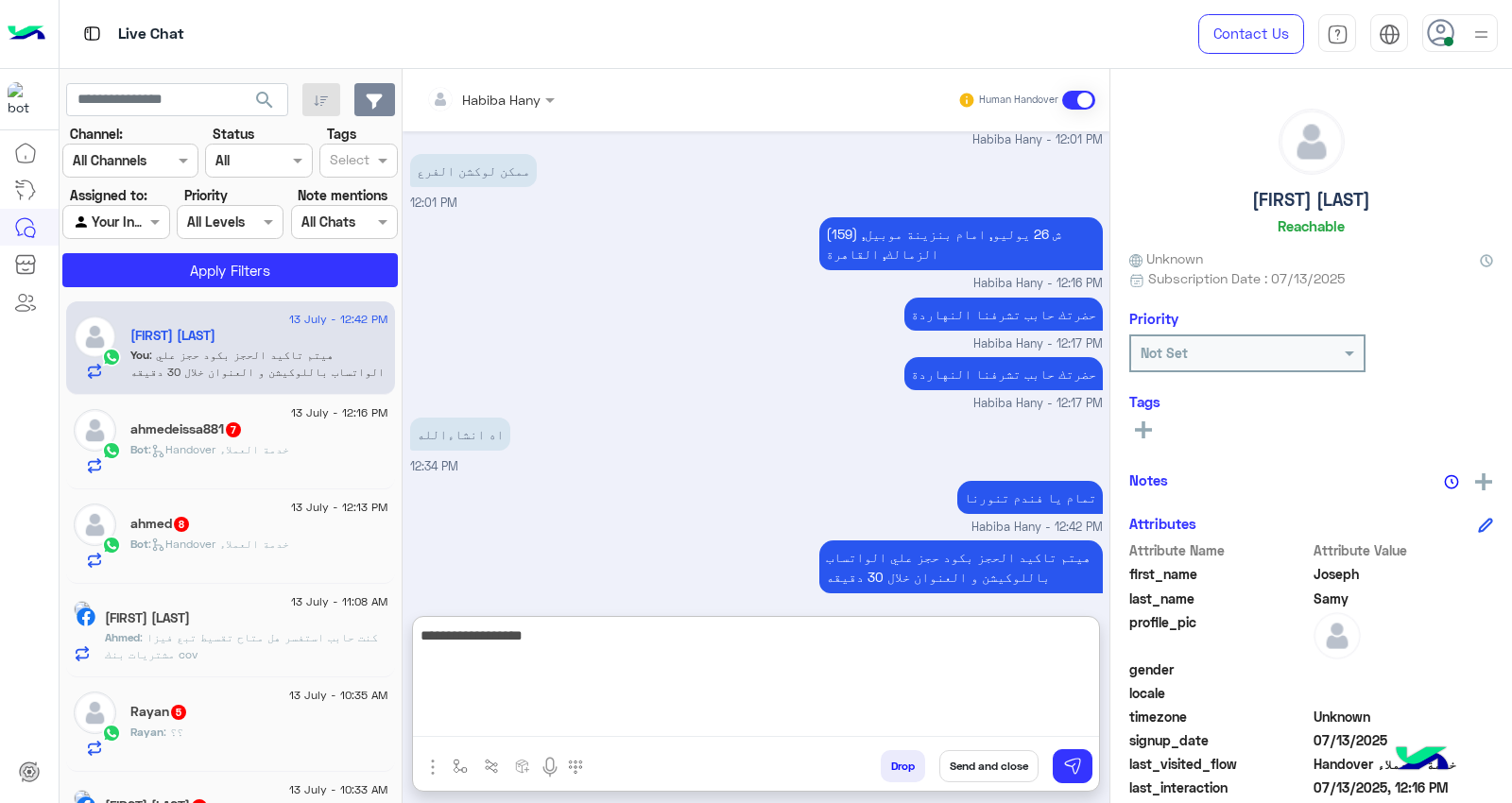 type on "**********" 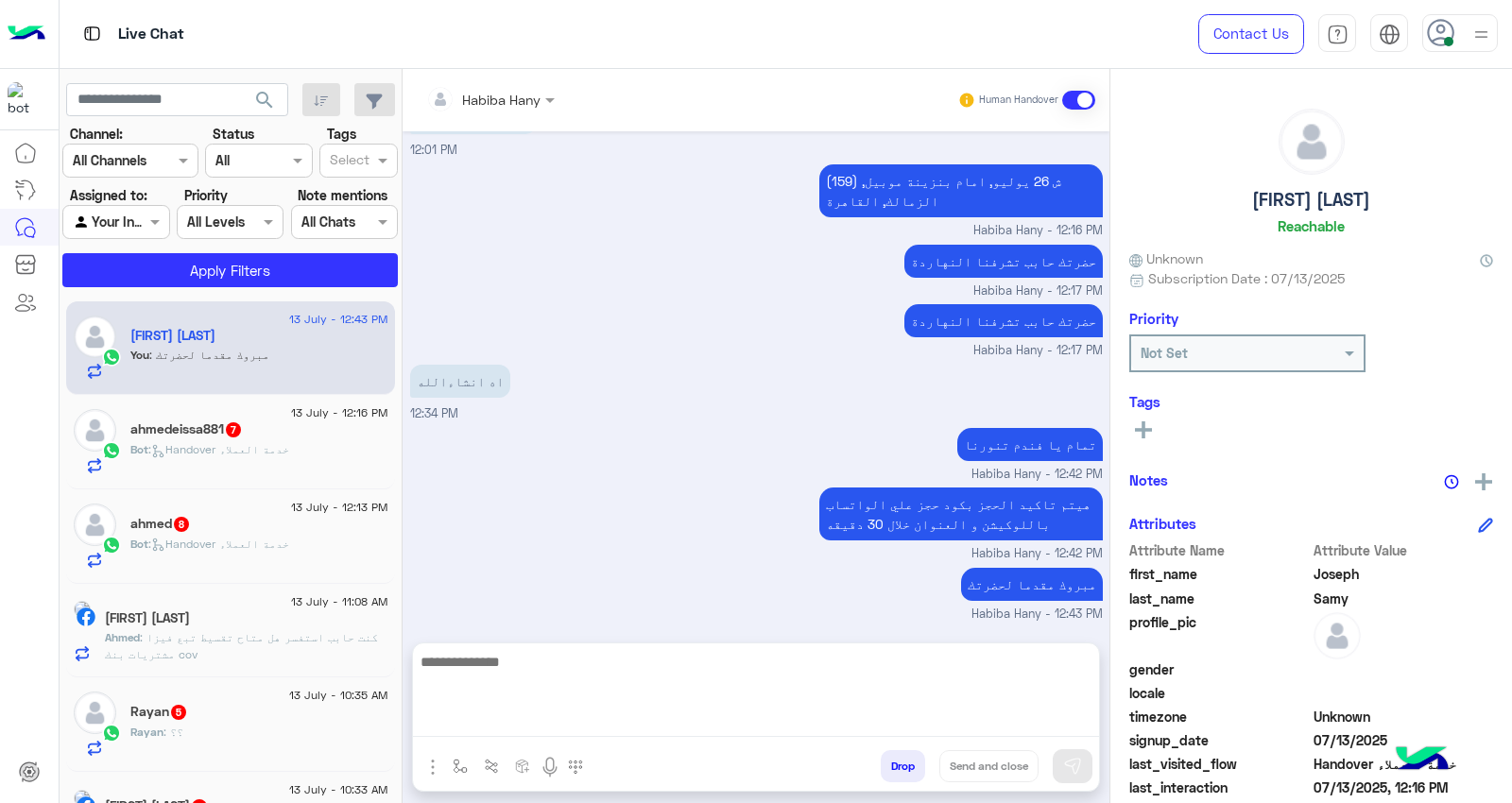scroll, scrollTop: 3062, scrollLeft: 0, axis: vertical 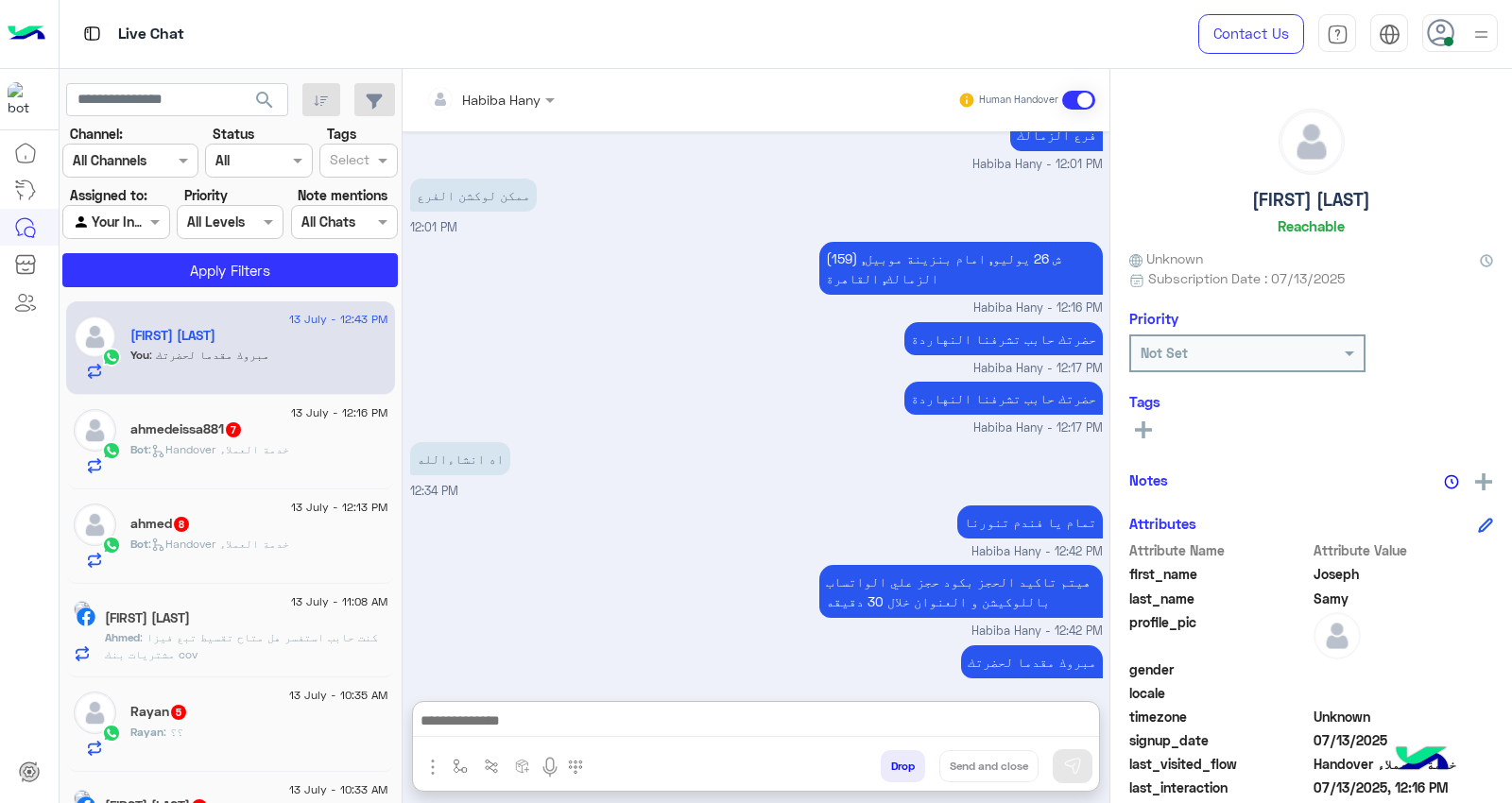 click at bounding box center [756, 723] 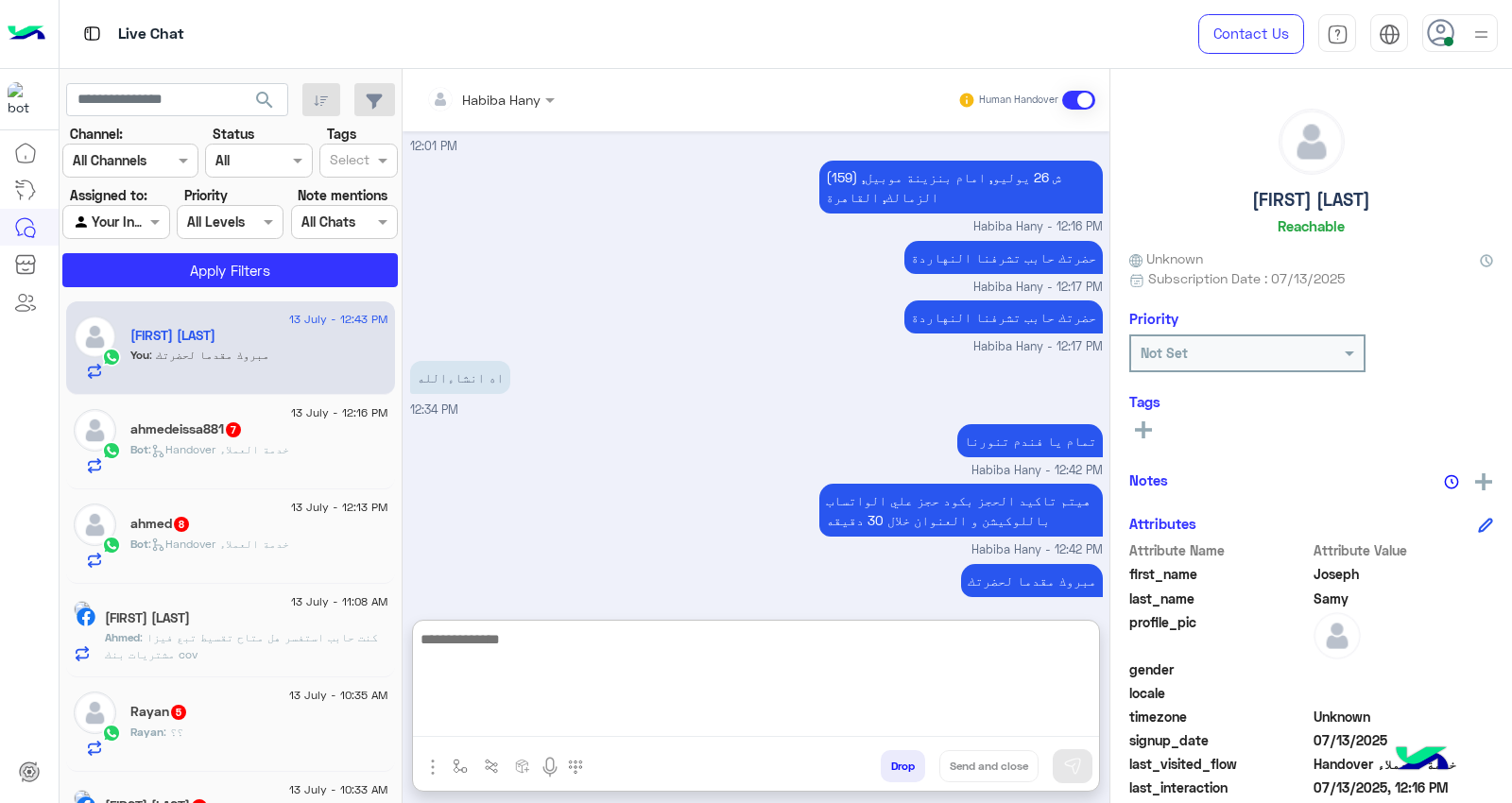 scroll, scrollTop: 3147, scrollLeft: 0, axis: vertical 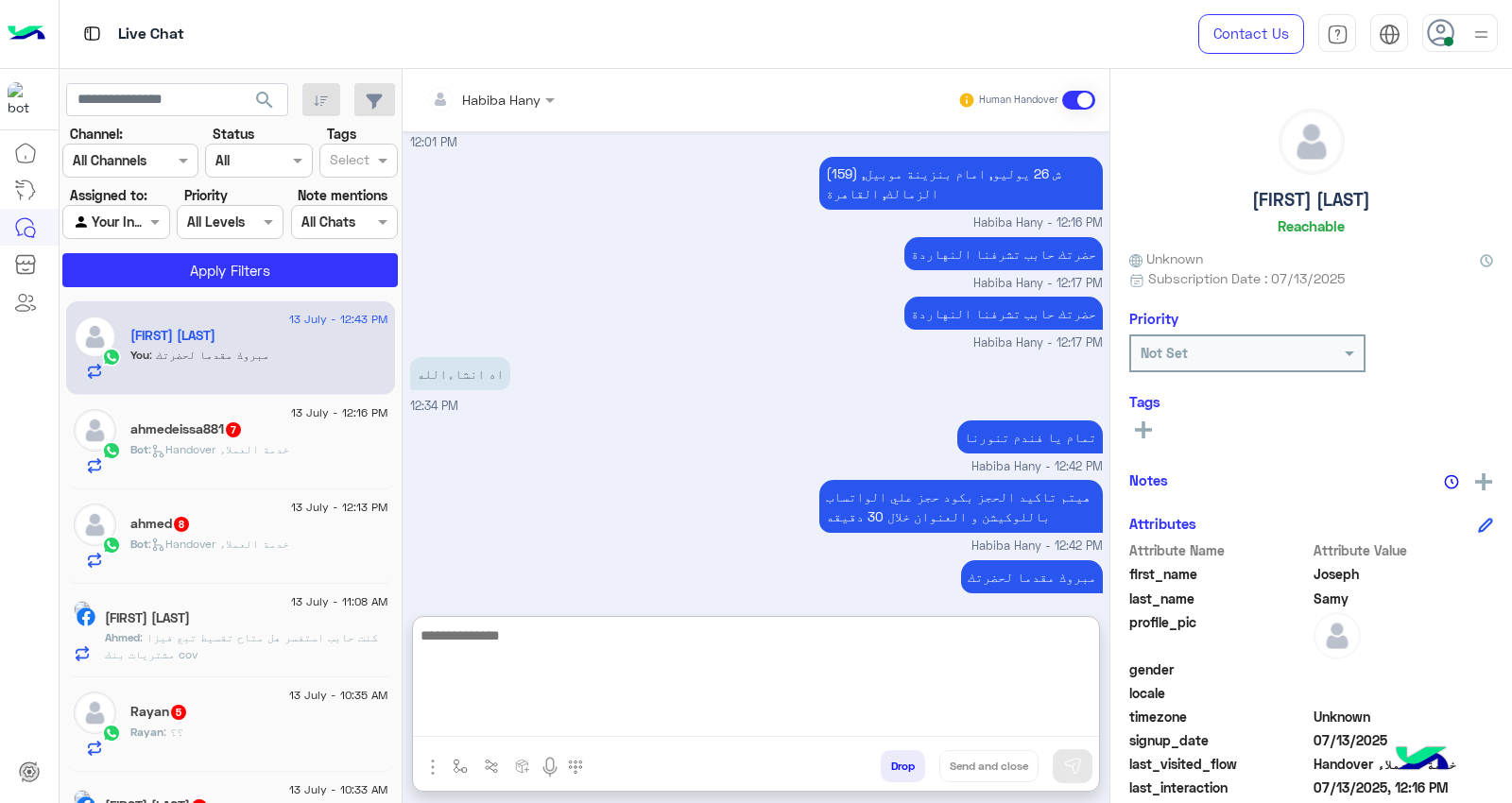 paste on "**********" 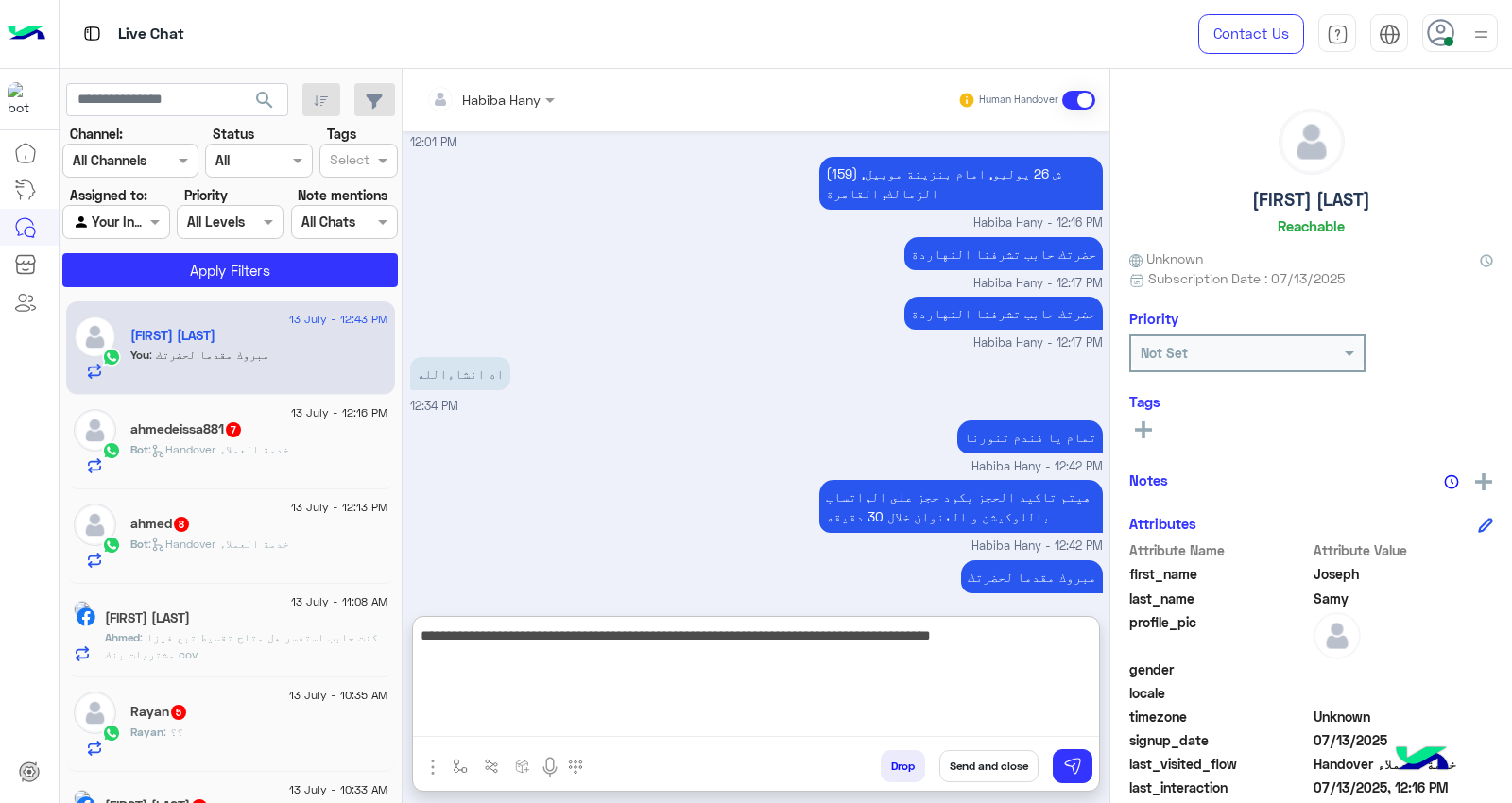 type on "**********" 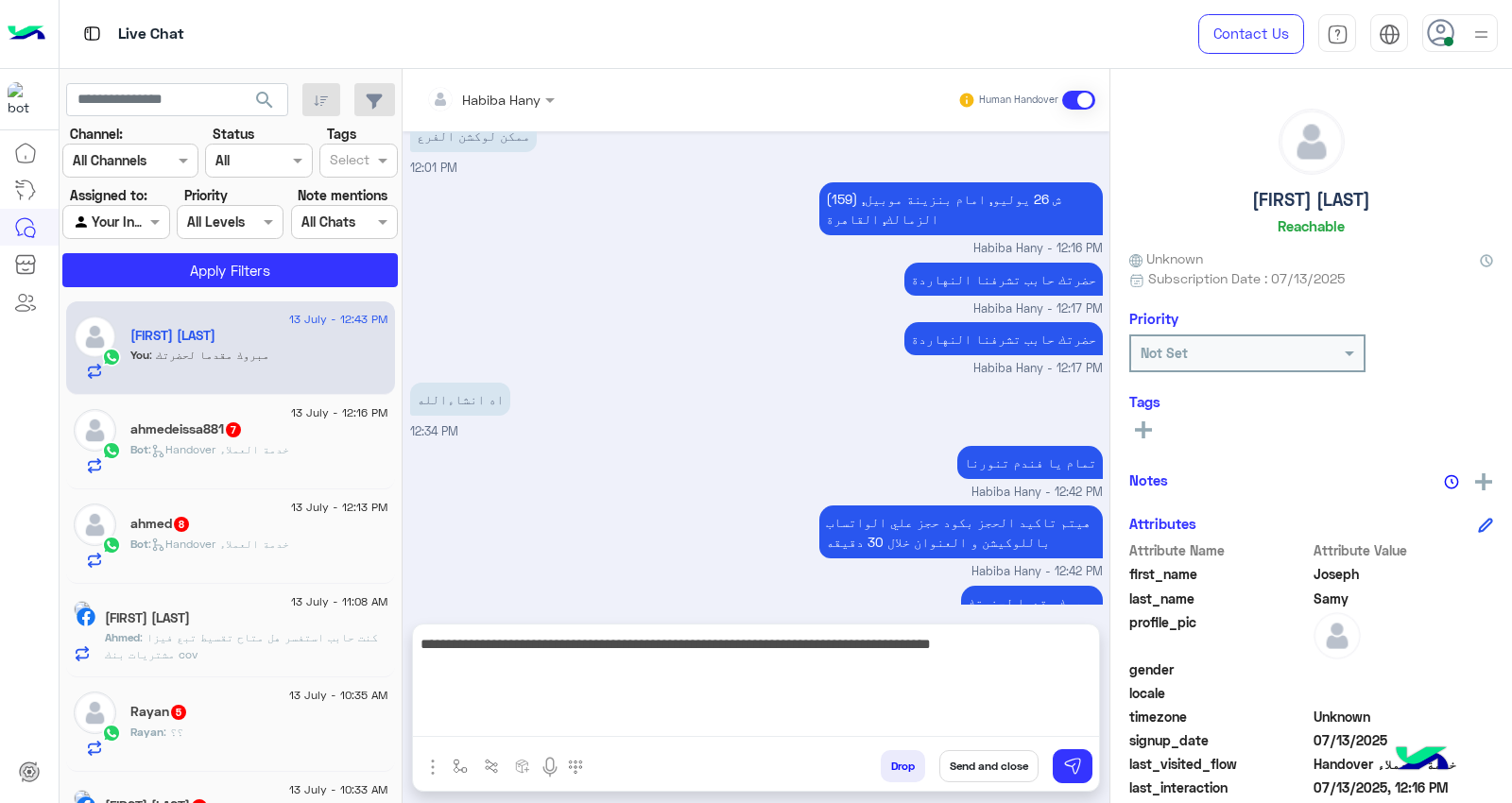 click on "Send and close" at bounding box center [988, 766] 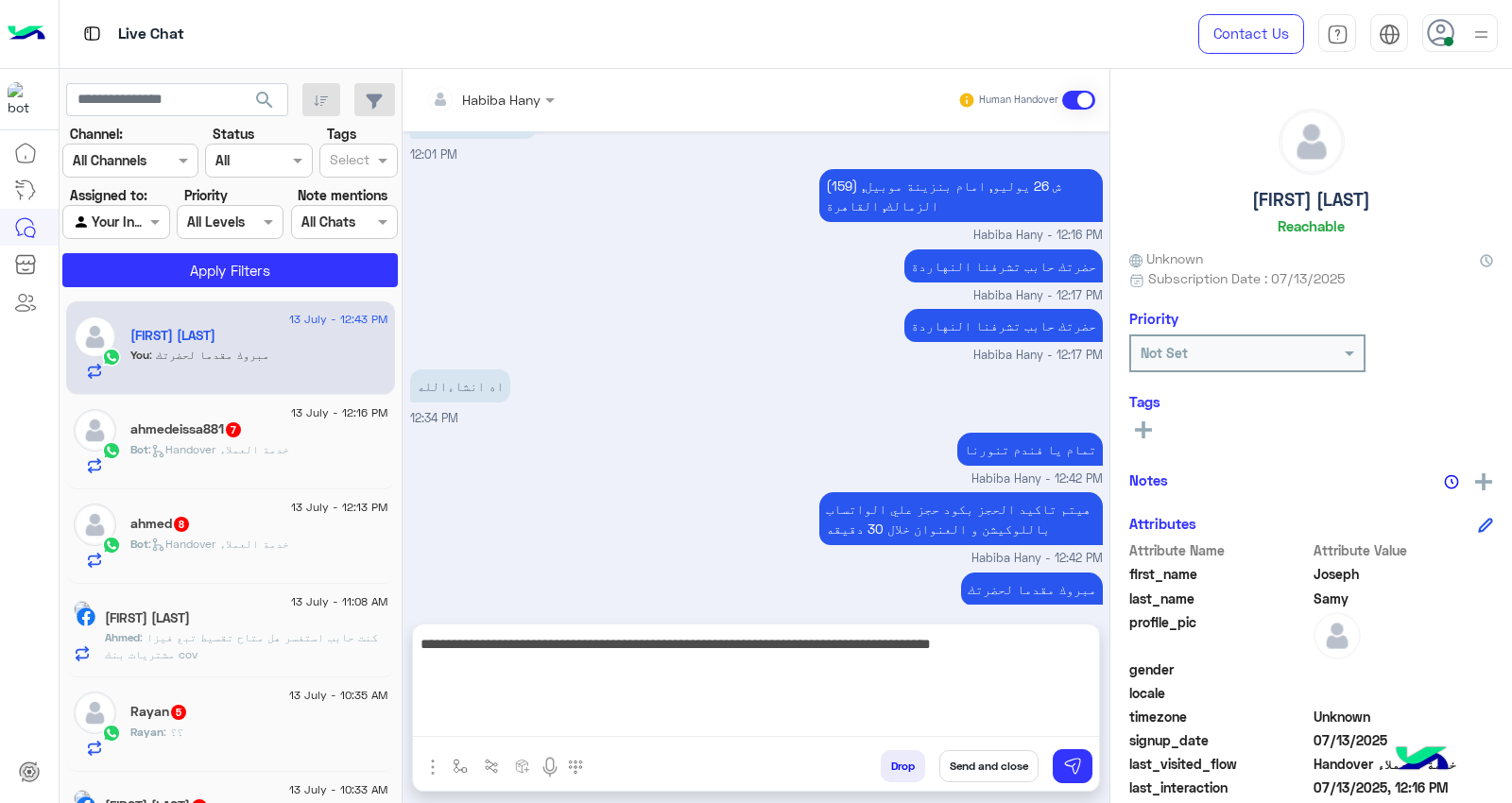 type 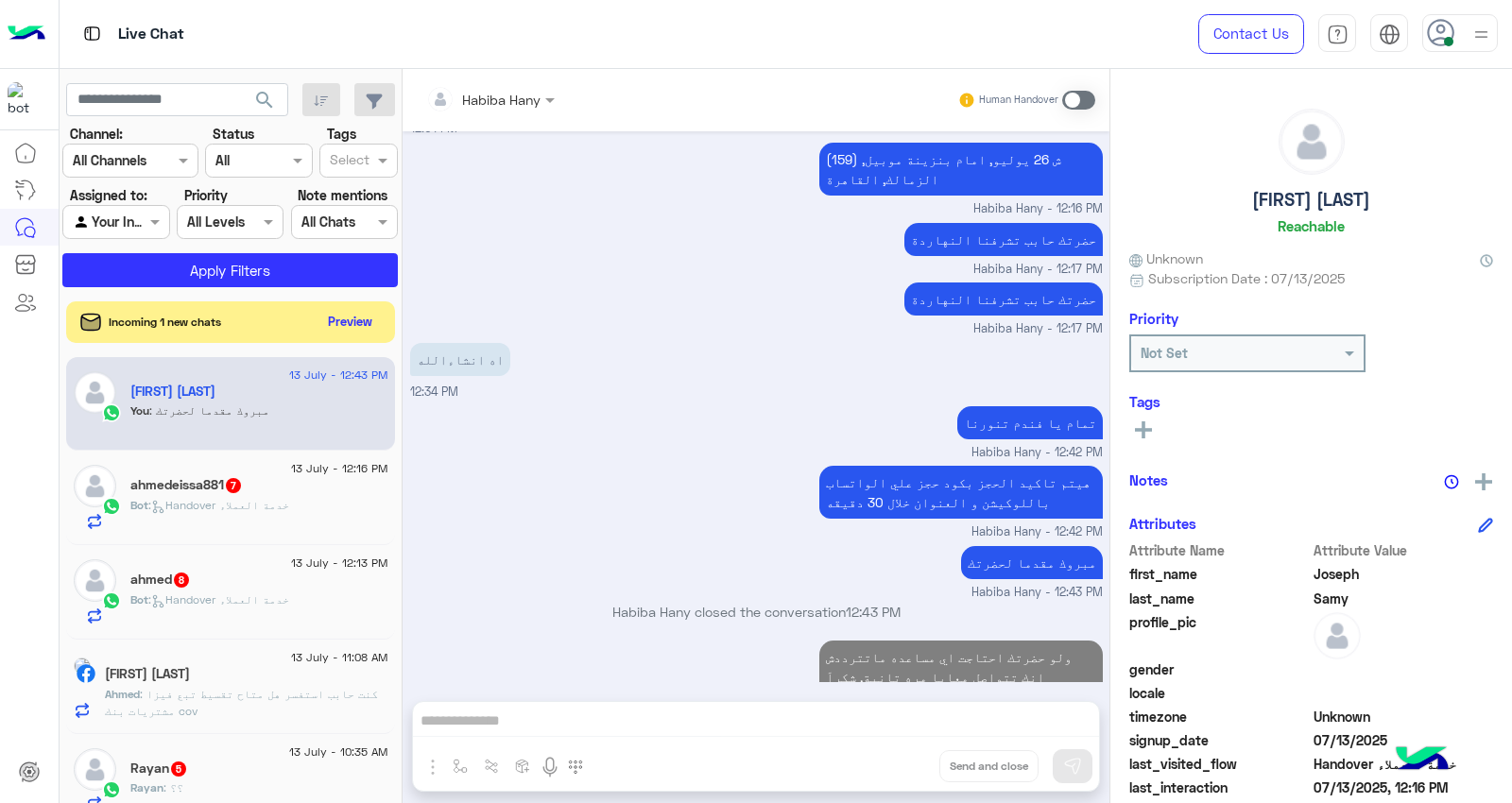 scroll, scrollTop: 3196, scrollLeft: 0, axis: vertical 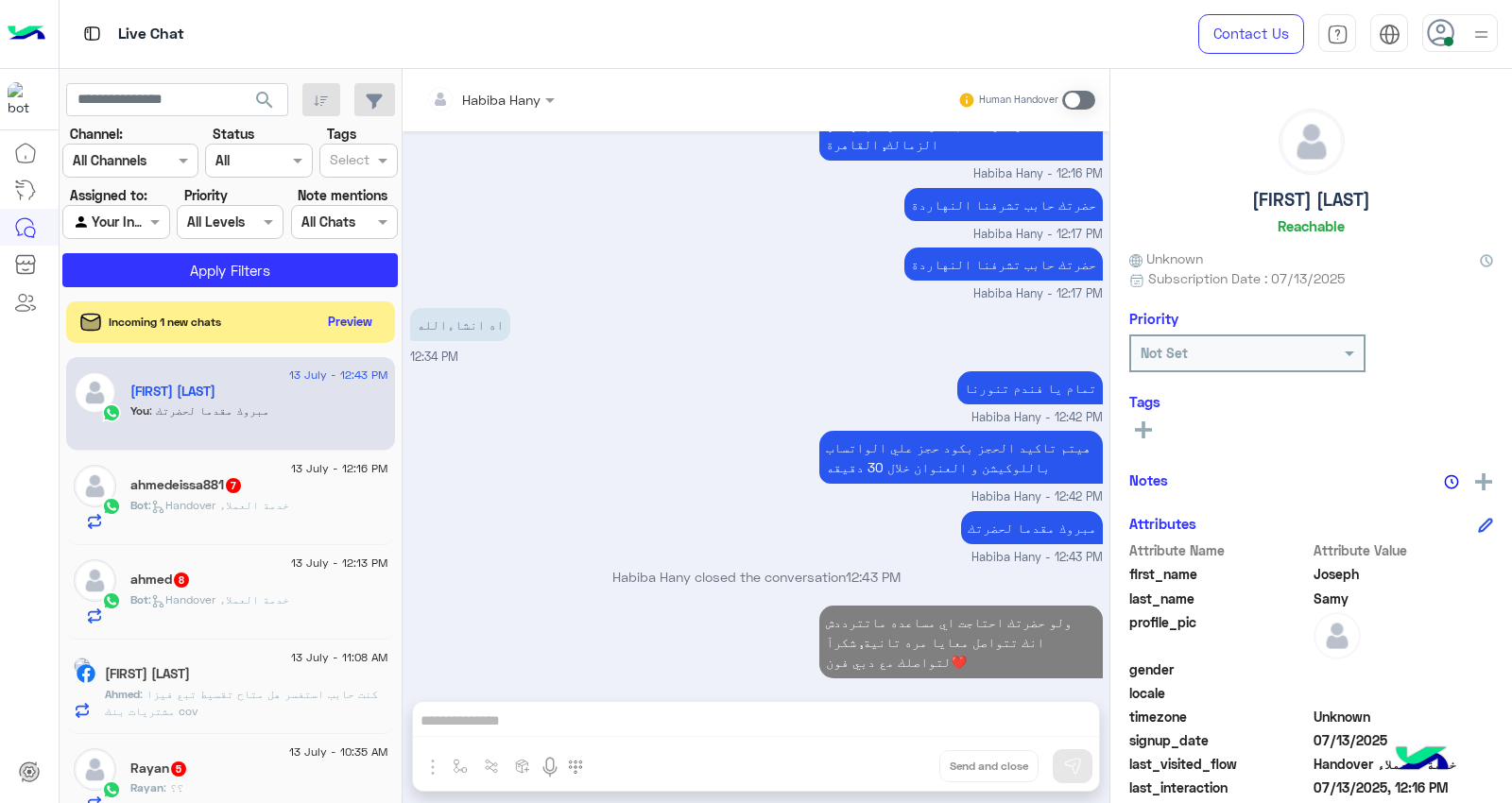 click 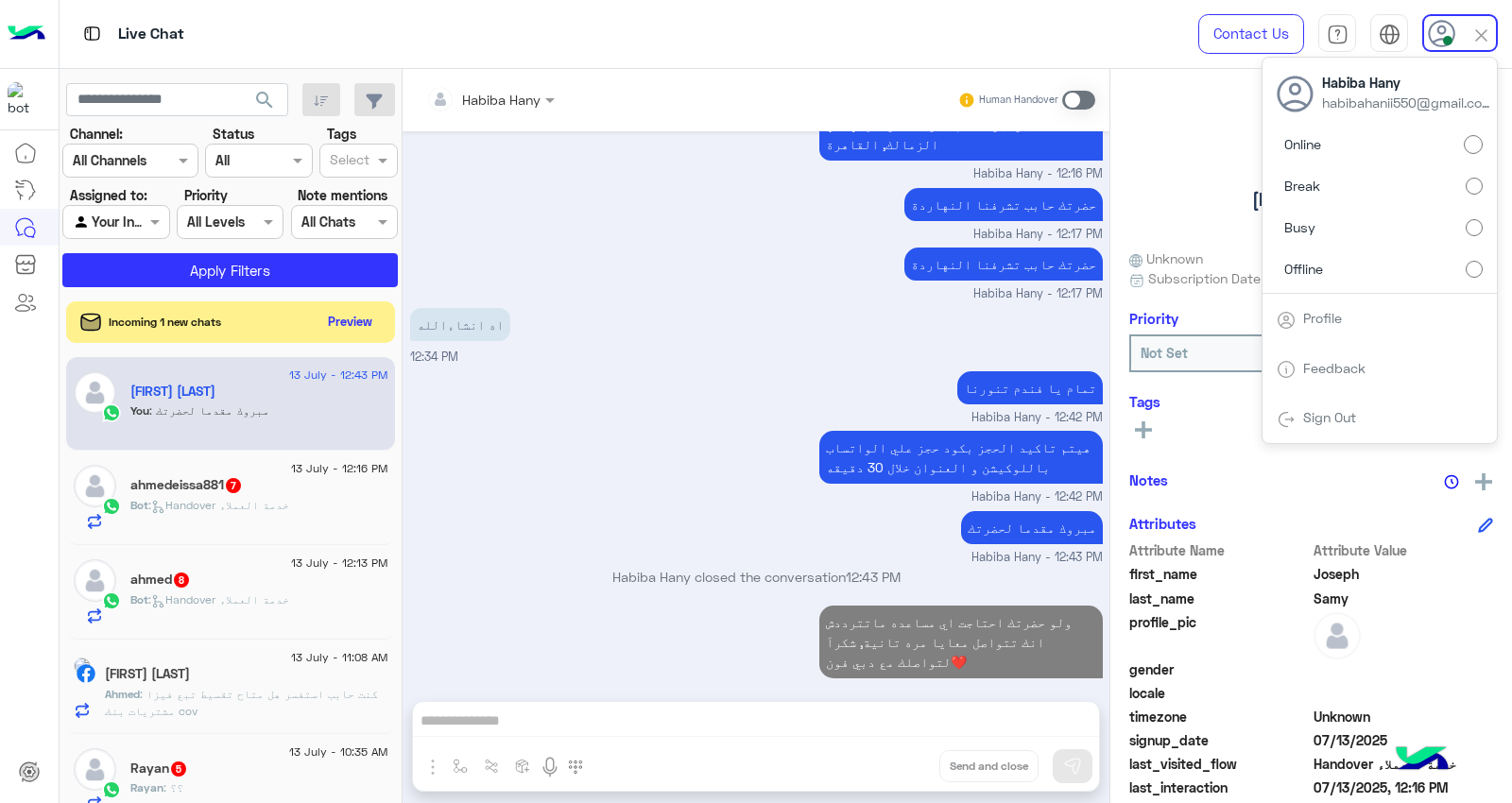 click on "Busy" at bounding box center (1380, 228) 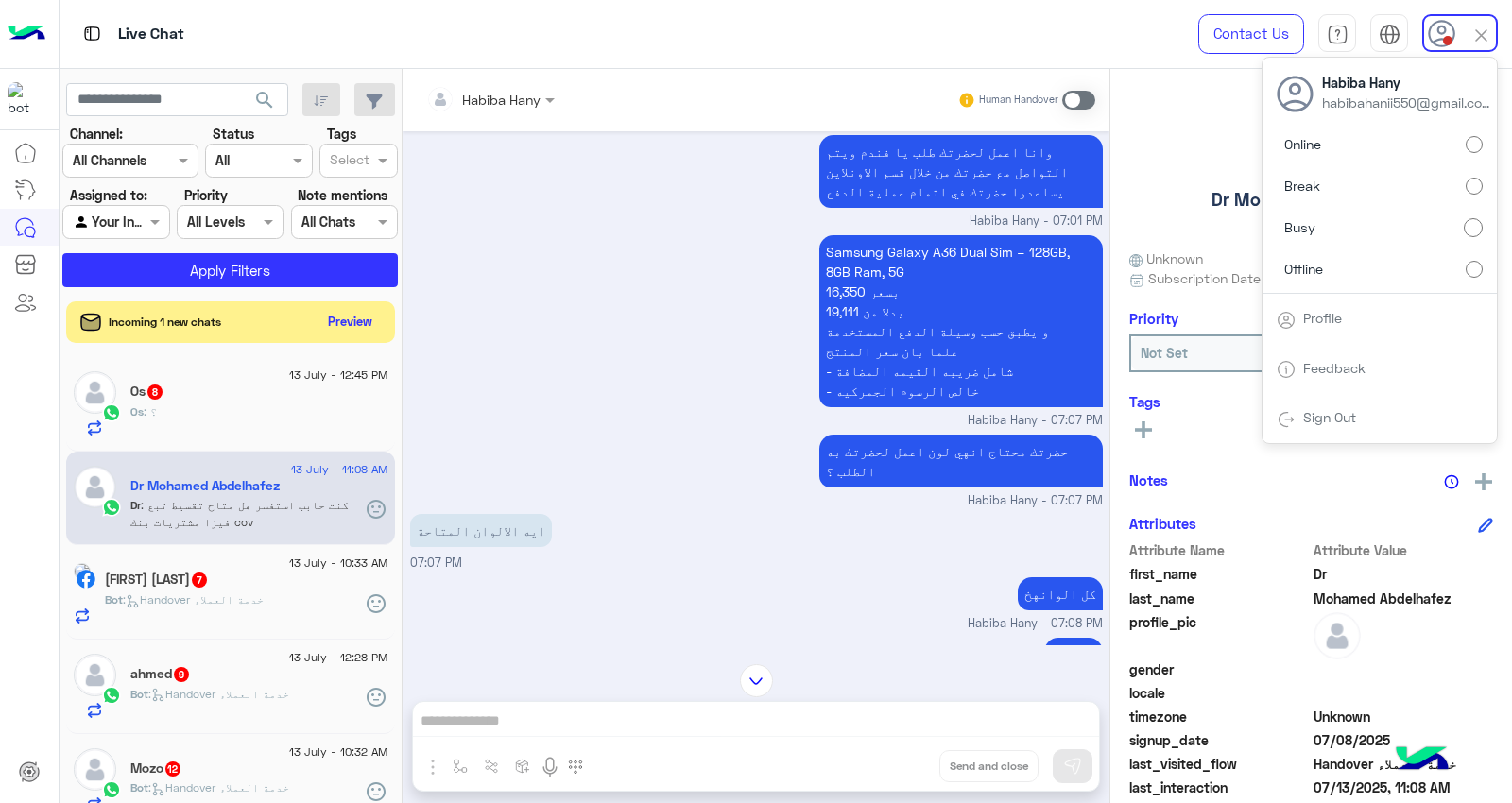 scroll, scrollTop: 1649, scrollLeft: 0, axis: vertical 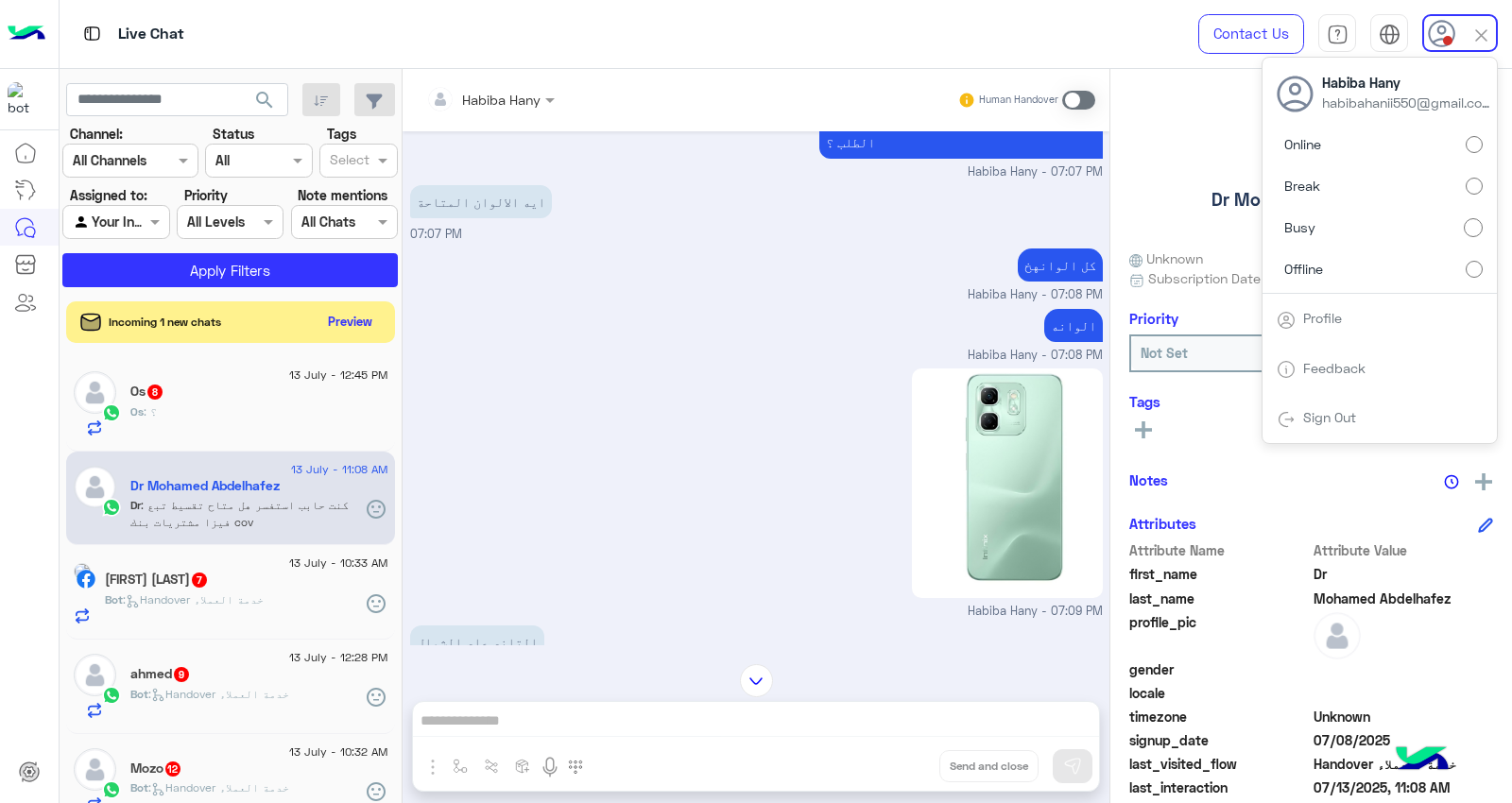 drag, startPoint x: 275, startPoint y: 107, endPoint x: 385, endPoint y: 55, distance: 121.67169 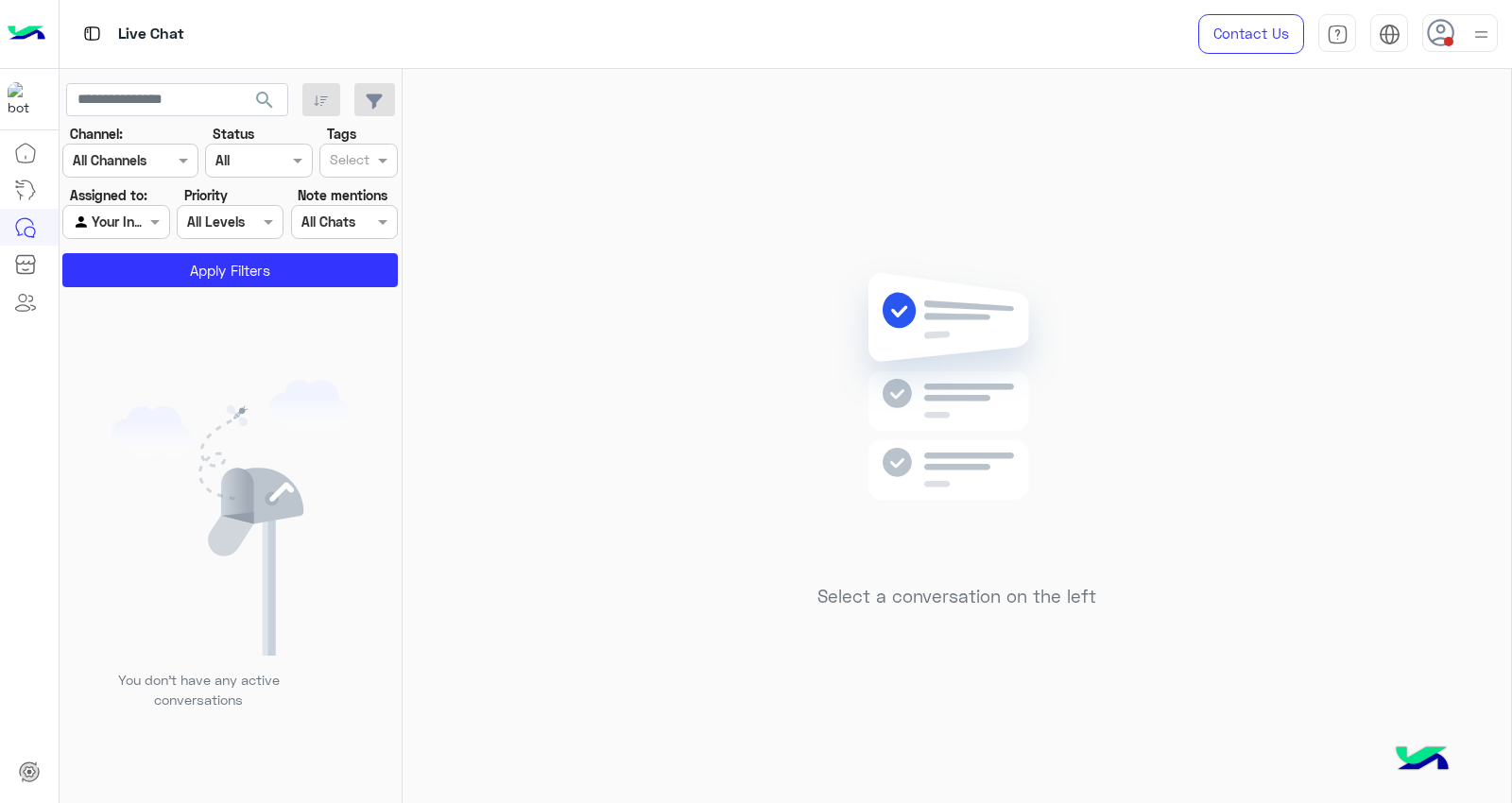 click on "Select a conversation on the left" 